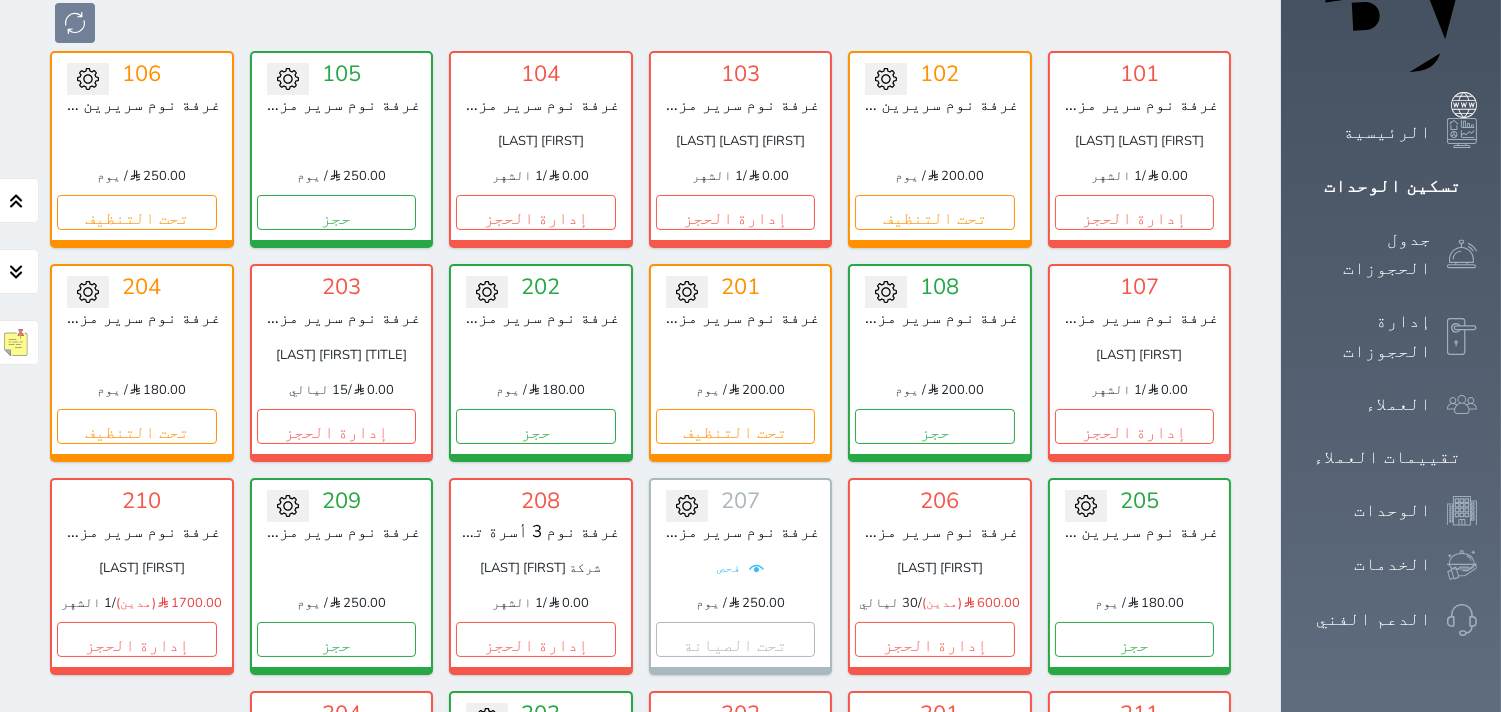 scroll, scrollTop: 161, scrollLeft: 0, axis: vertical 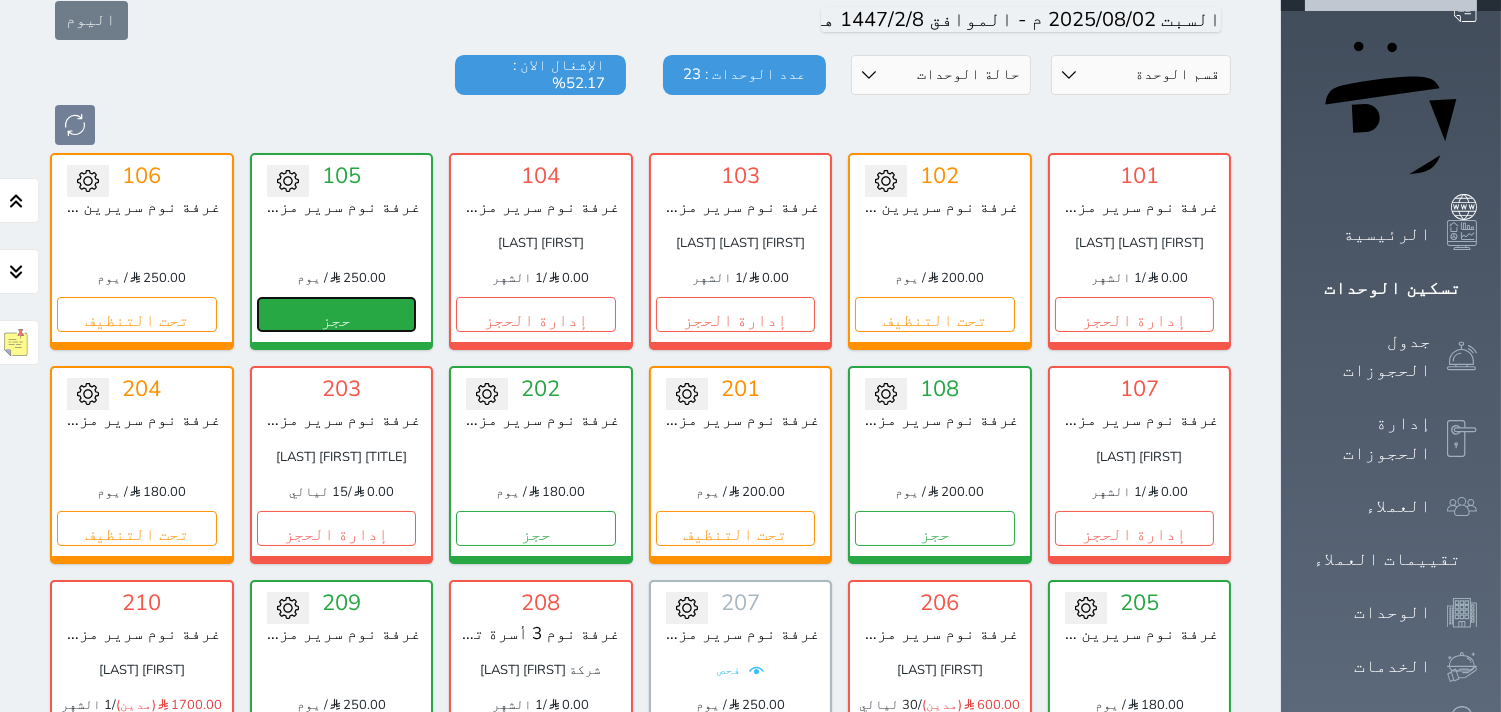 click on "حجز" at bounding box center (337, 314) 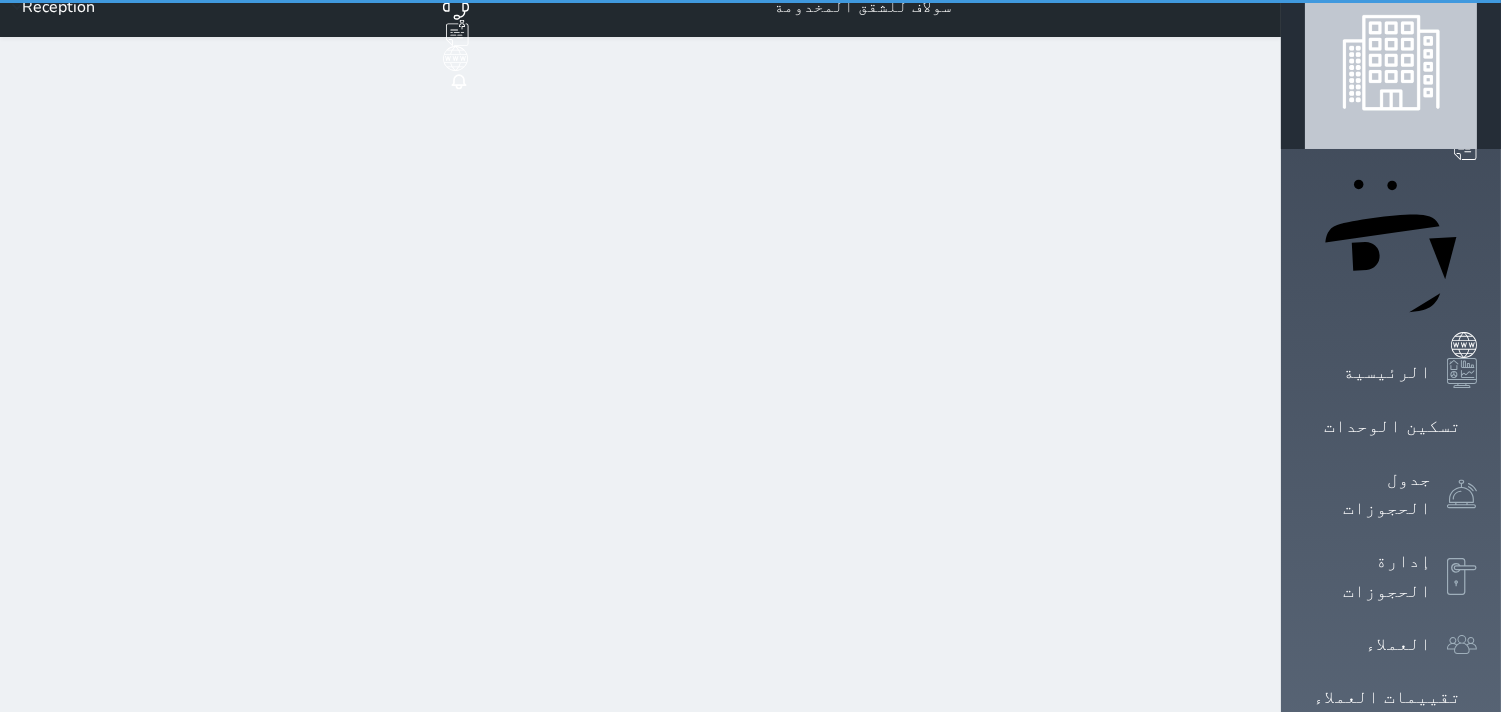 scroll, scrollTop: 0, scrollLeft: 0, axis: both 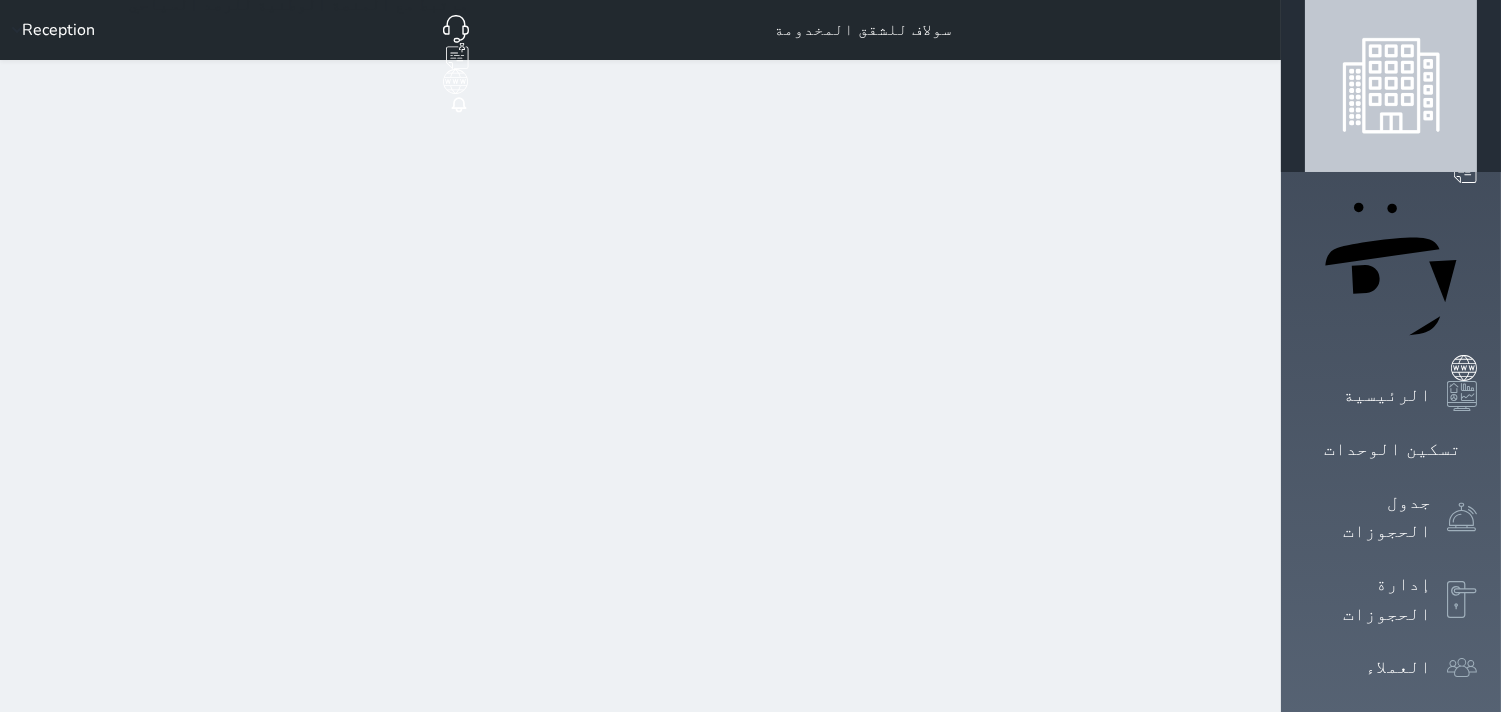 select on "1" 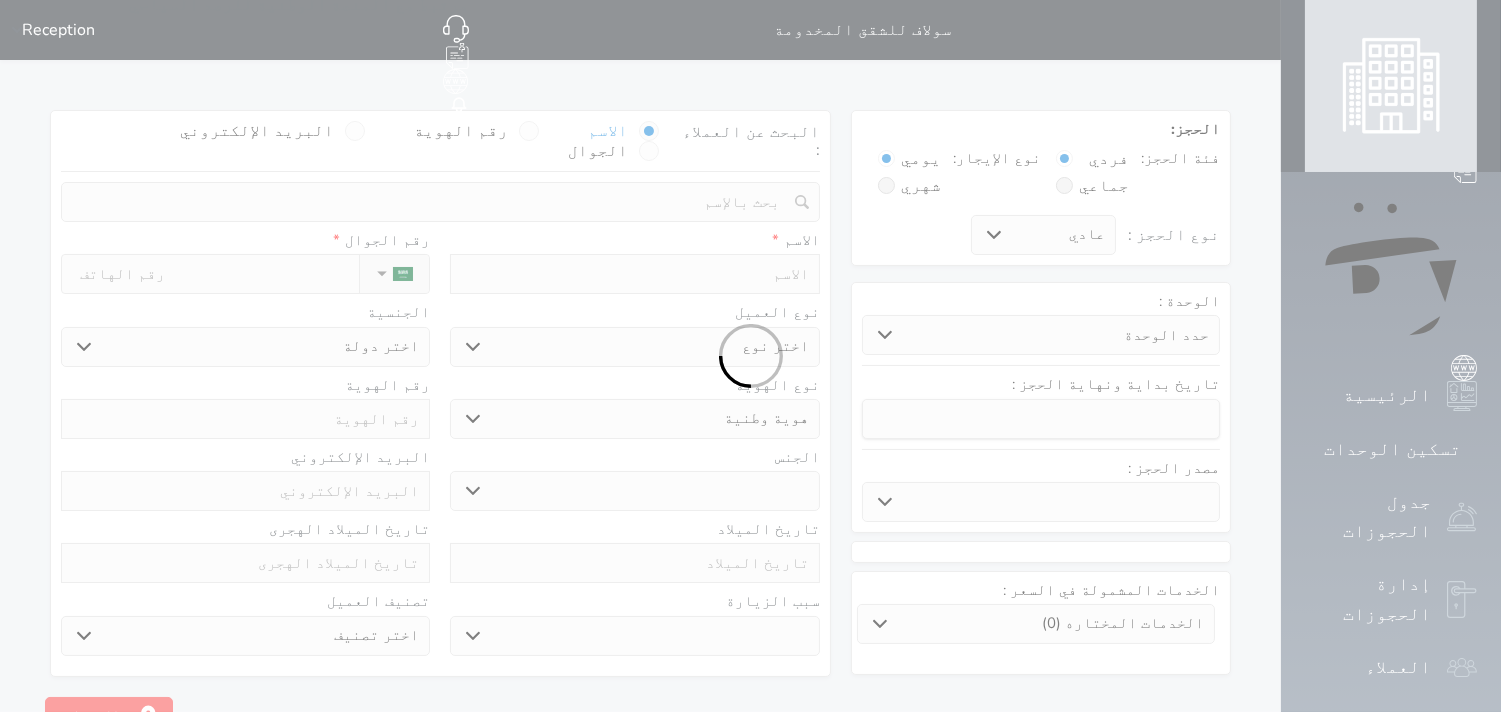 select 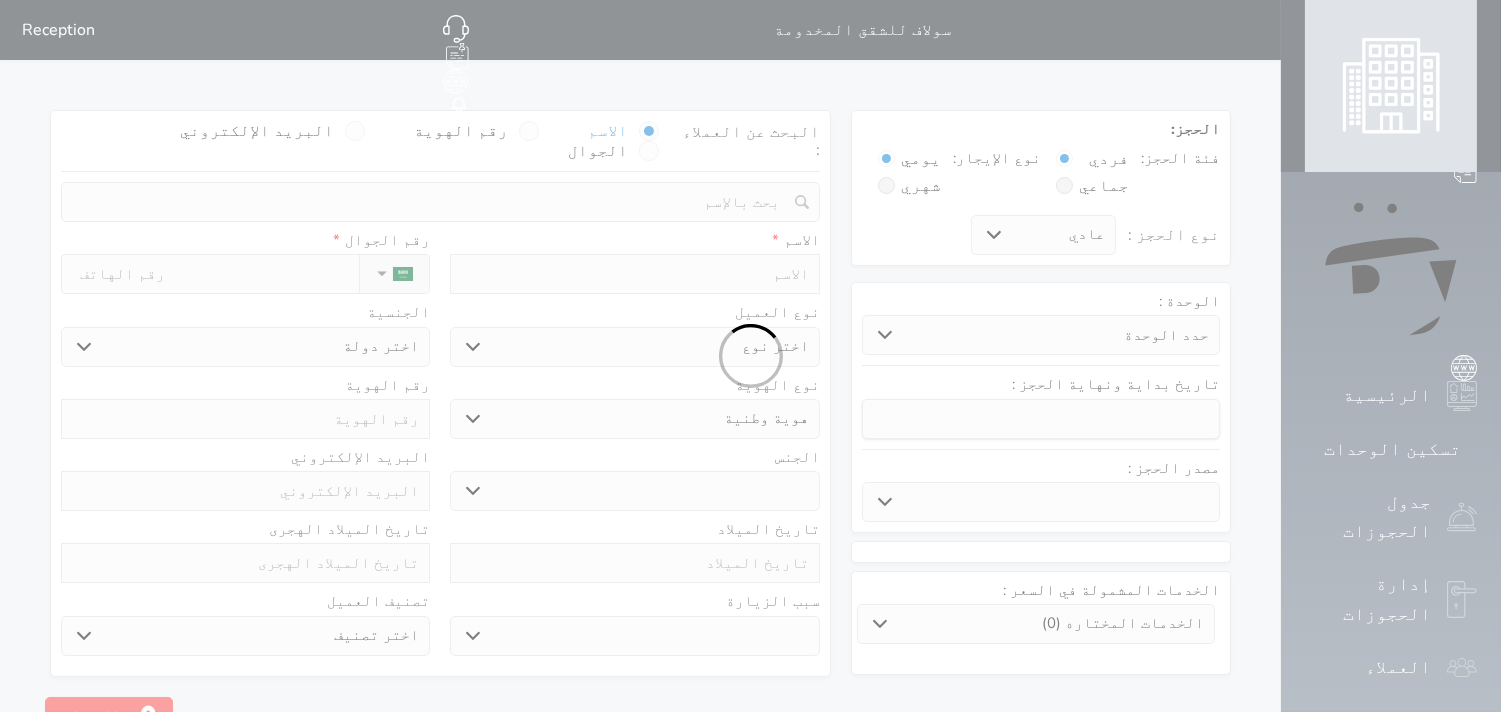 select 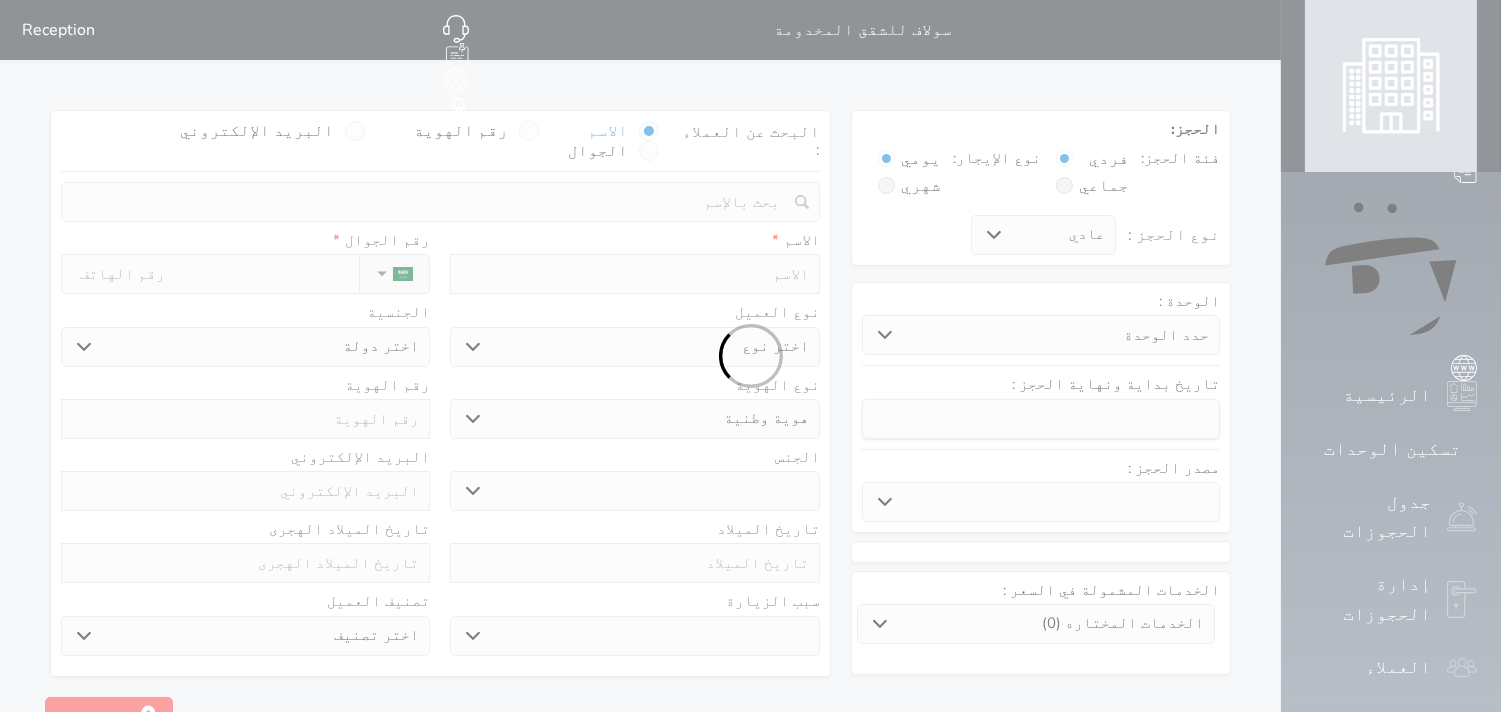 select 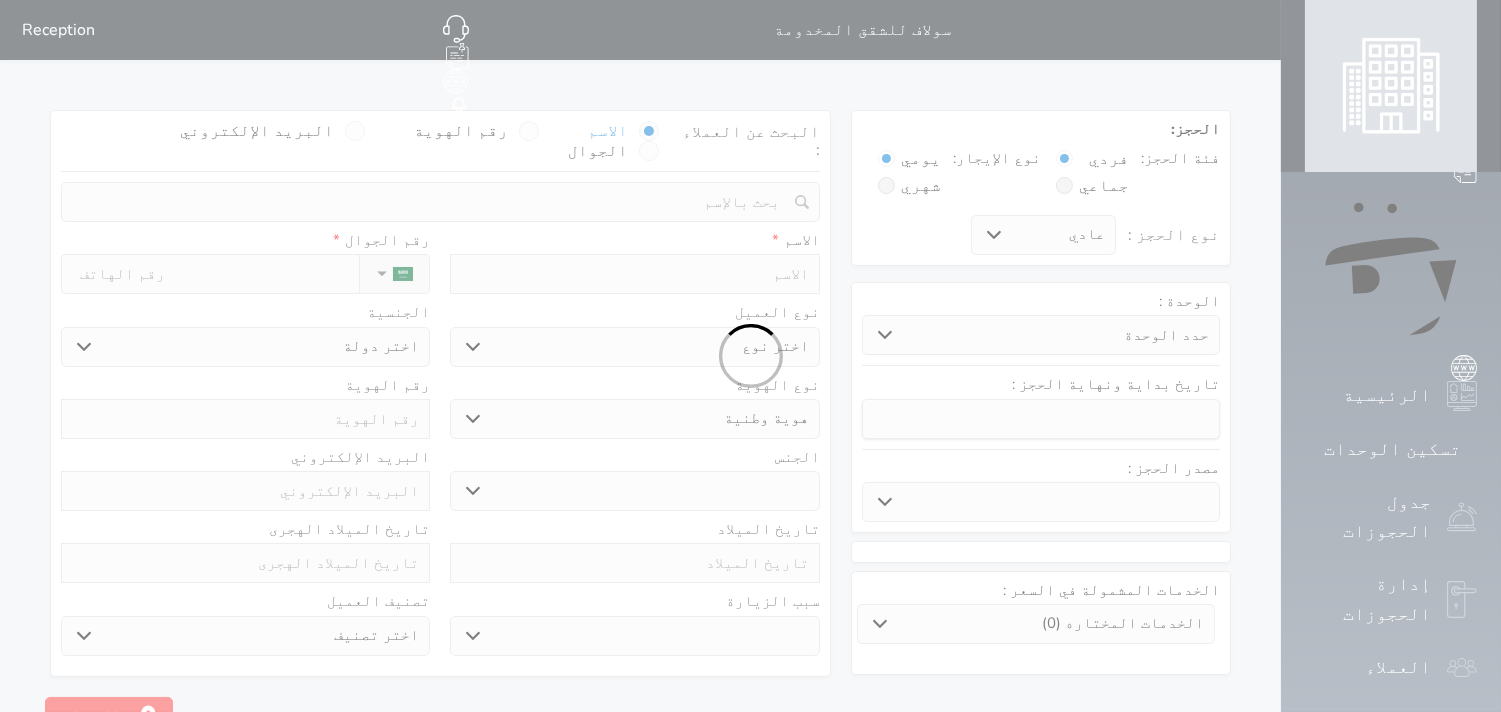 select 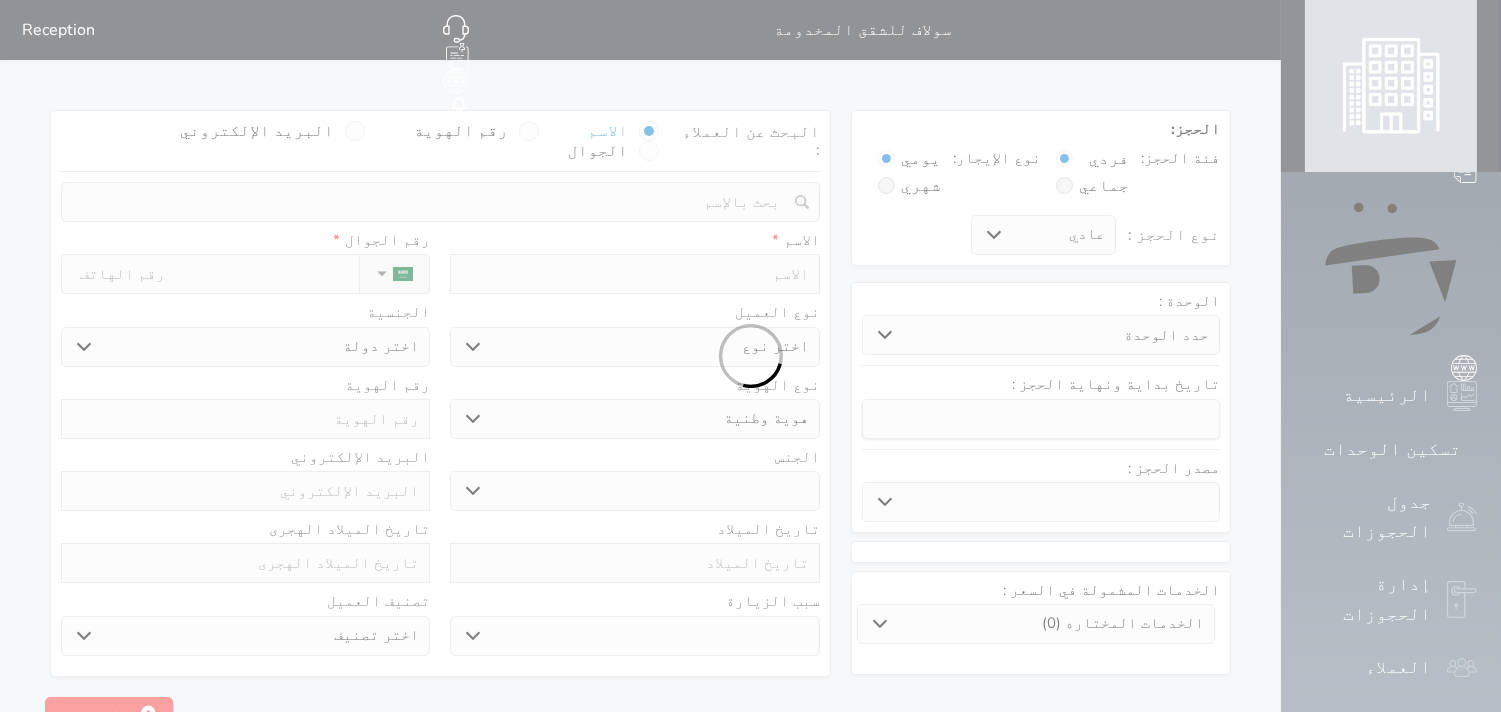 select 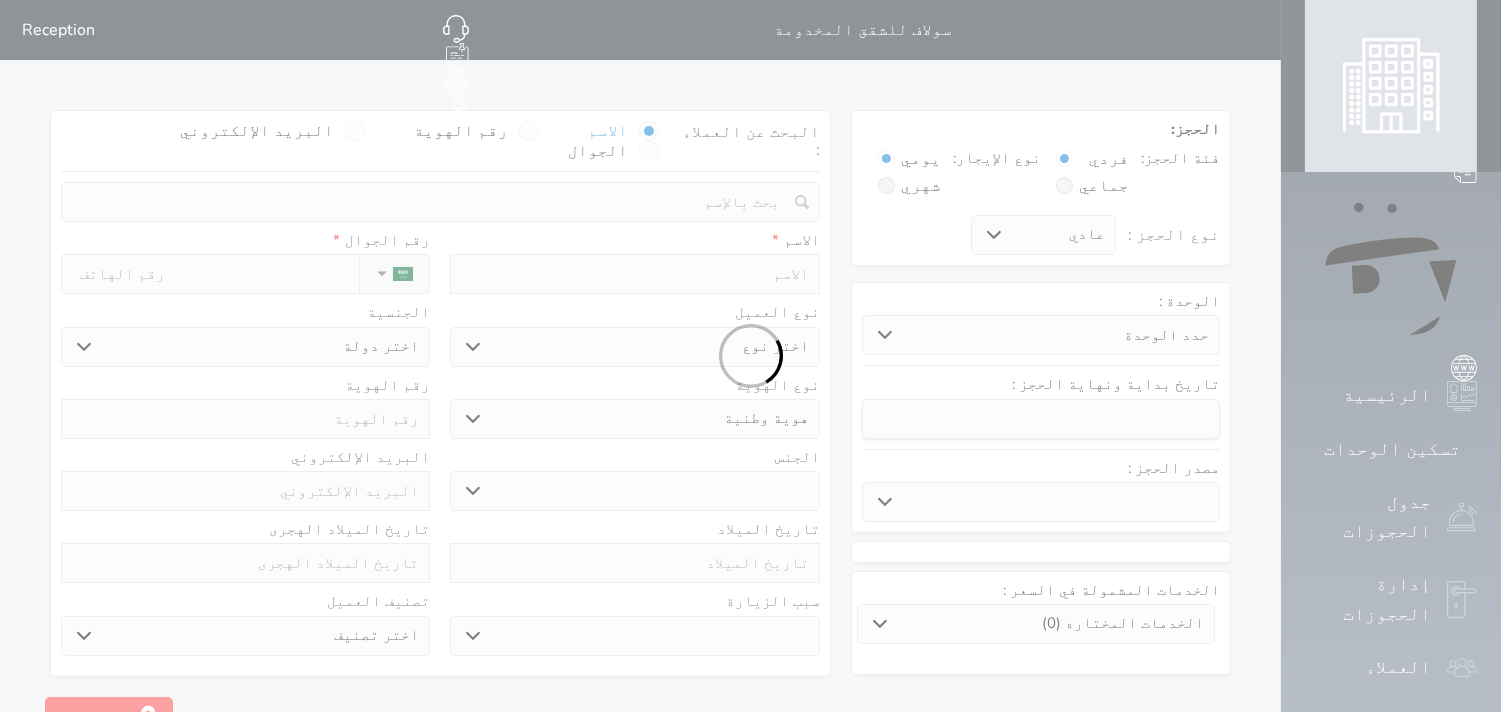 select 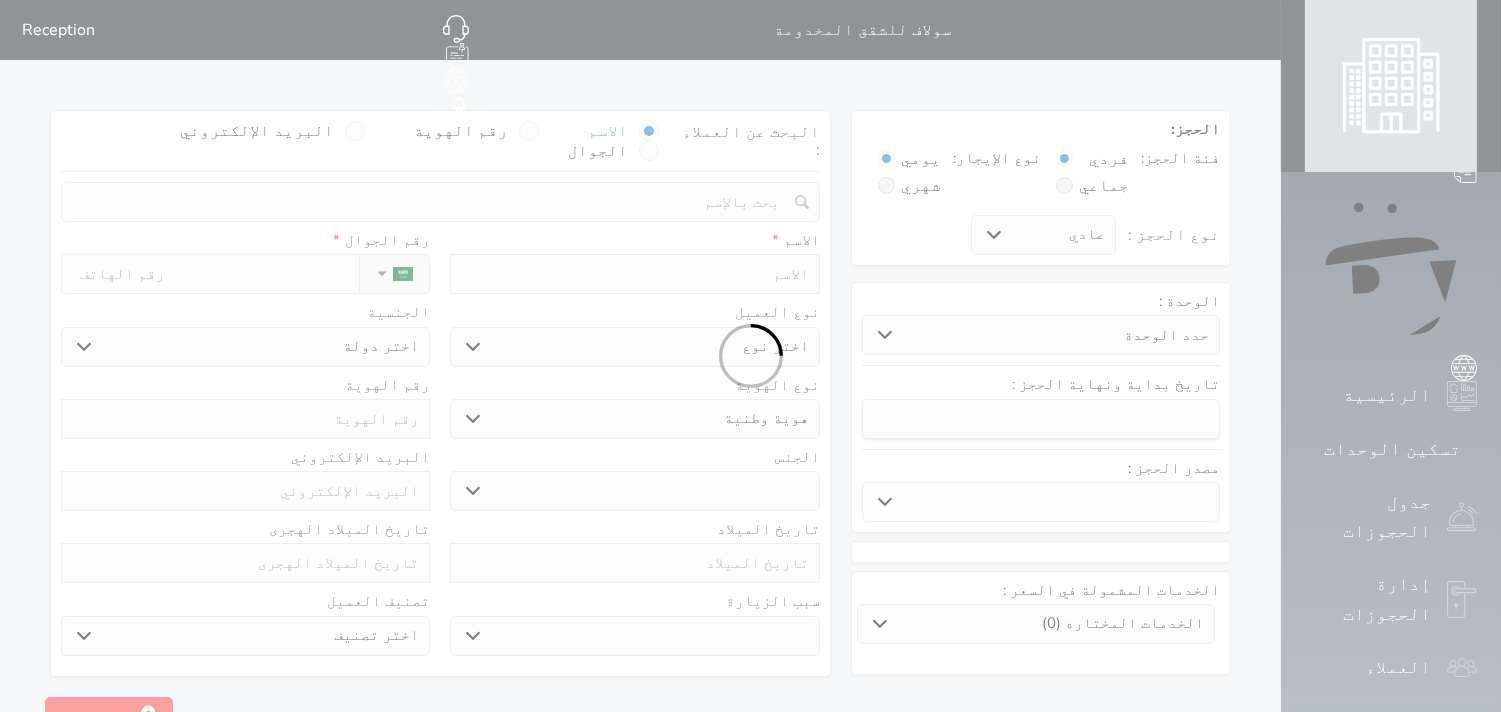 select 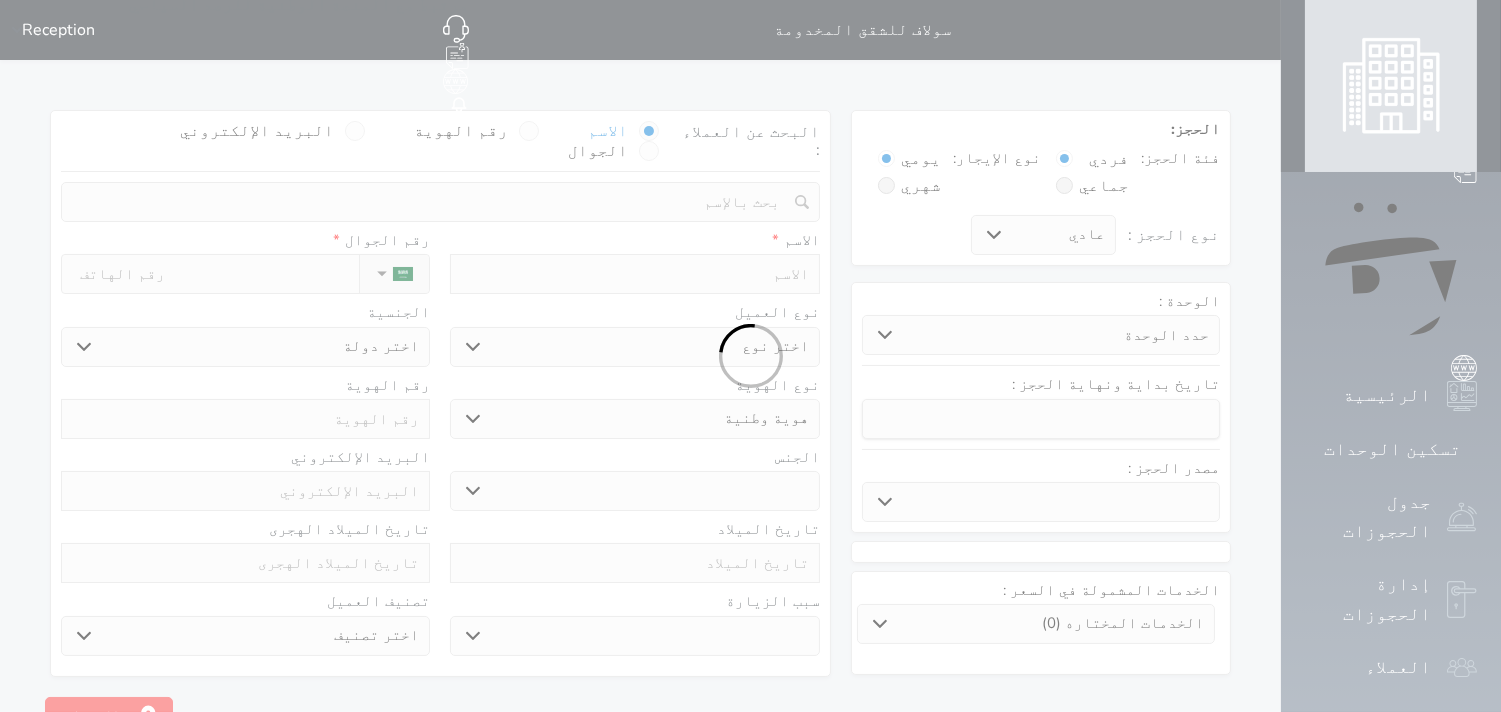 select 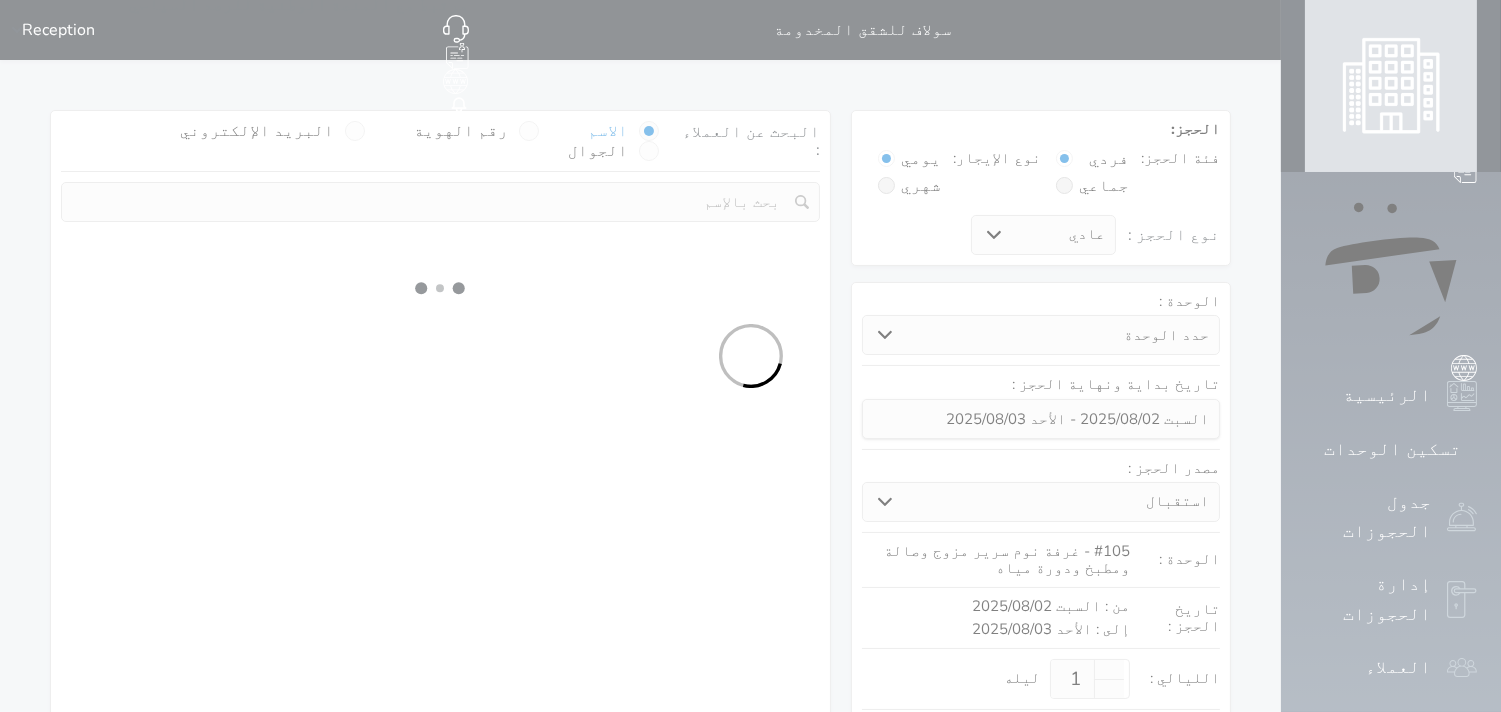 select 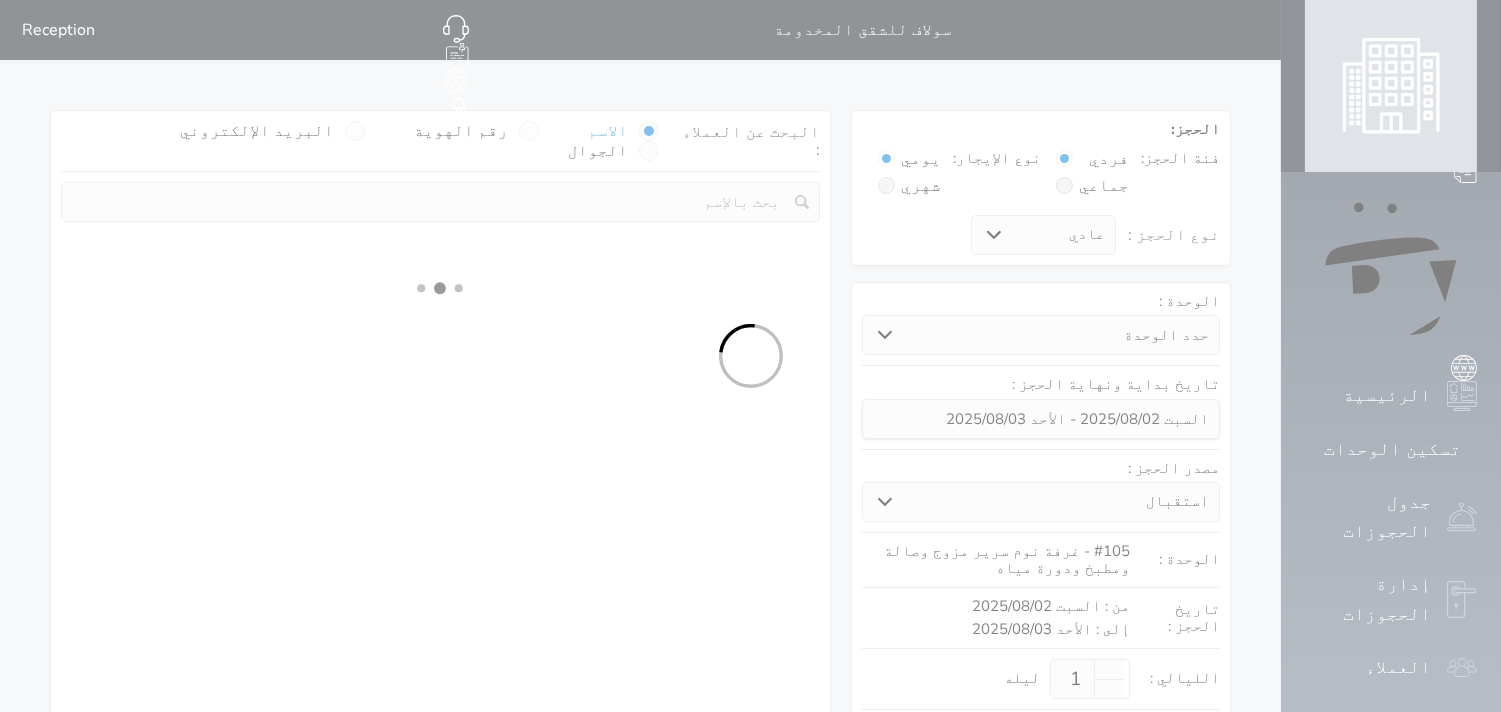 select on "1" 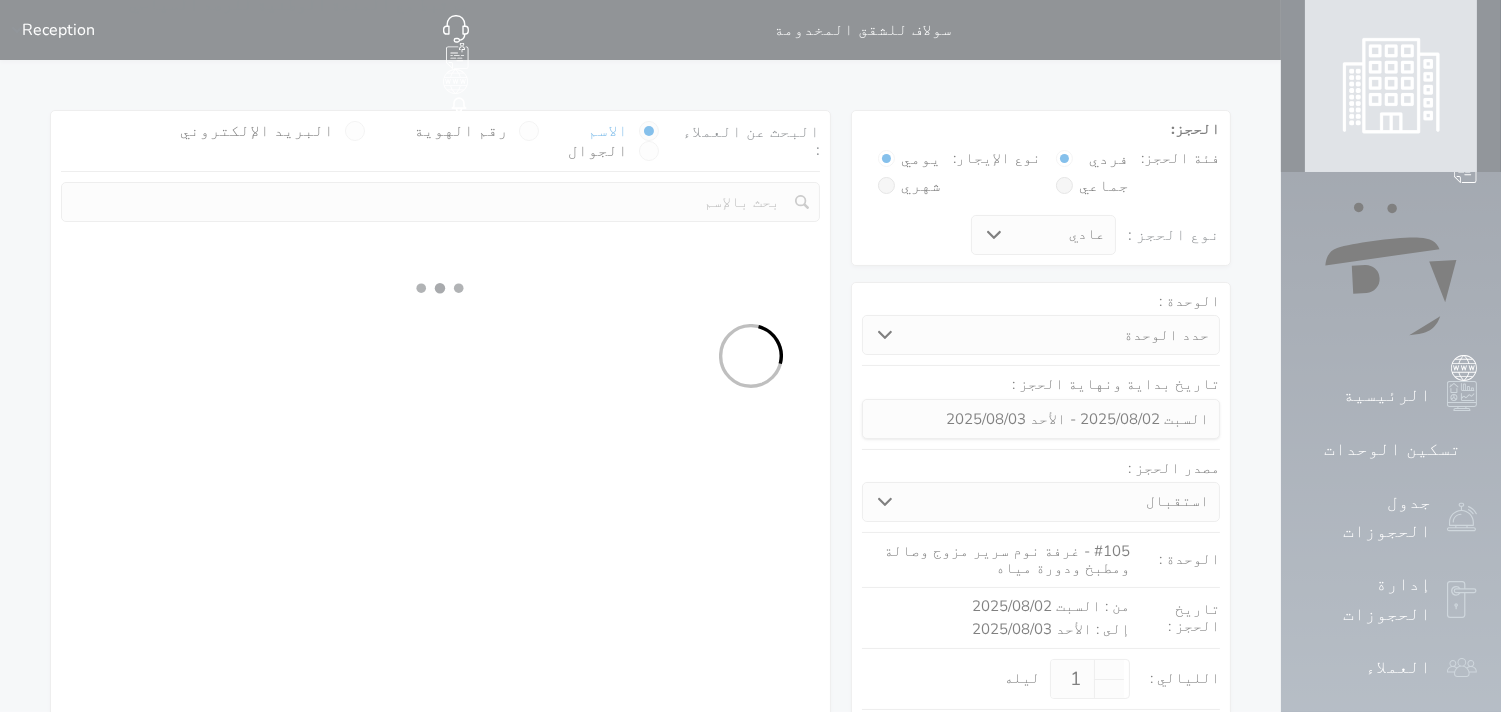 select on "113" 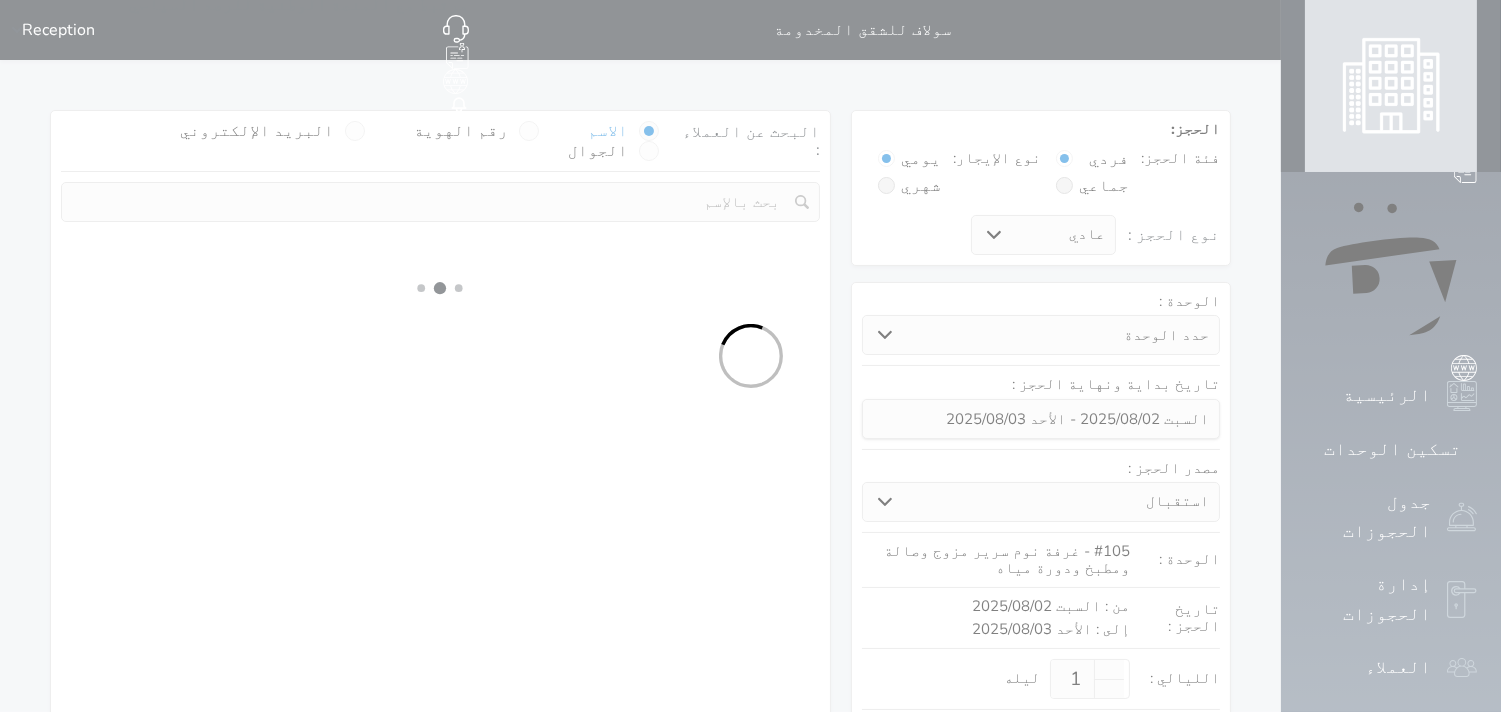 select on "1" 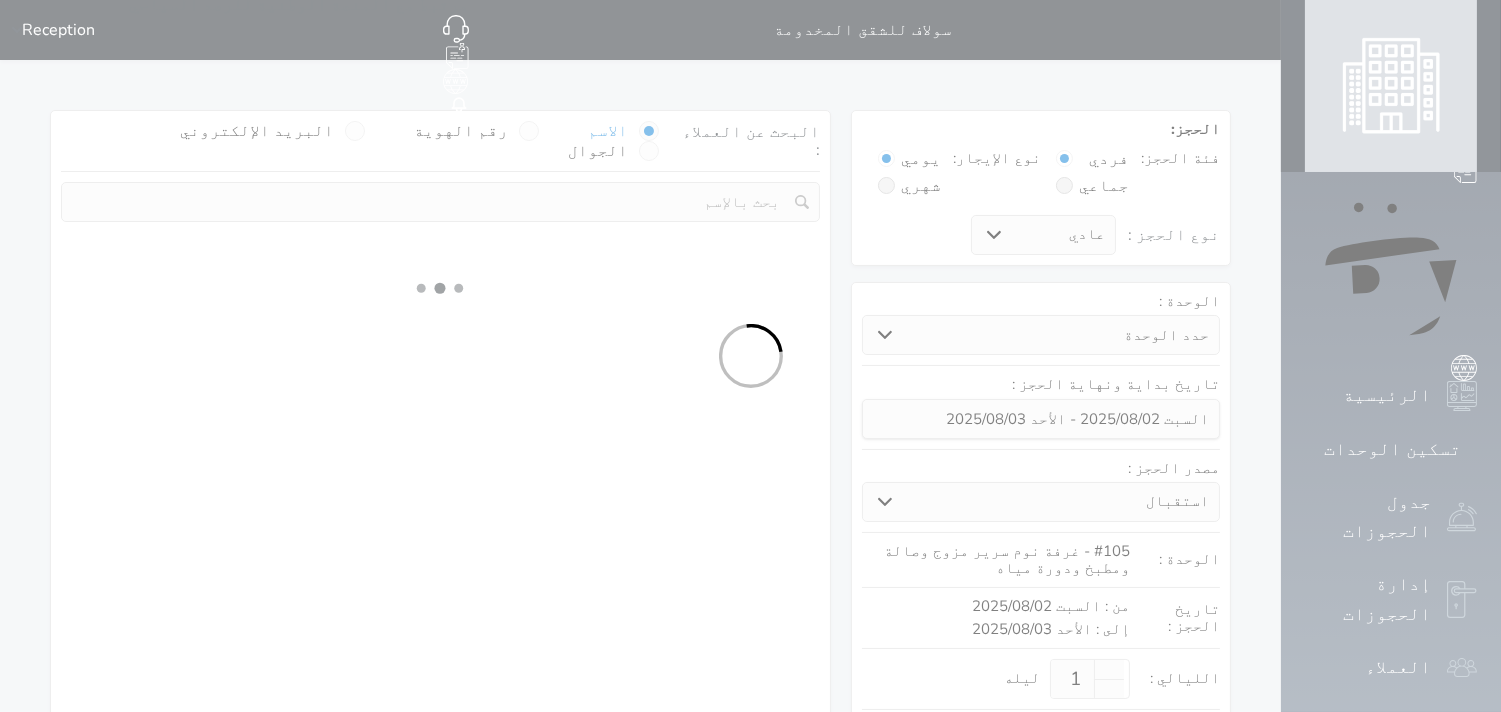 select 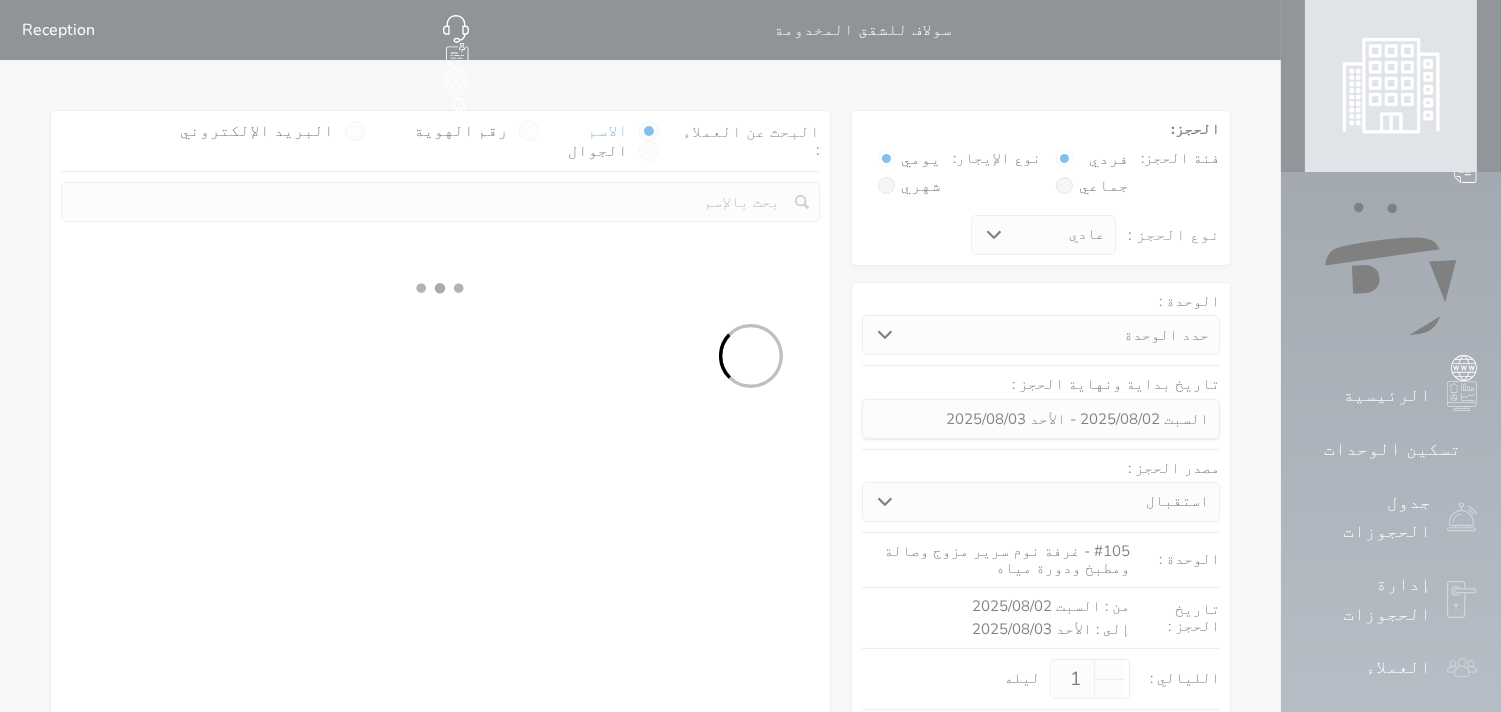 select on "7" 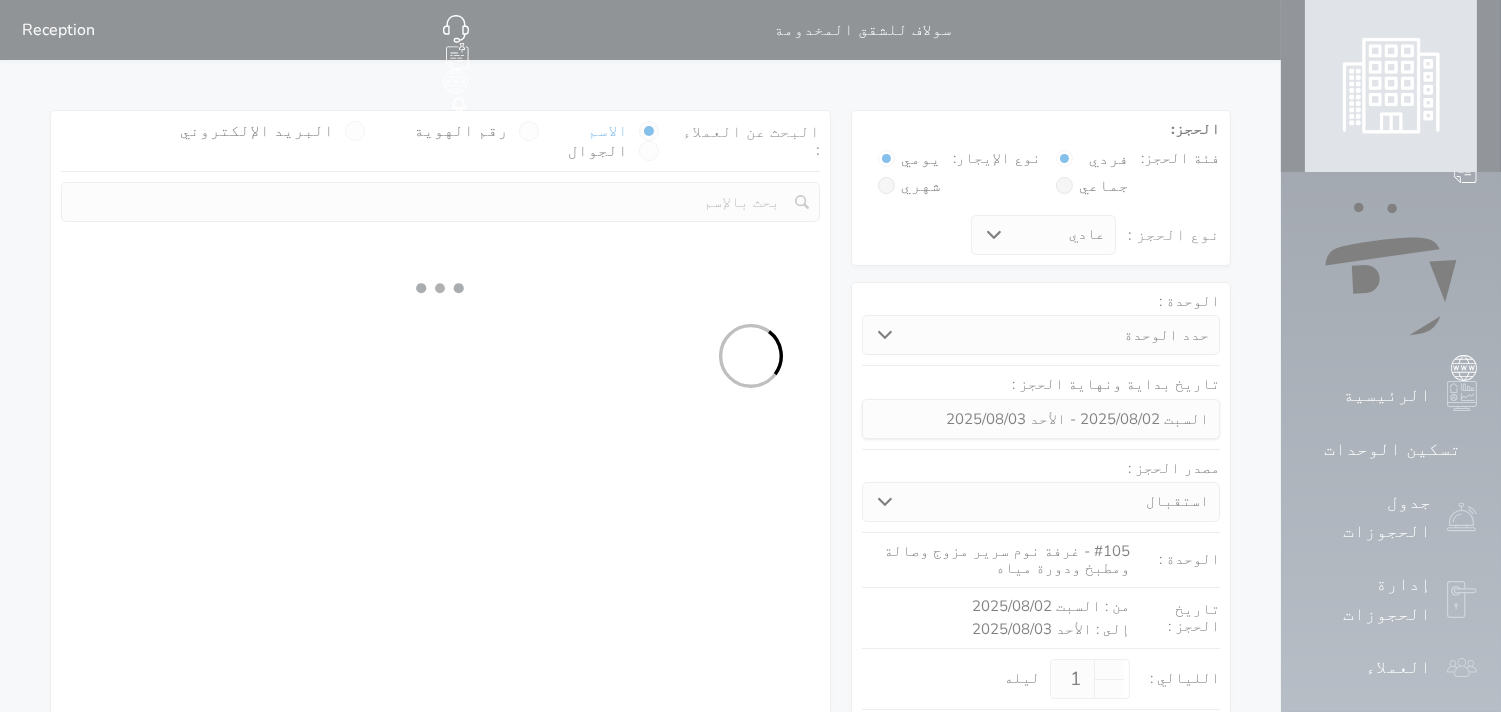 select 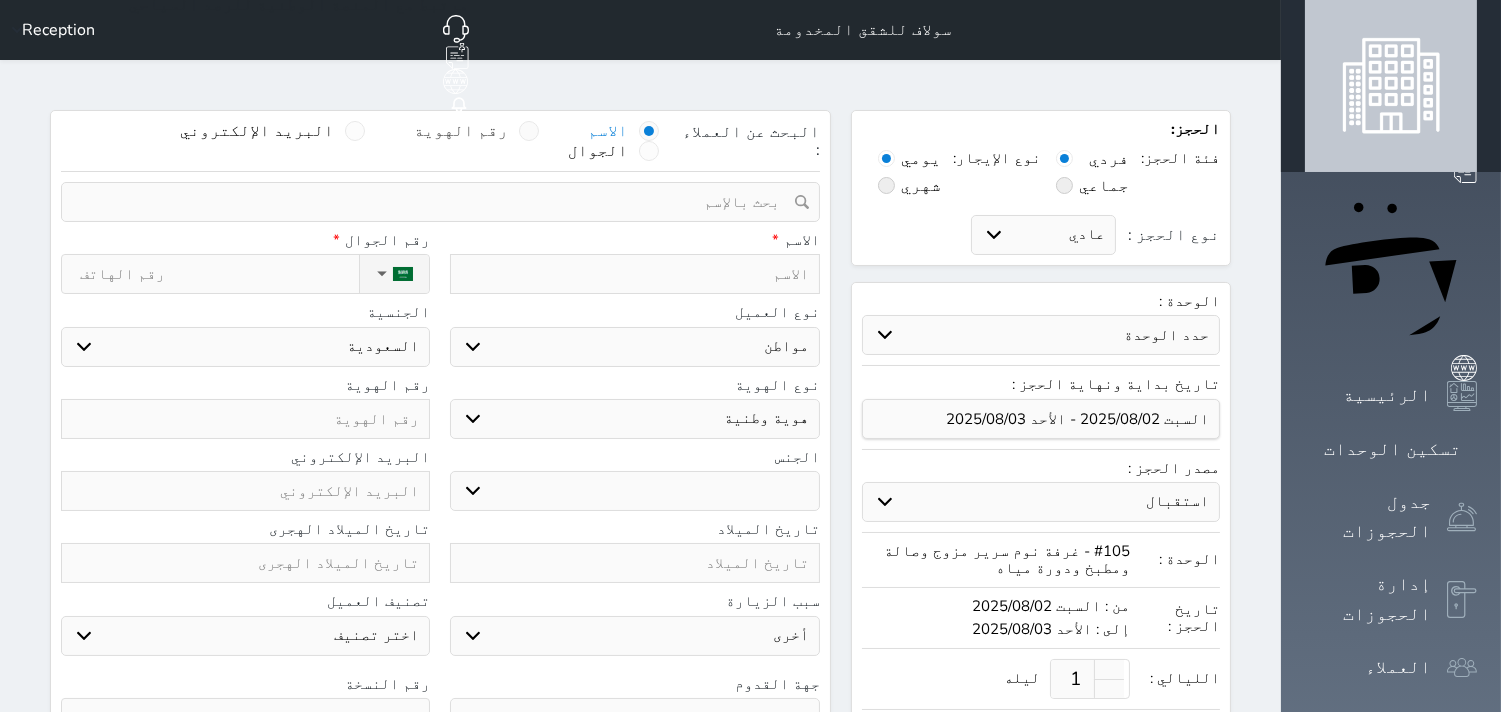 select 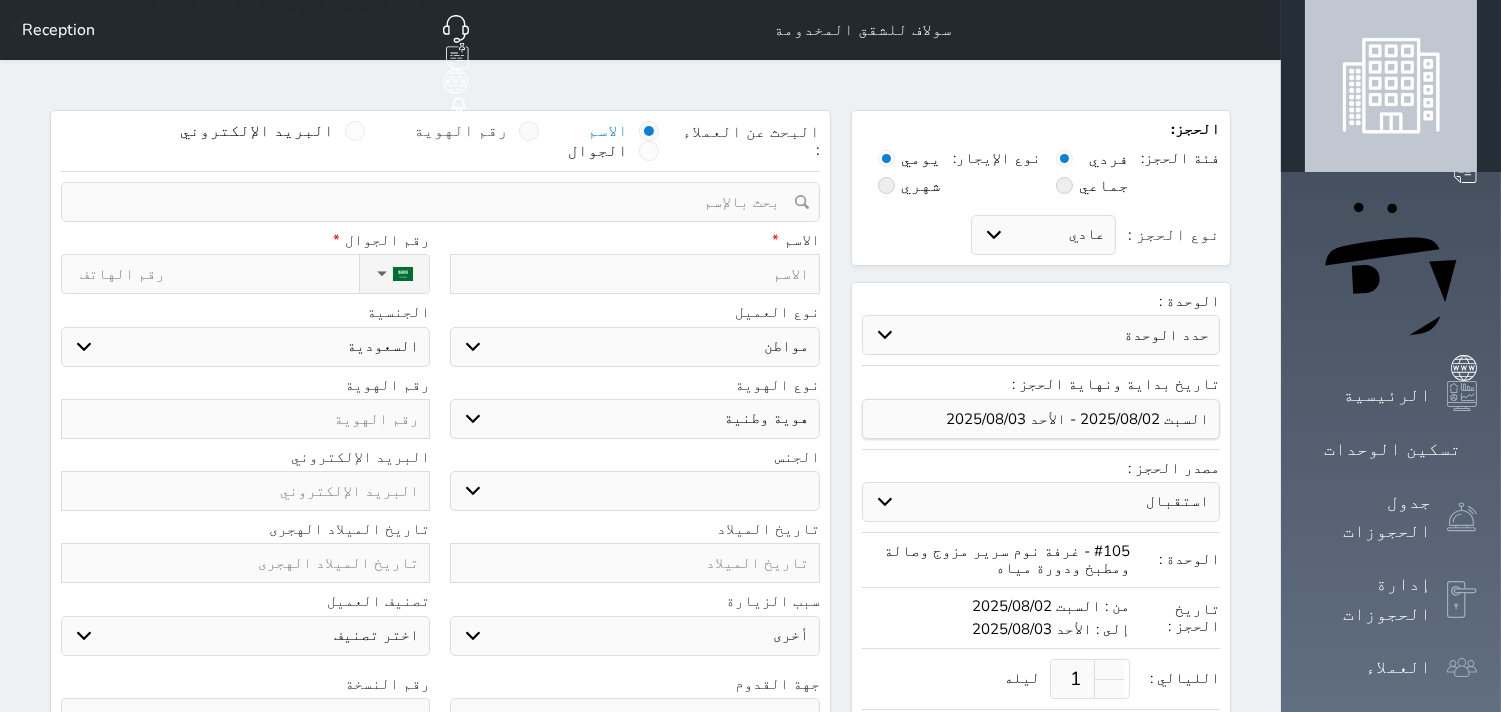 select 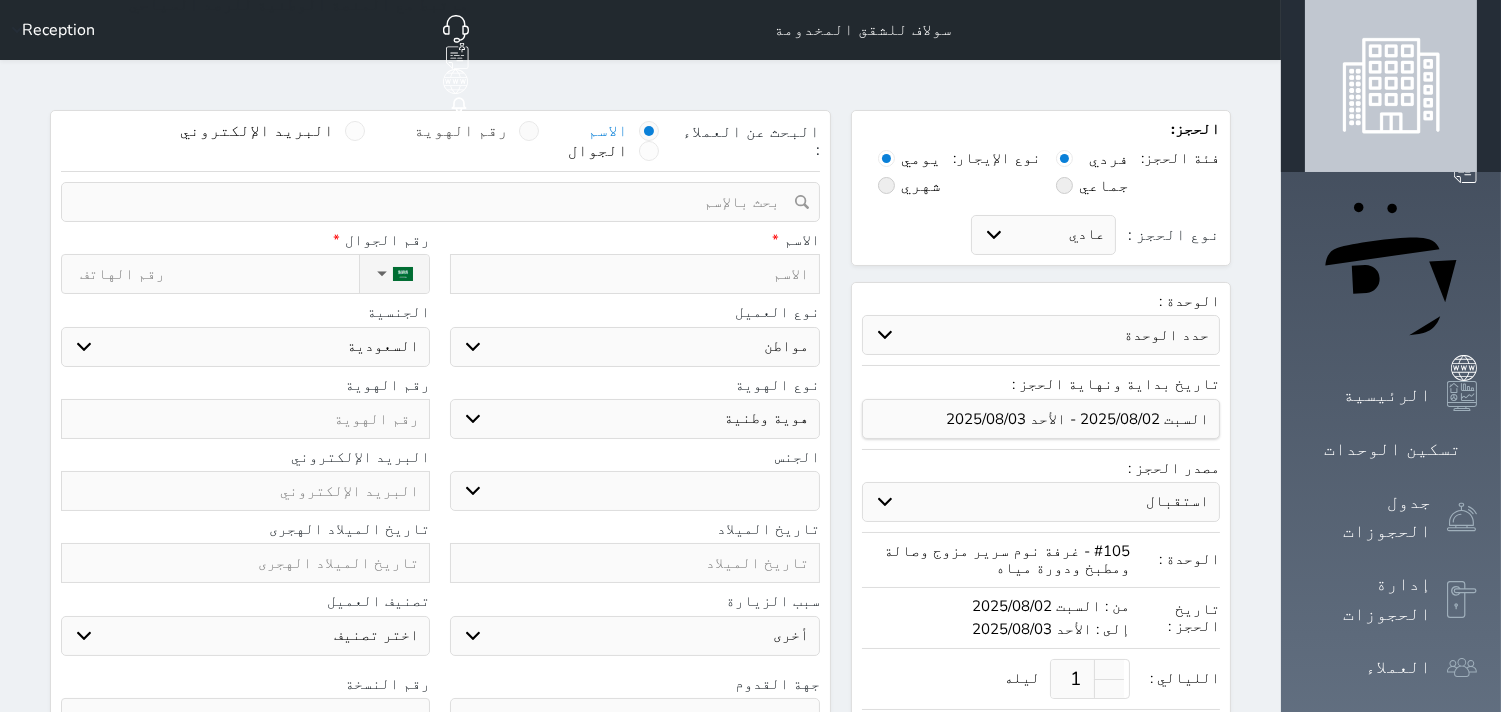 click at bounding box center (529, 131) 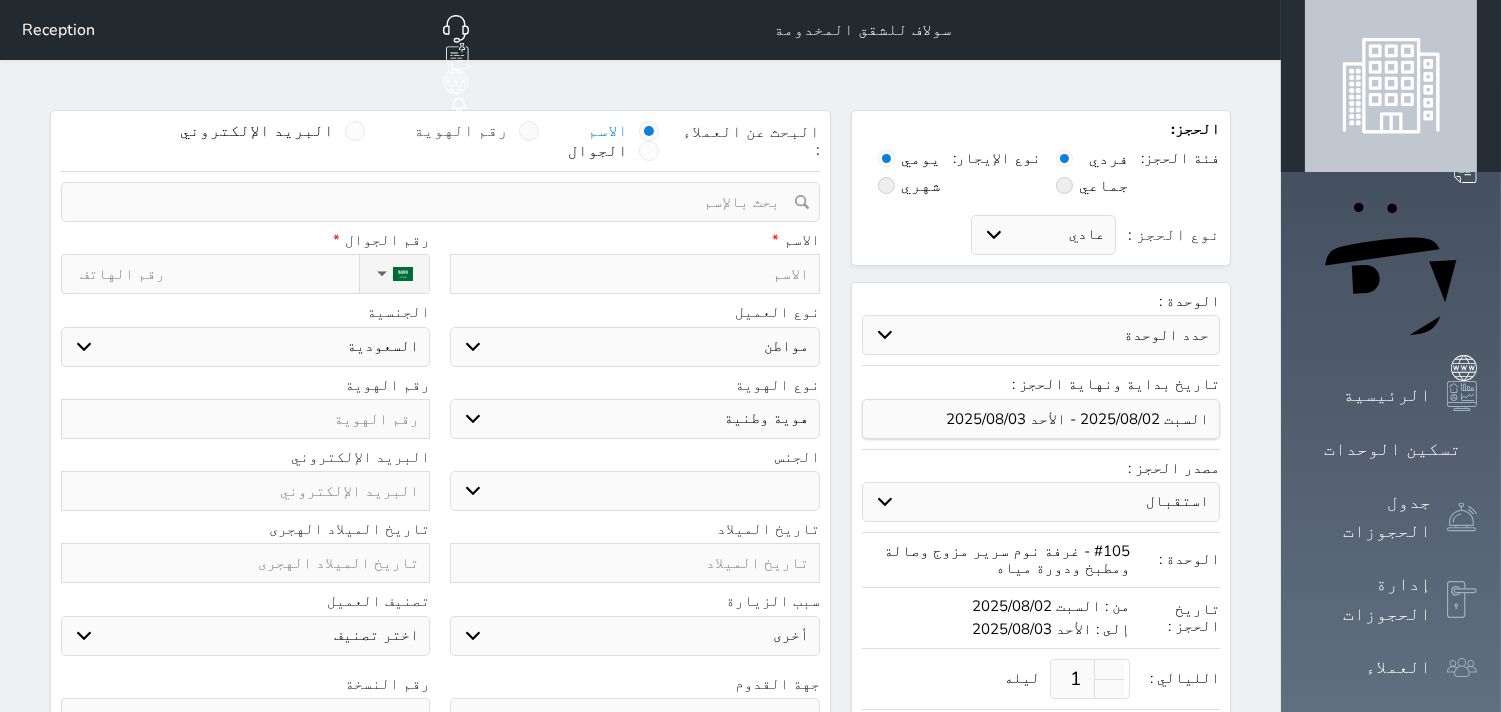 click on "رقم الهوية" at bounding box center (509, 141) 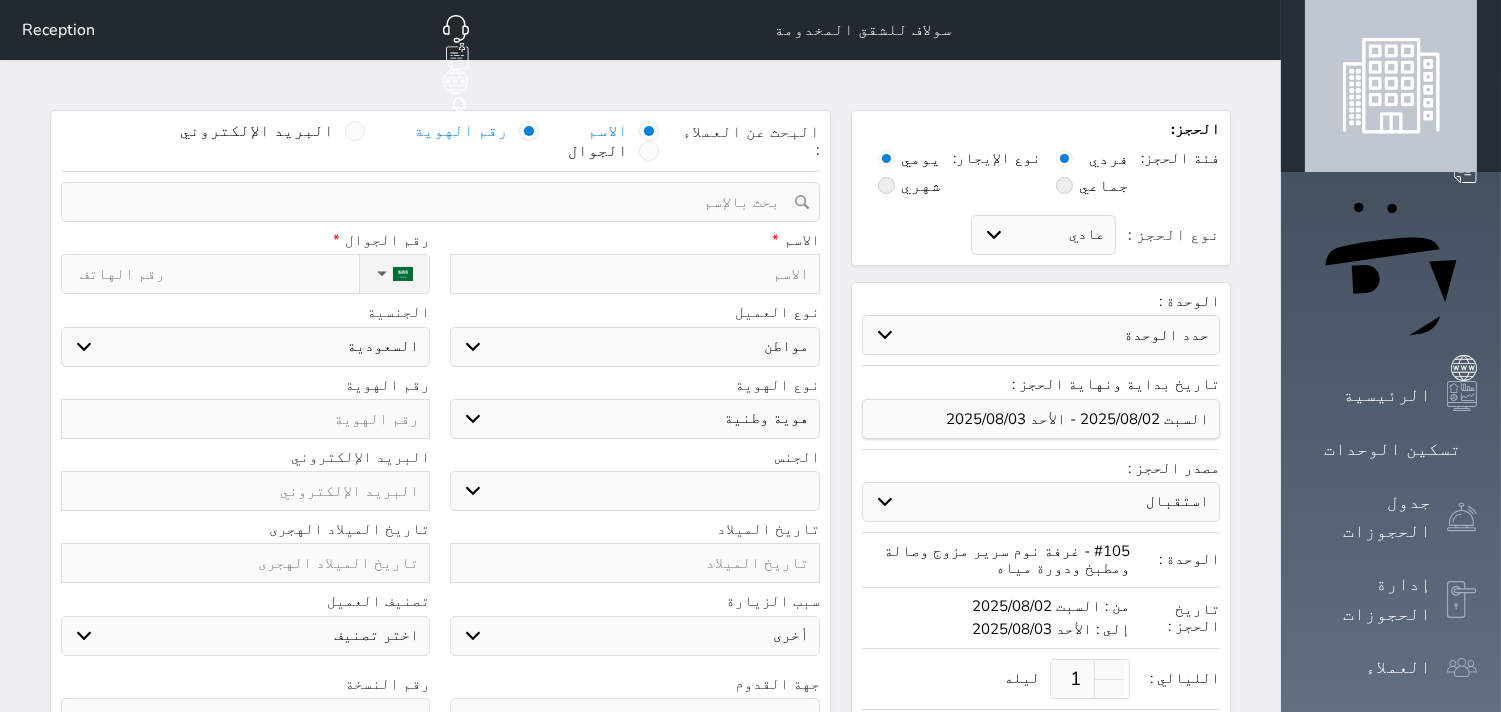 select 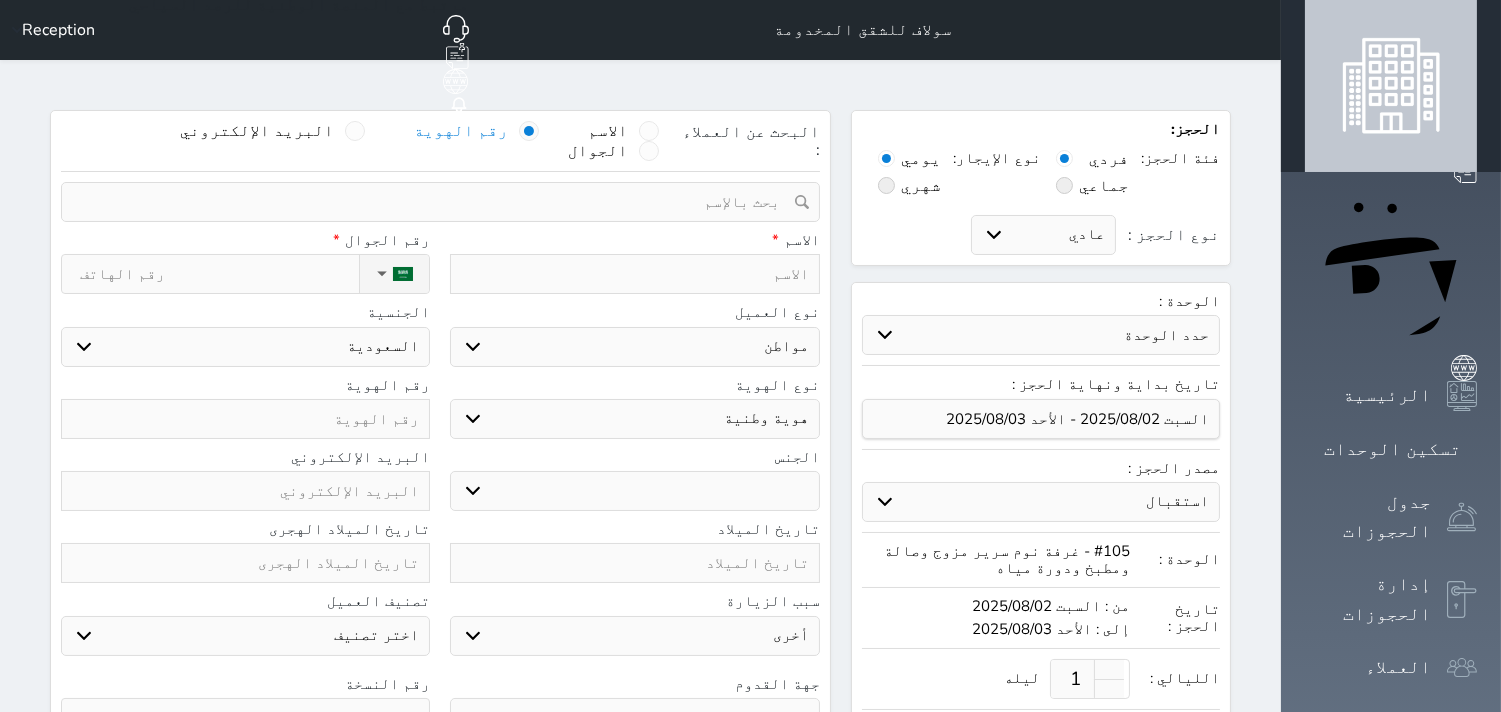 select 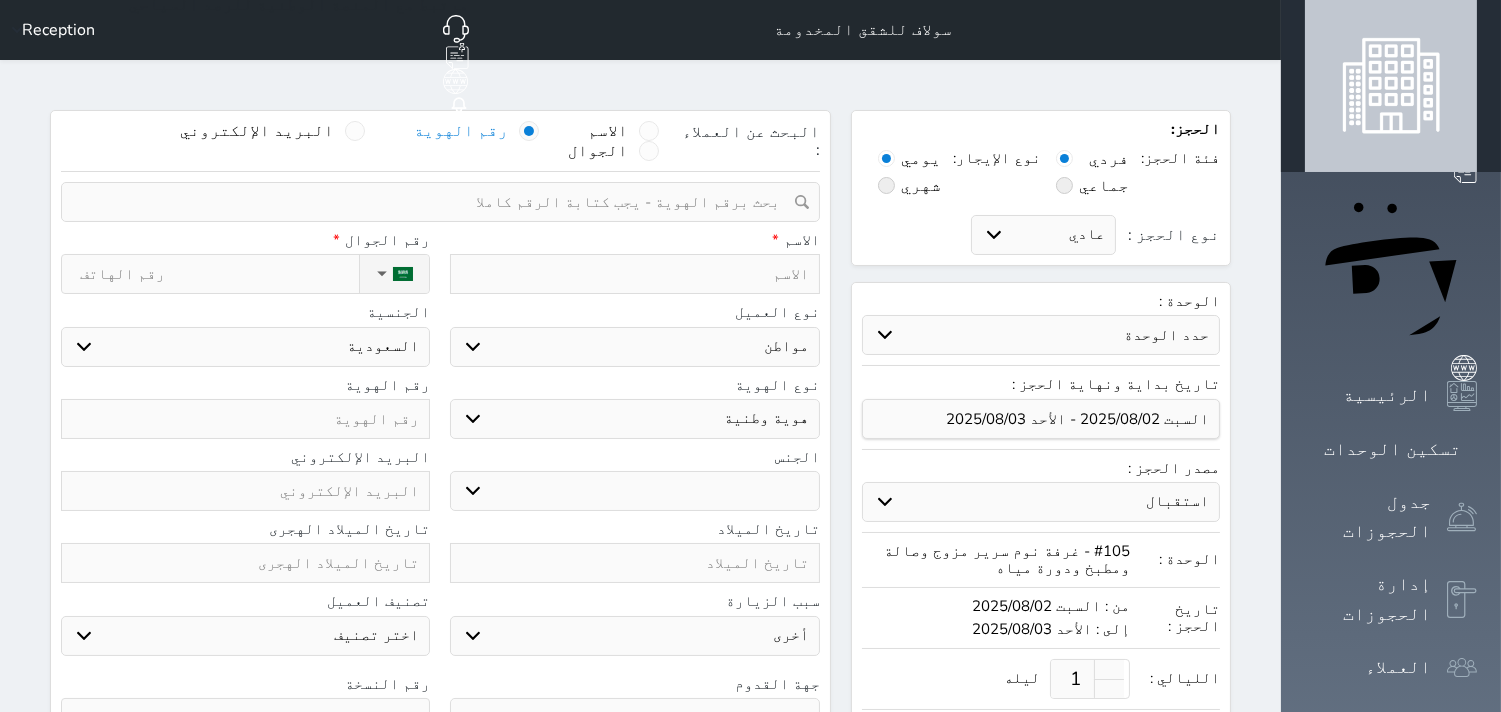 click at bounding box center [433, 202] 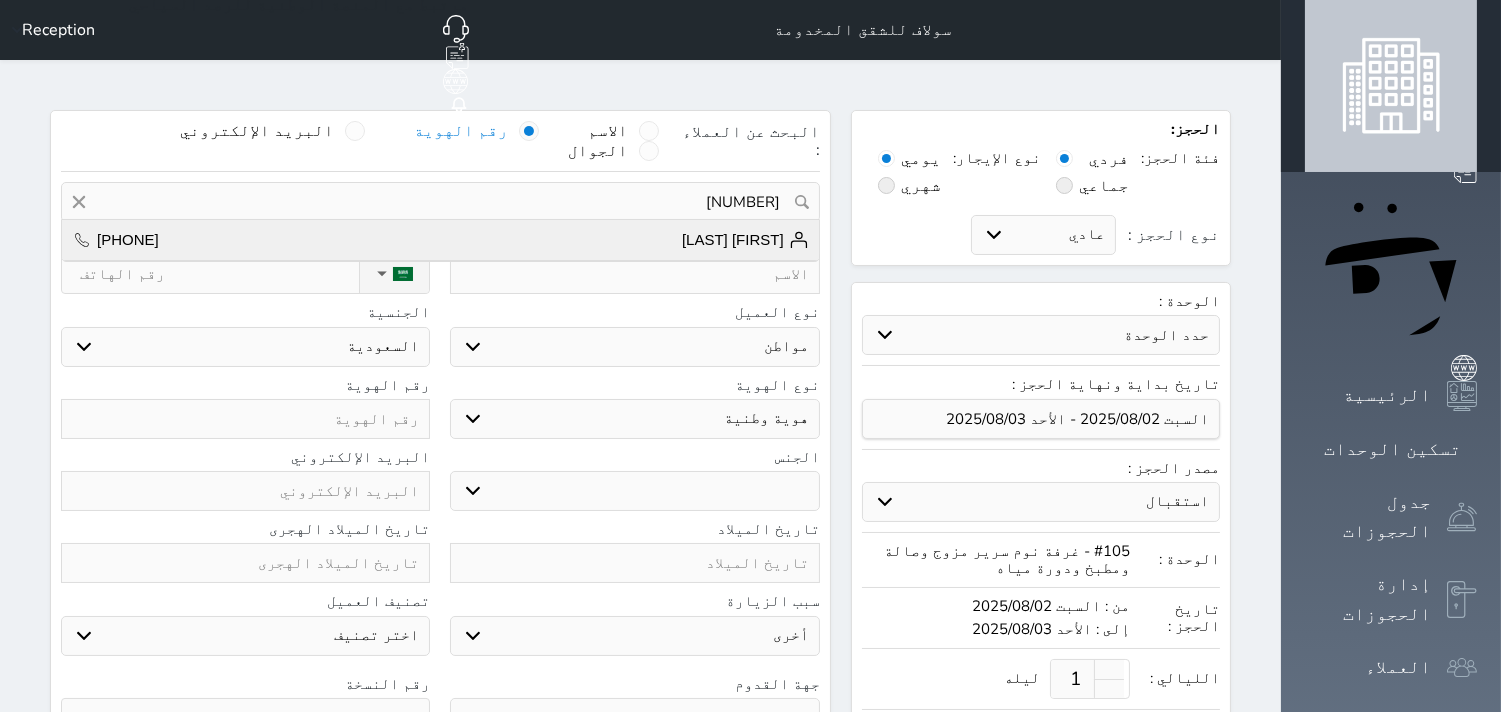 click on "[FIRST] [LAST]   [PHONE]" at bounding box center [440, 240] 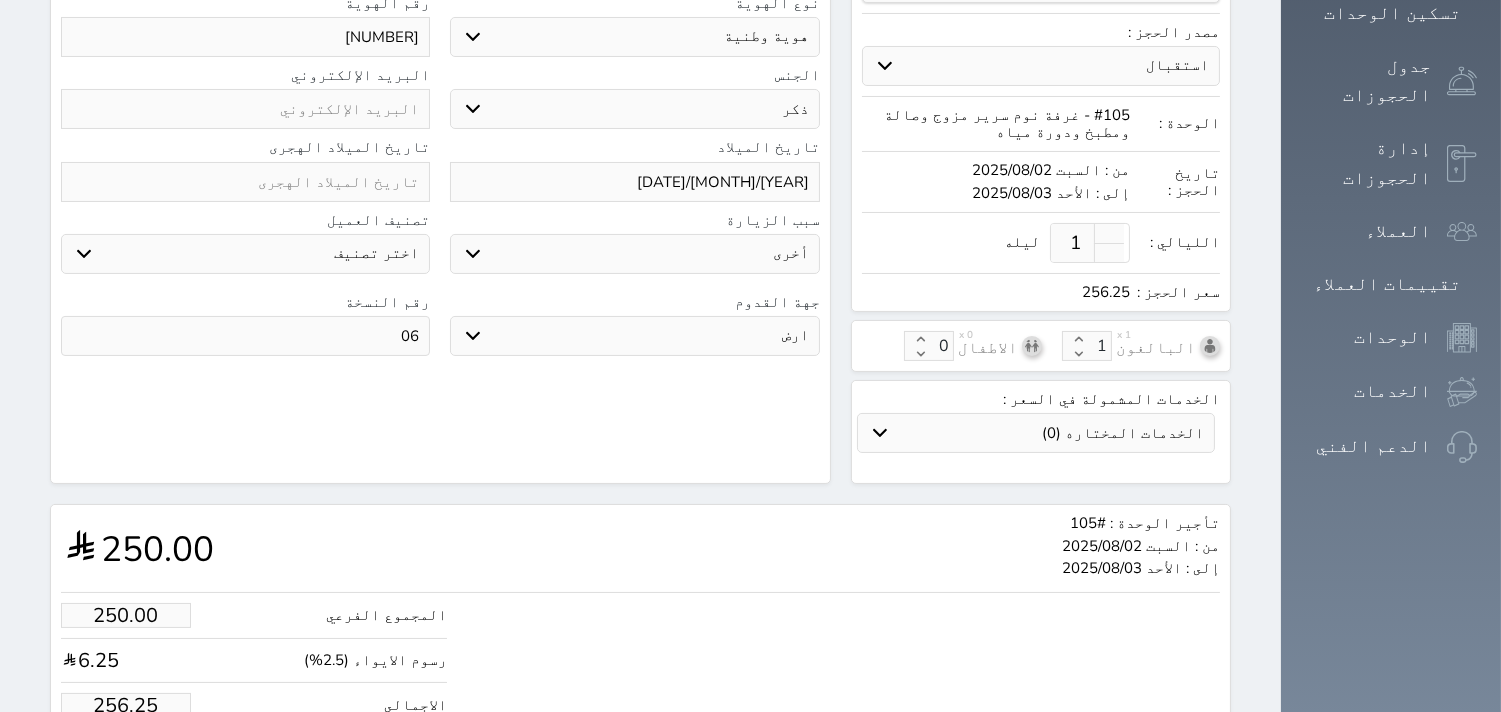 scroll, scrollTop: 478, scrollLeft: 0, axis: vertical 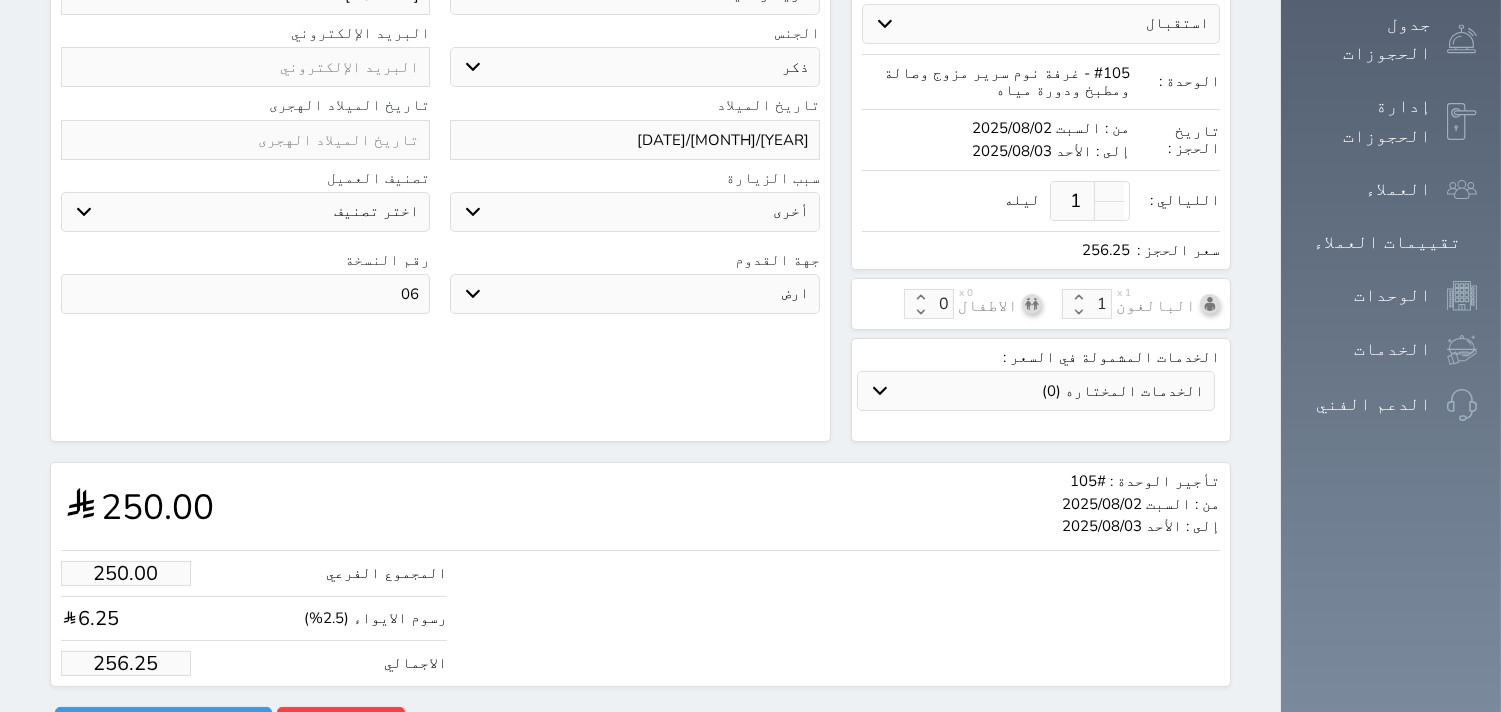click on "256.25" at bounding box center [126, 663] 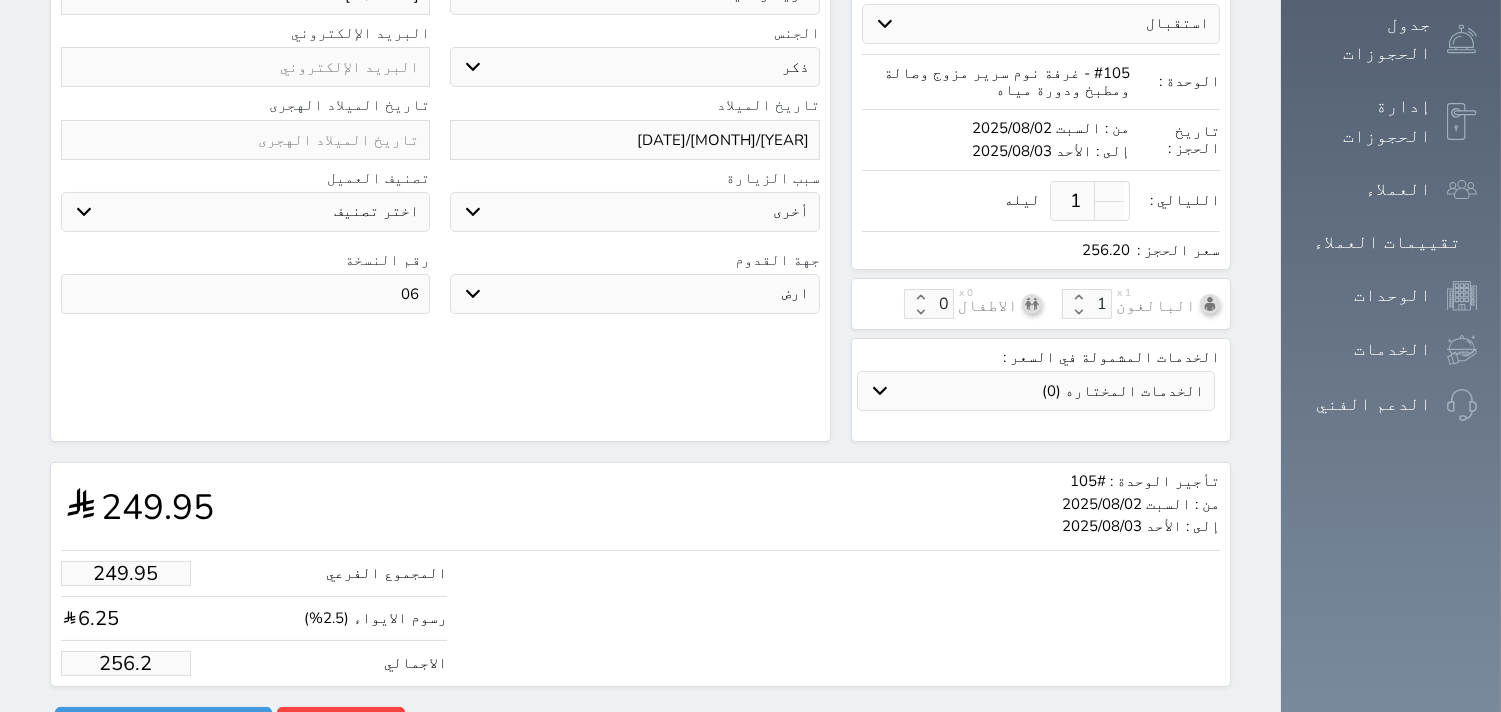 type on "249.76" 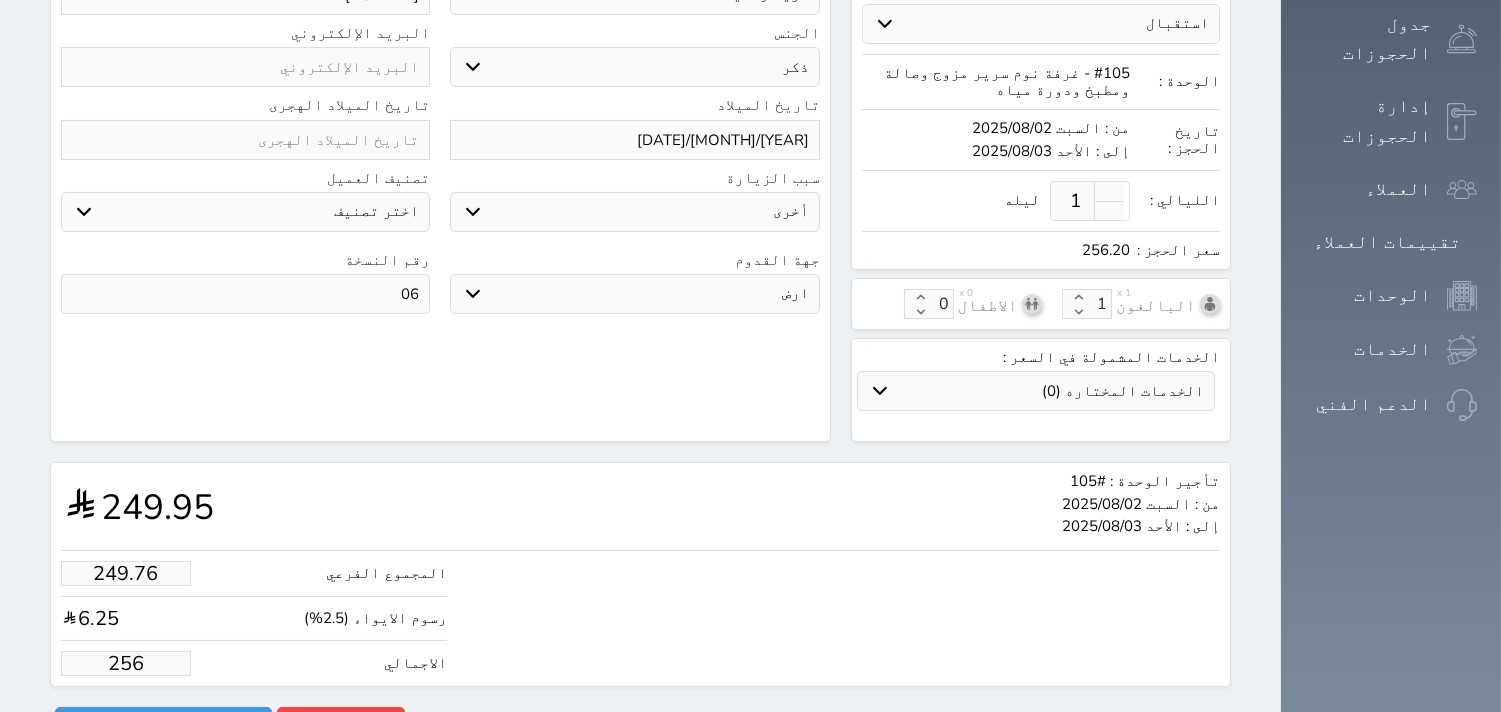 type on "24.39" 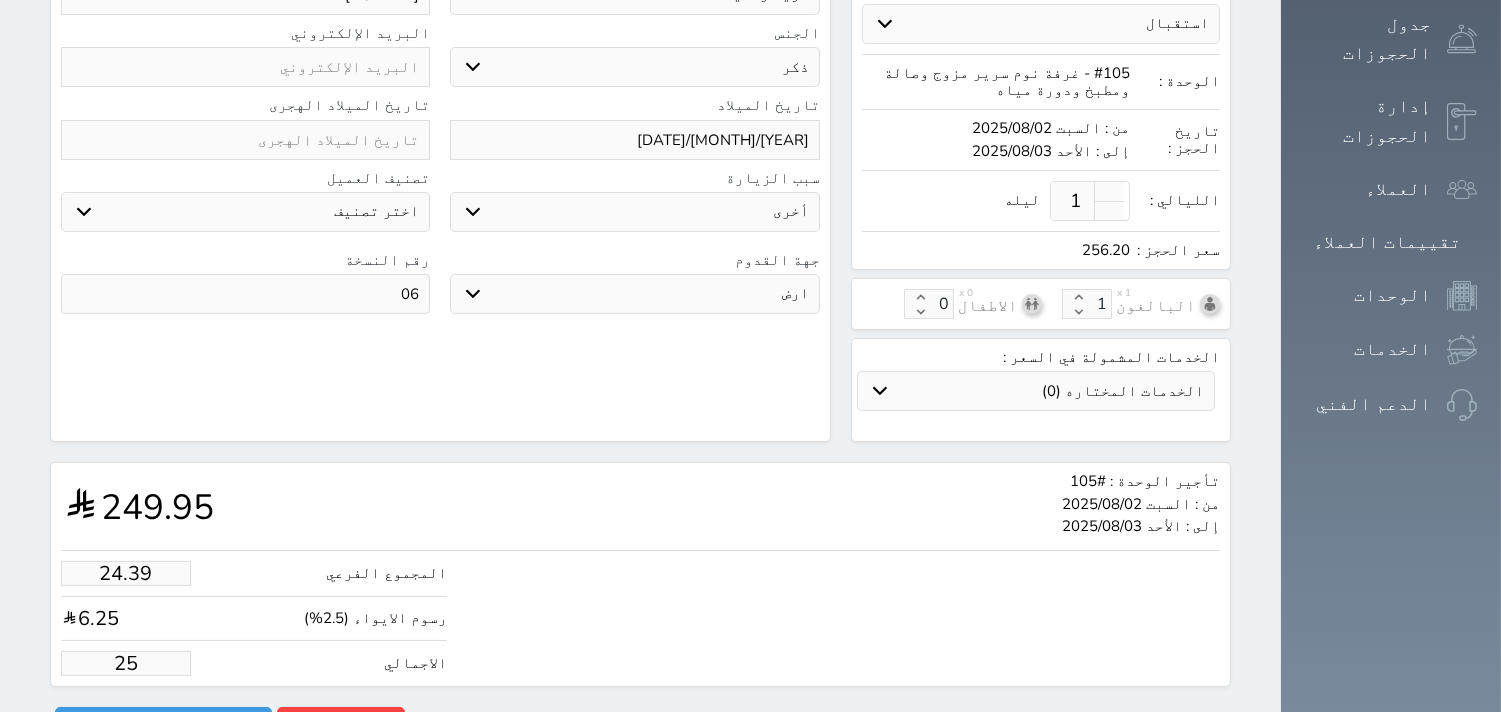 type on "1.95" 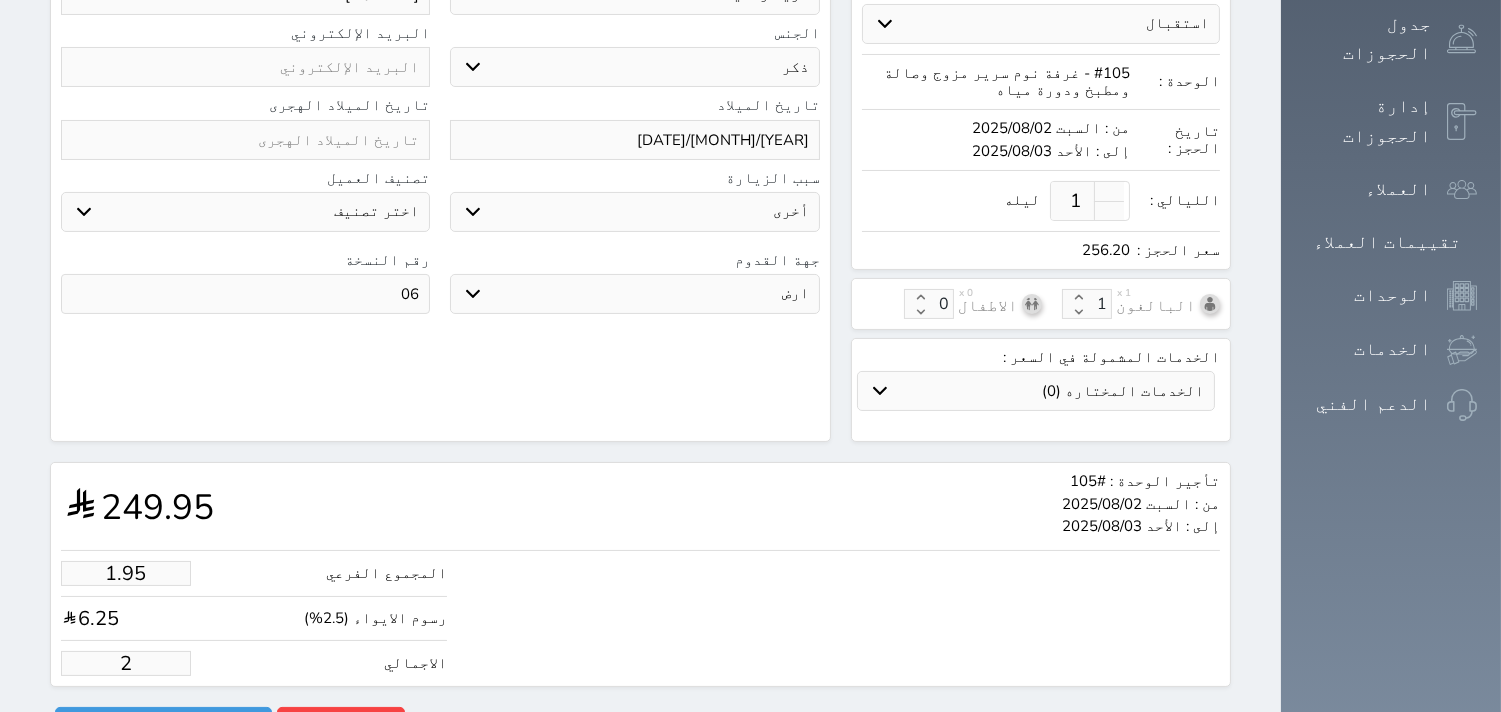 type on "1.00" 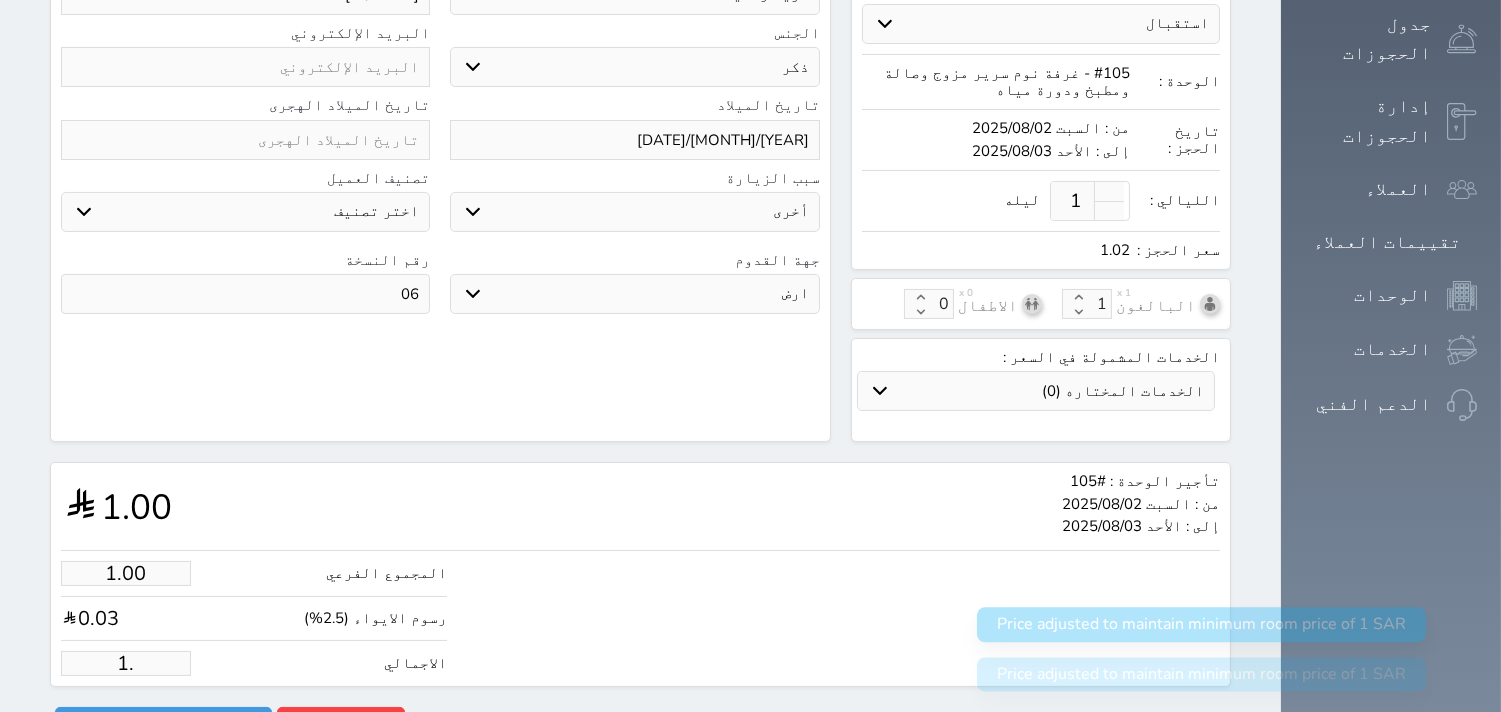 type on "1" 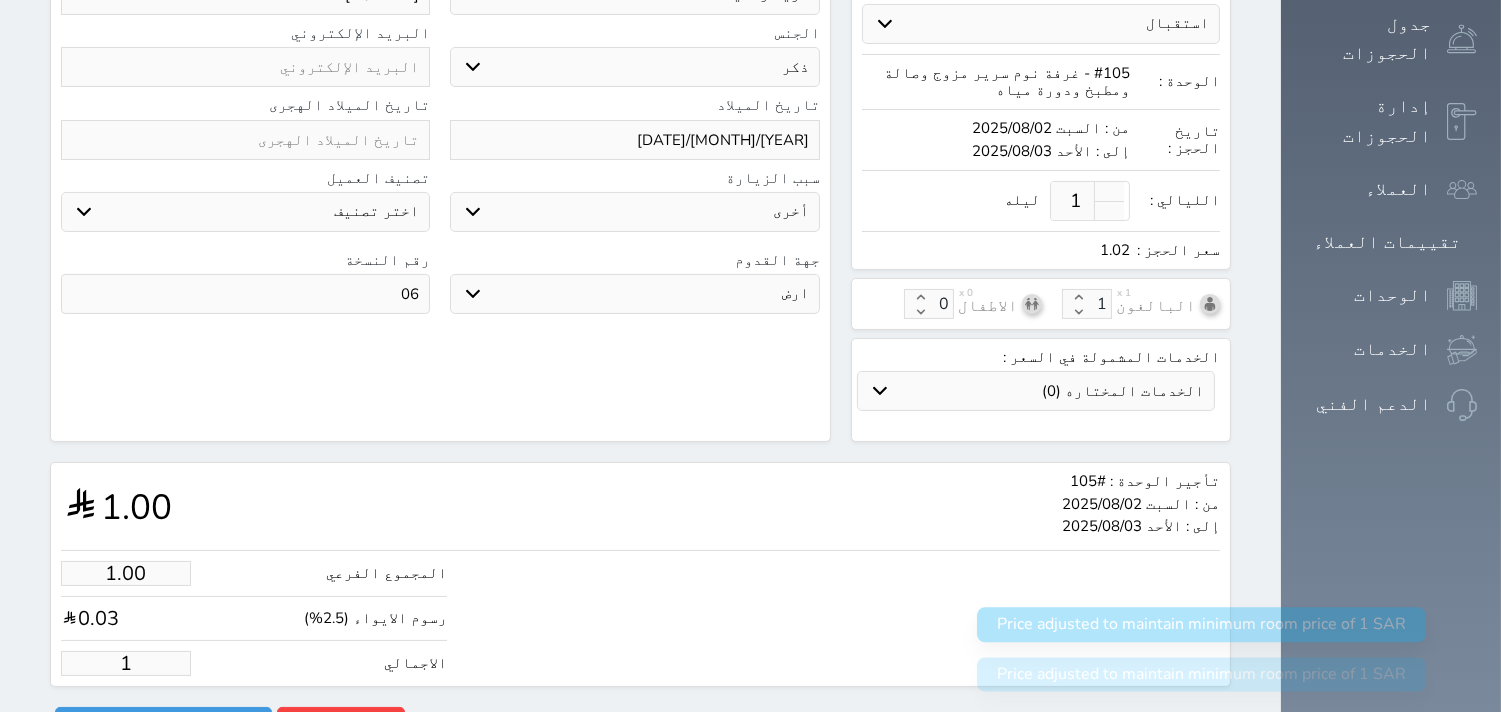type 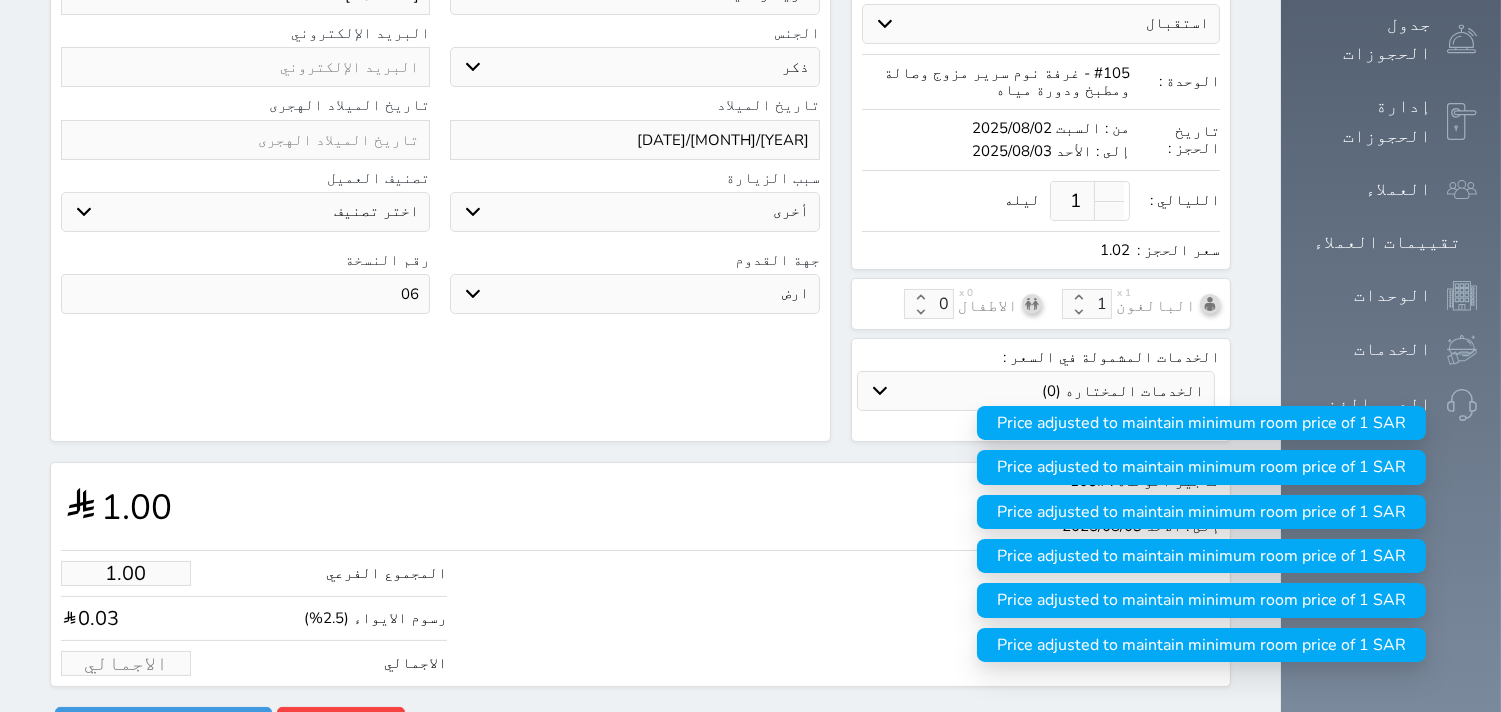 type on "1.95" 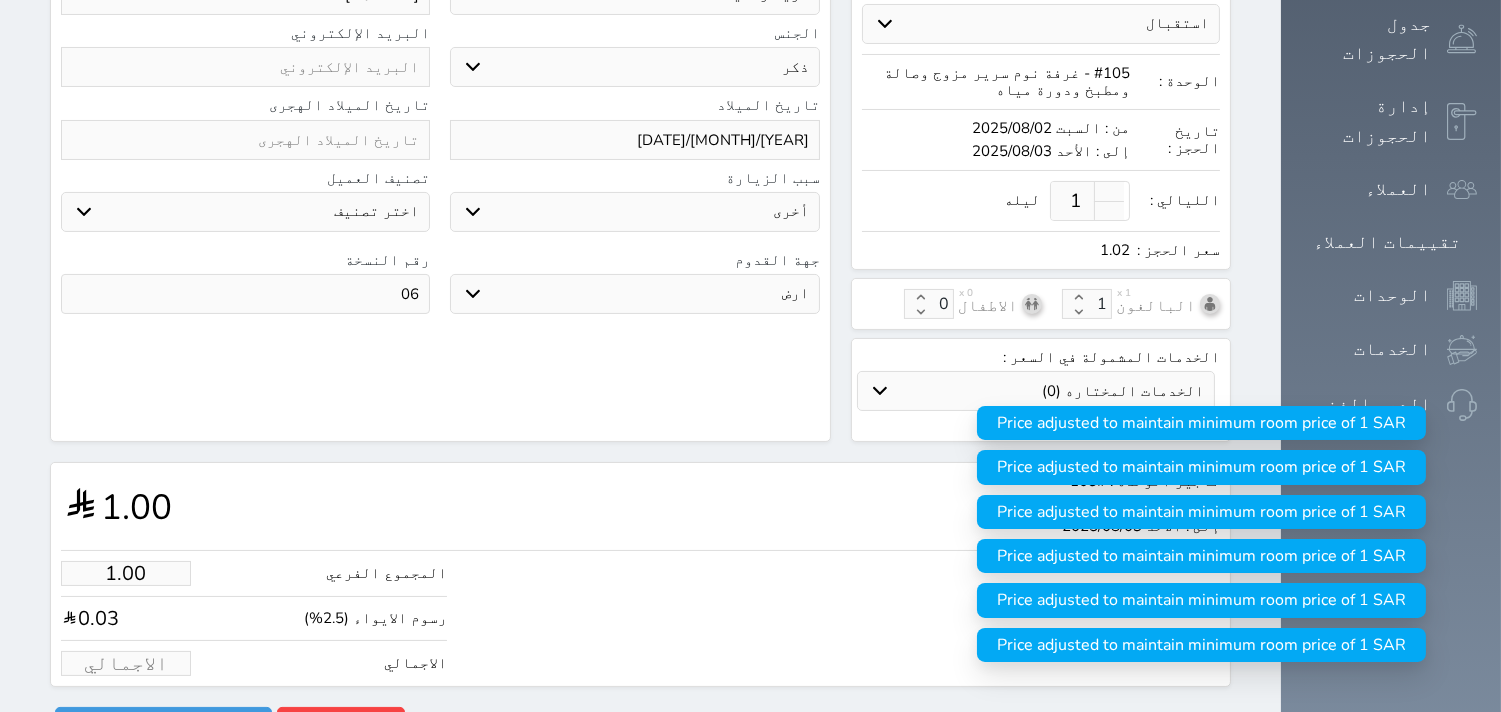 type on "2" 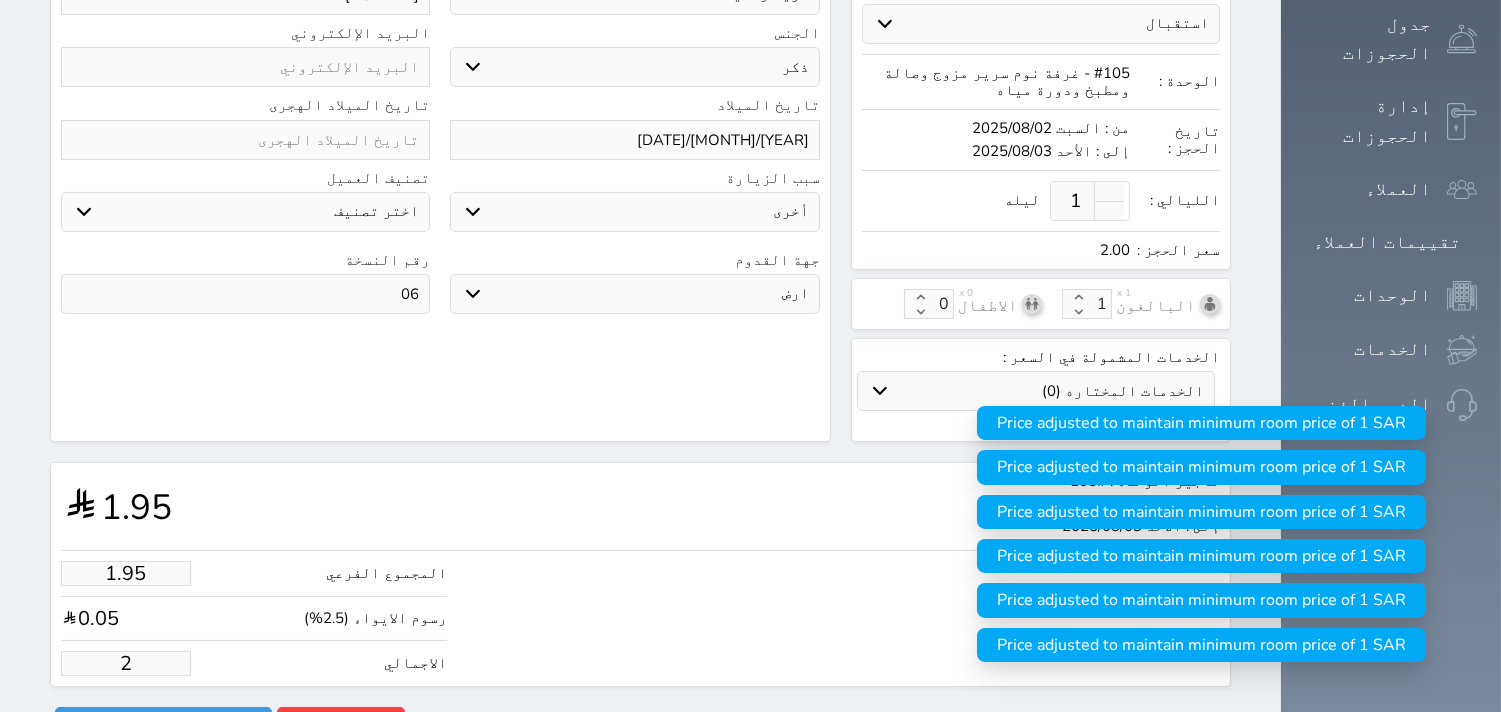 type on "19.51" 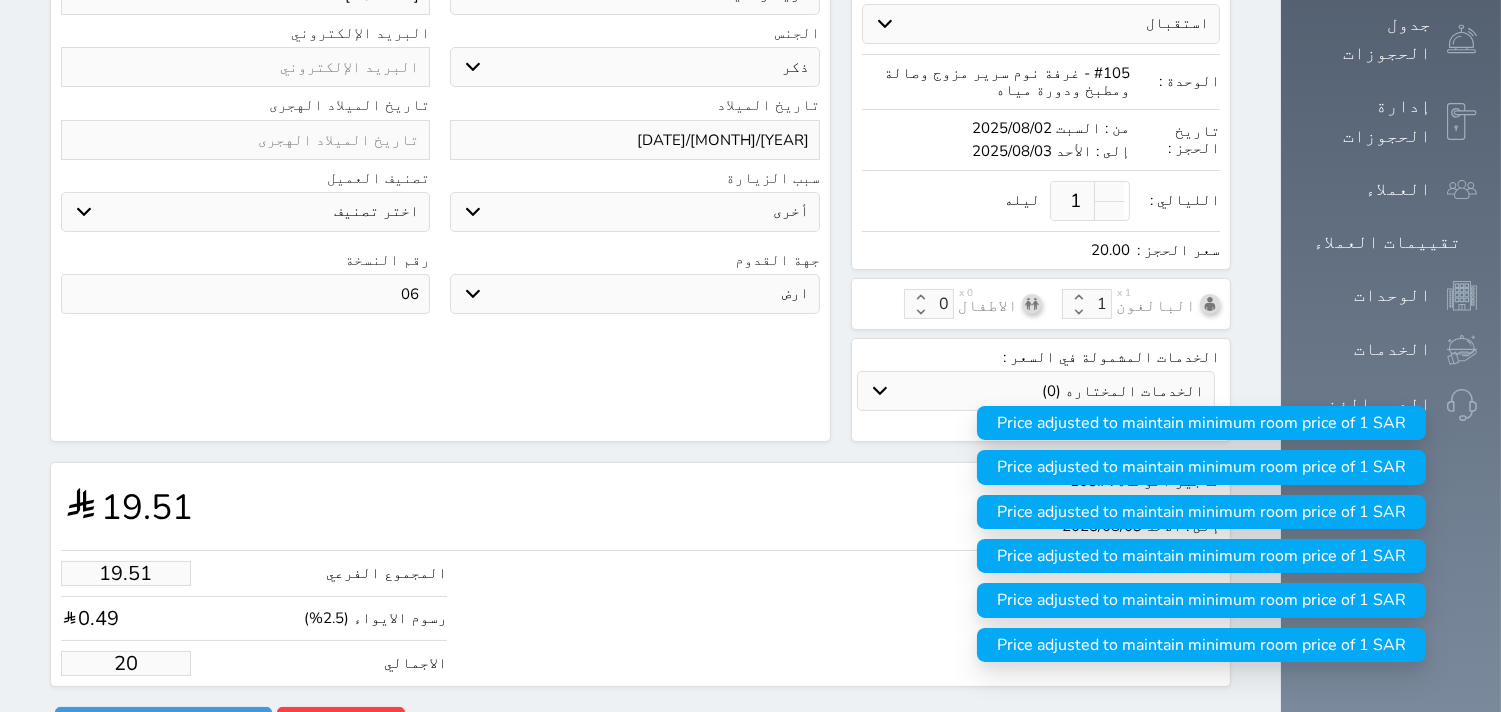 type on "195.12" 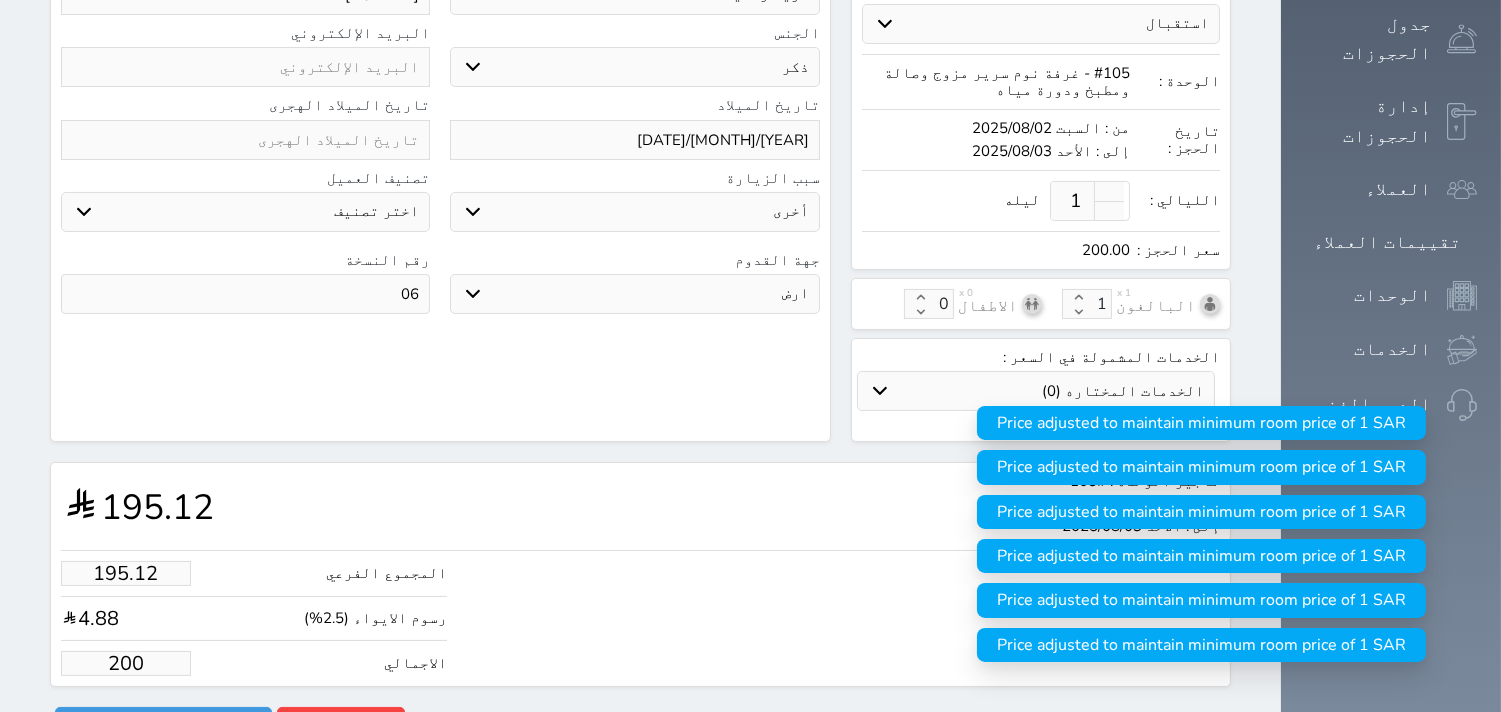 type on "1951.22" 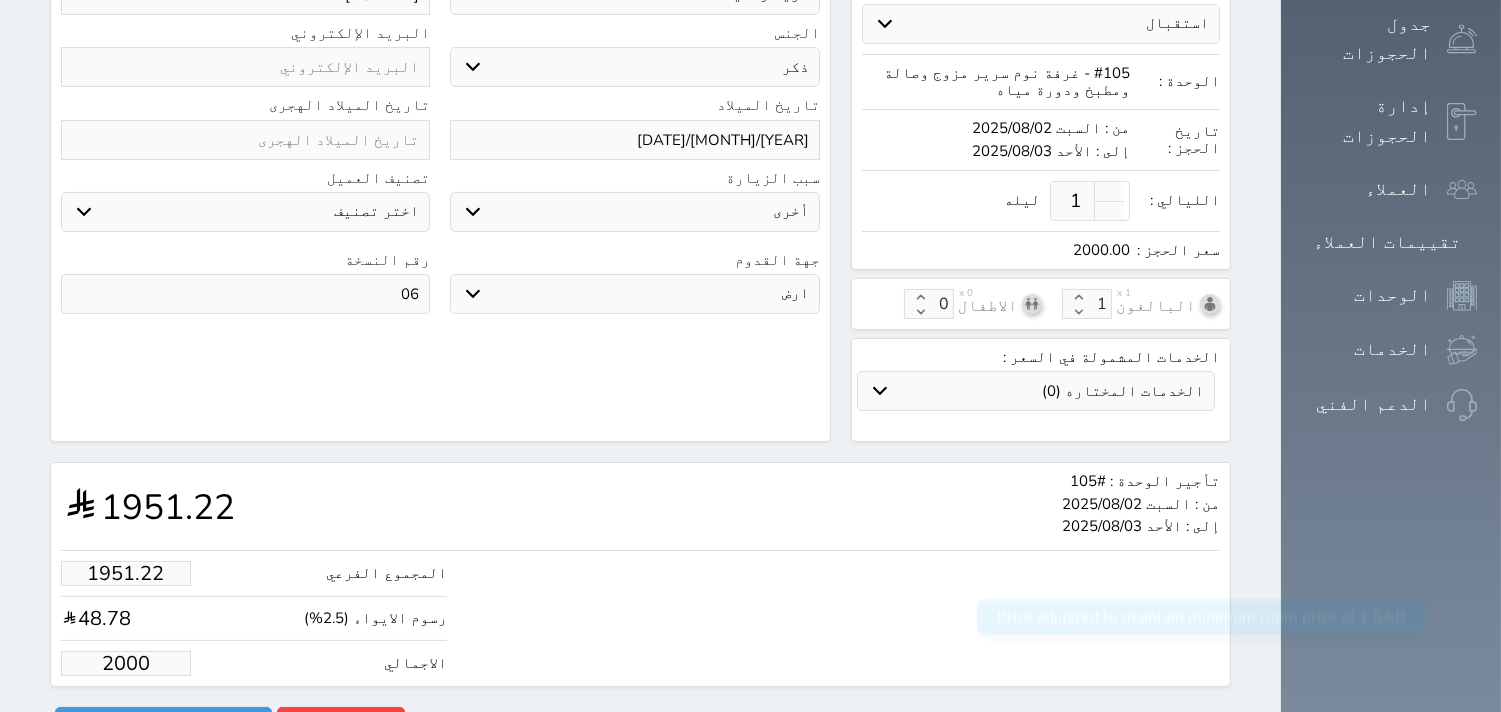 type on "195.12" 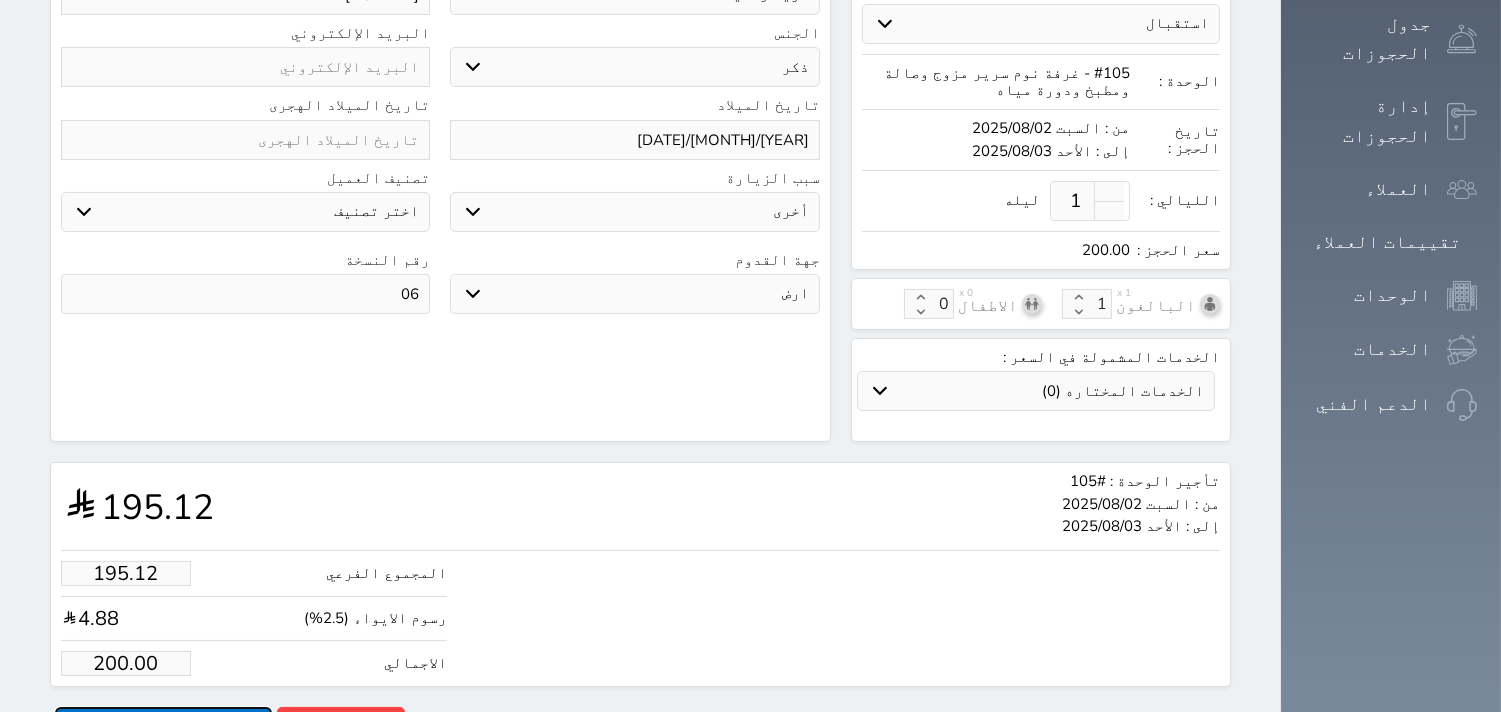click on "حجز" at bounding box center [163, 724] 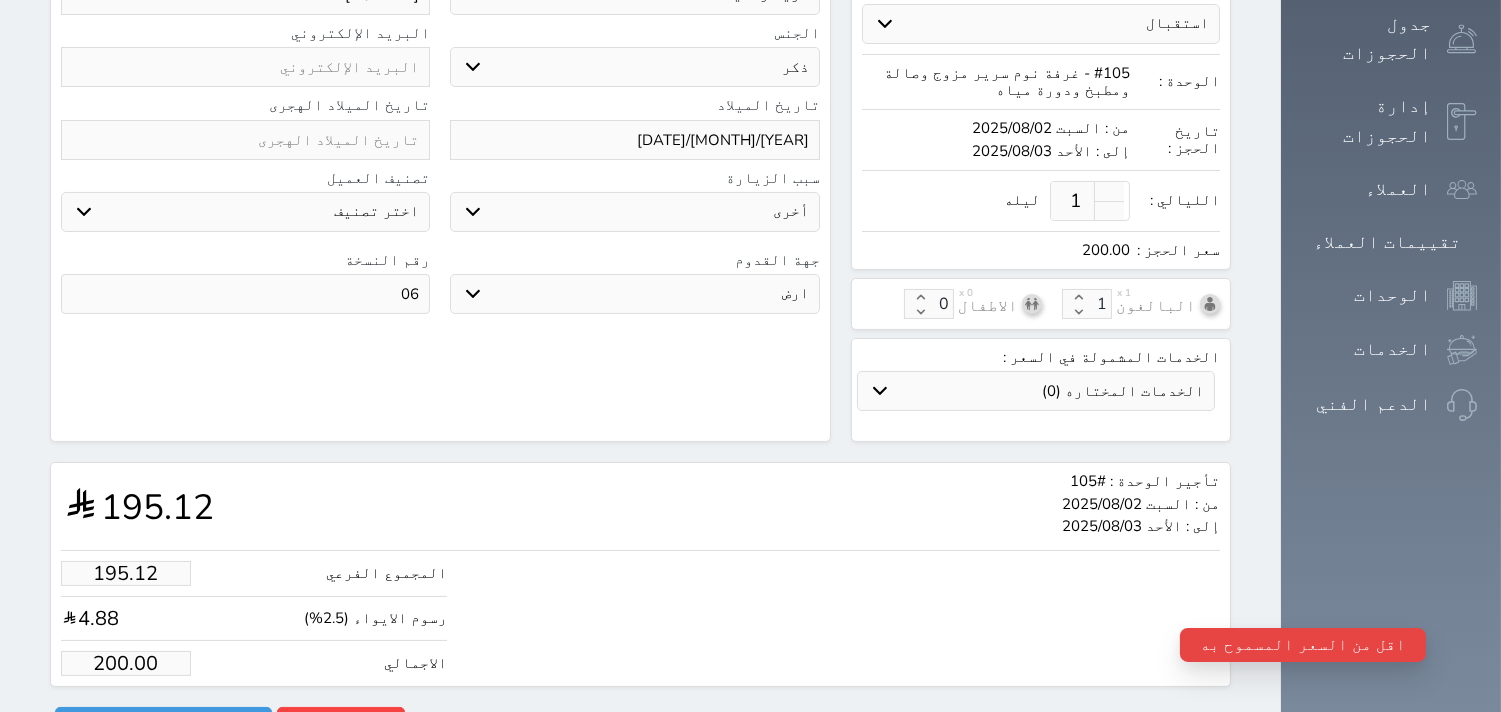 type on "200" 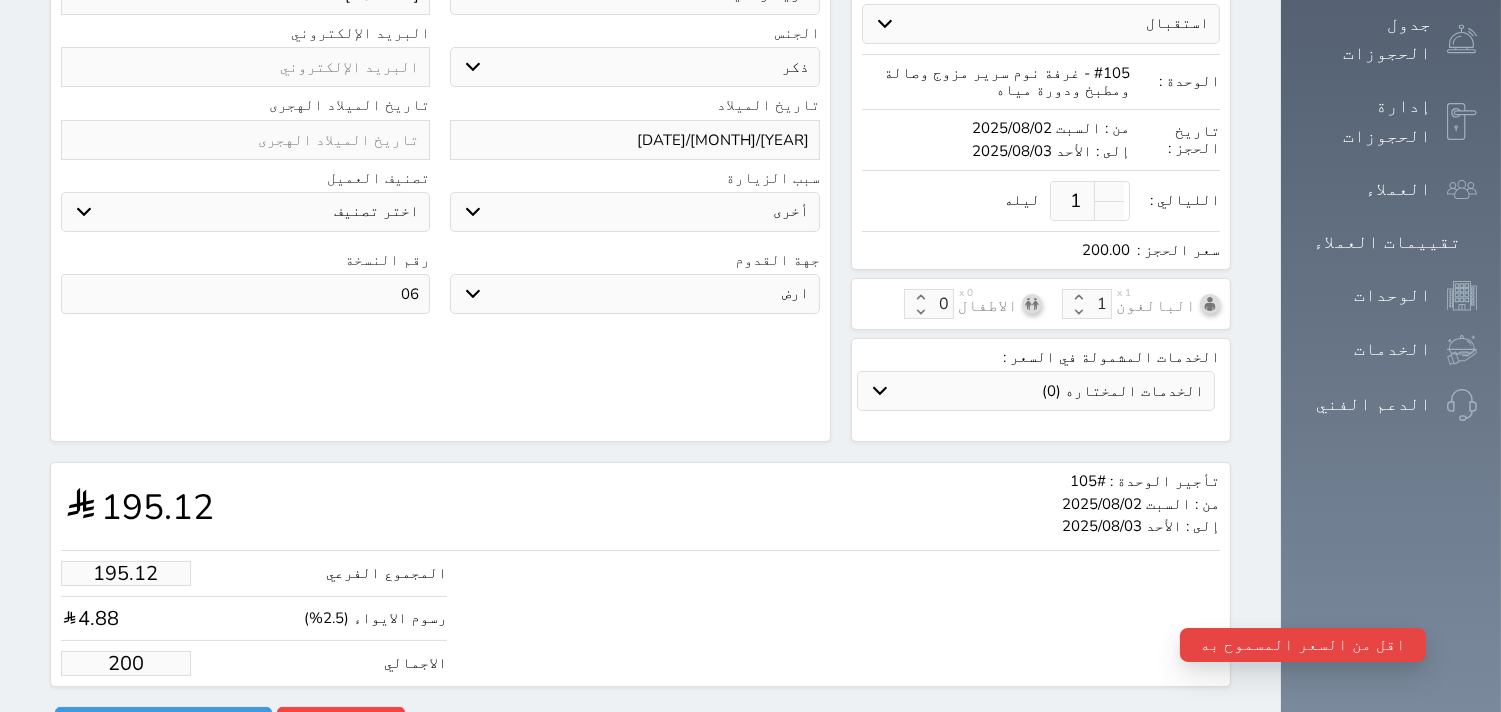 click on "200" at bounding box center [126, 663] 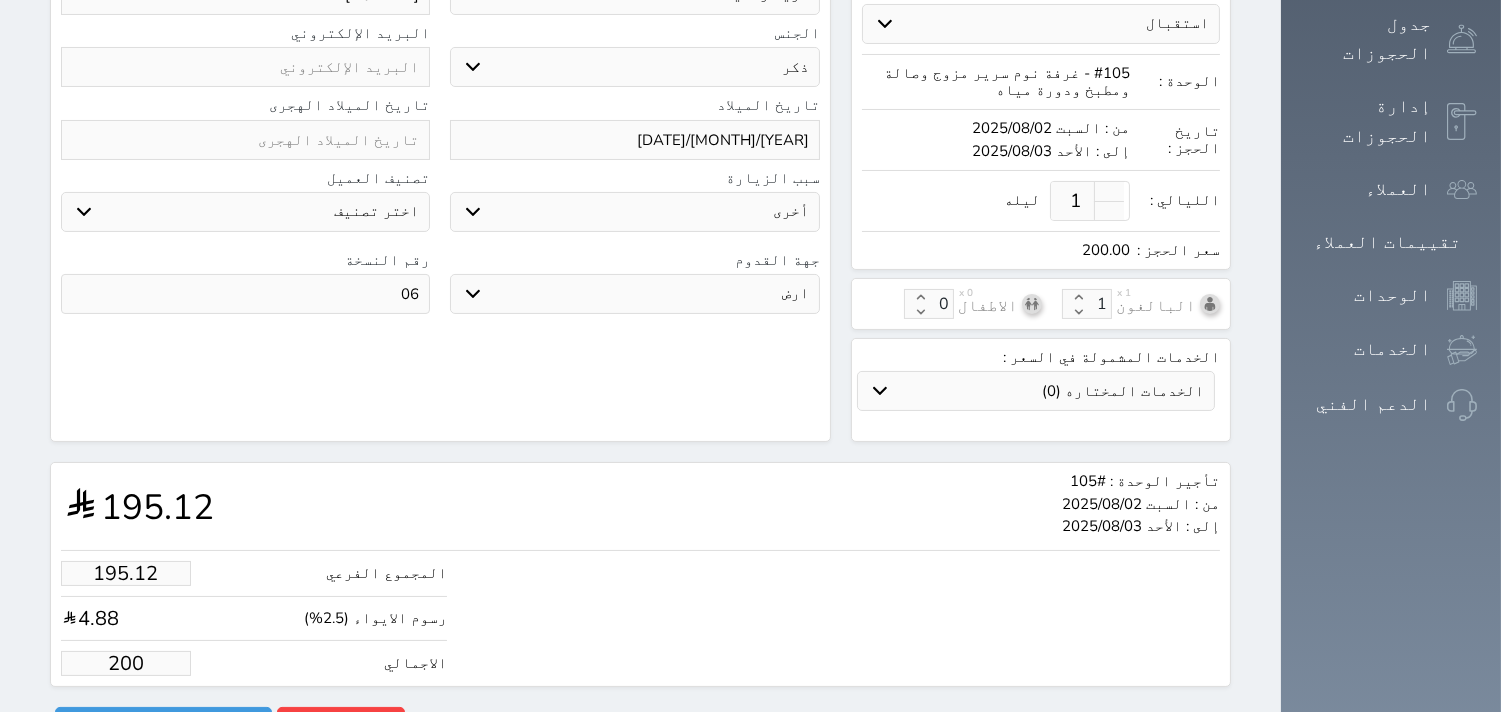 type on "19.51" 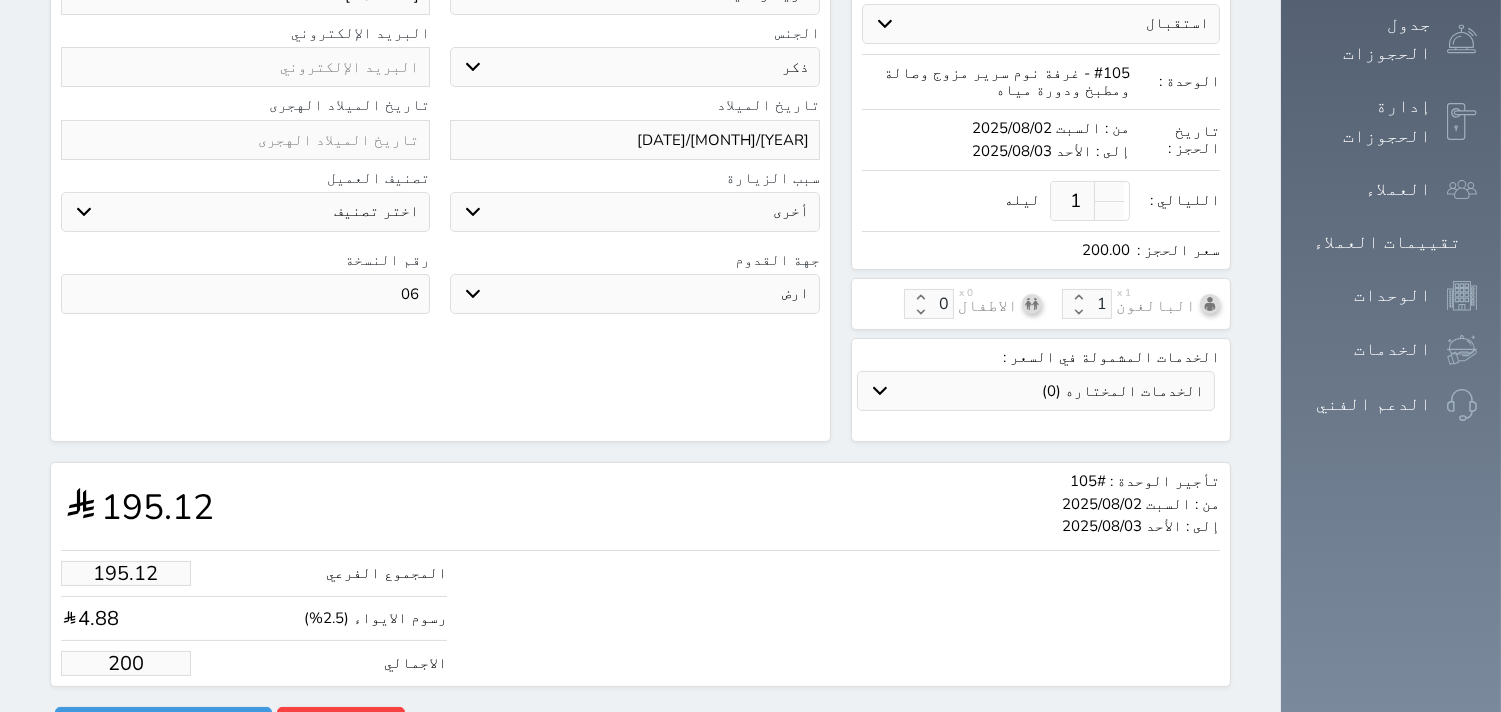 type on "20" 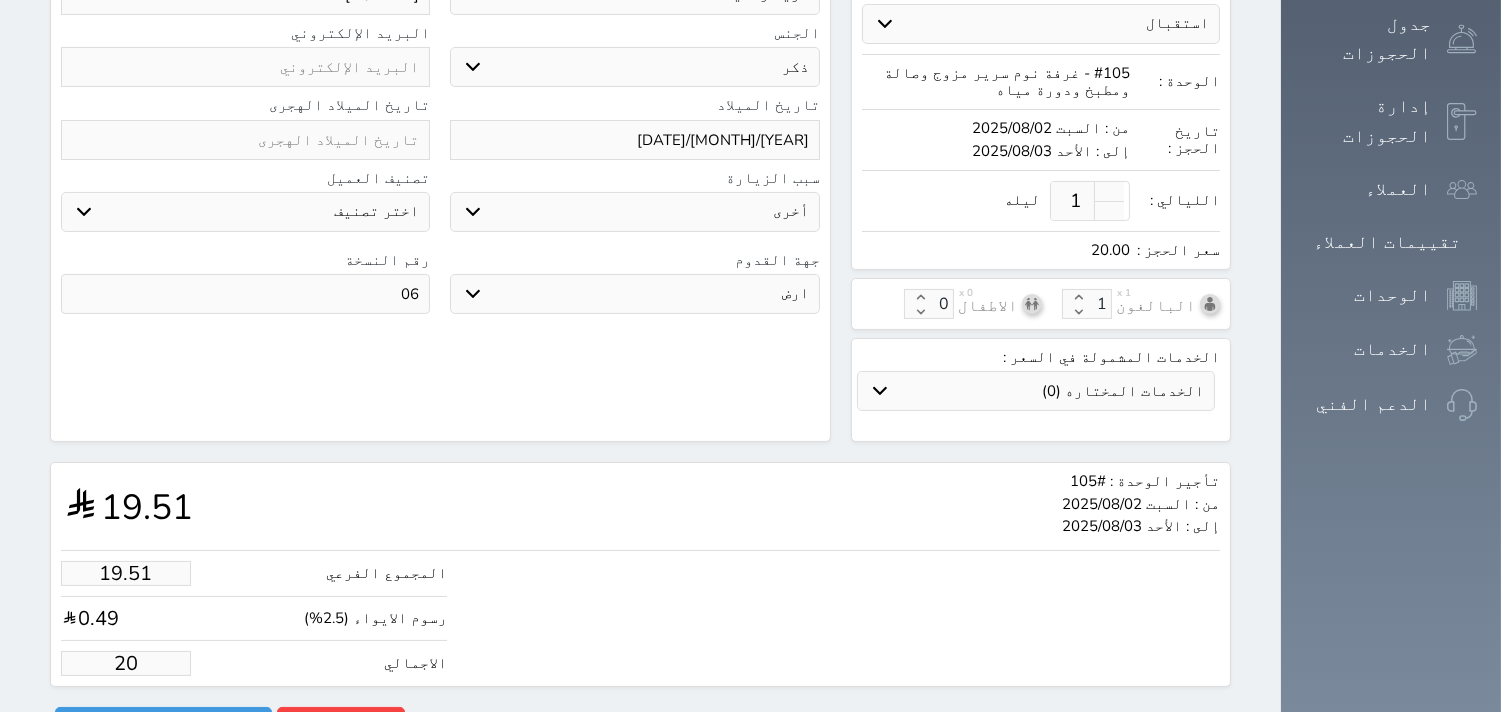 type on "1.95" 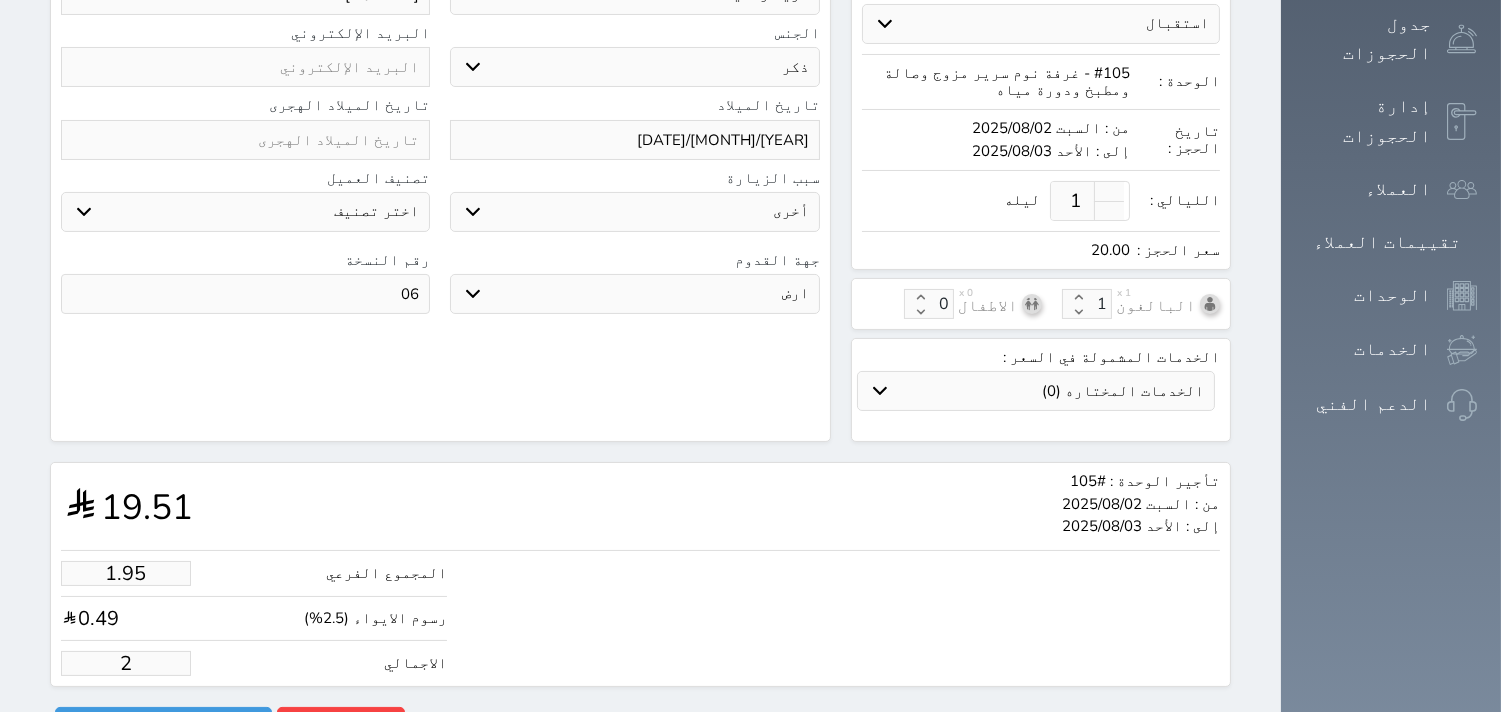 type on "1.00" 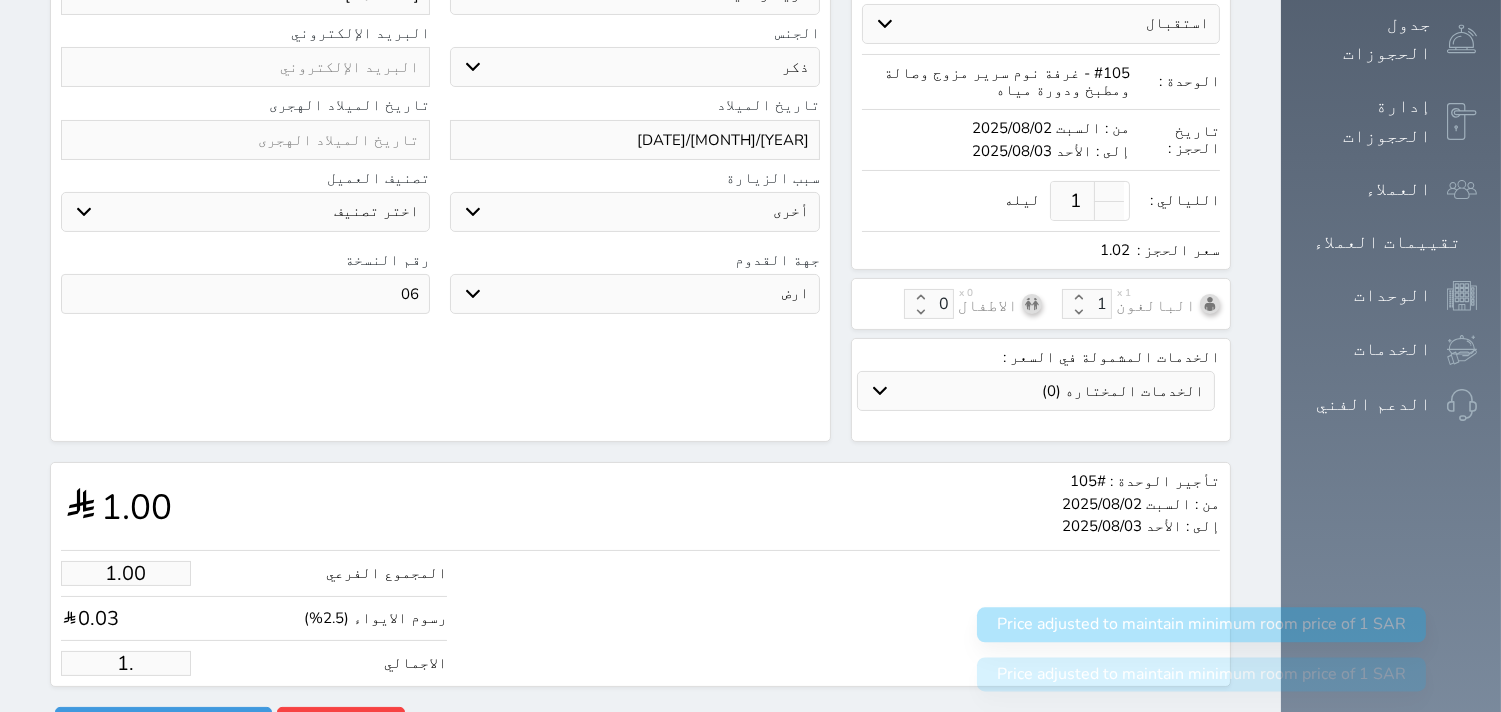 type on "1" 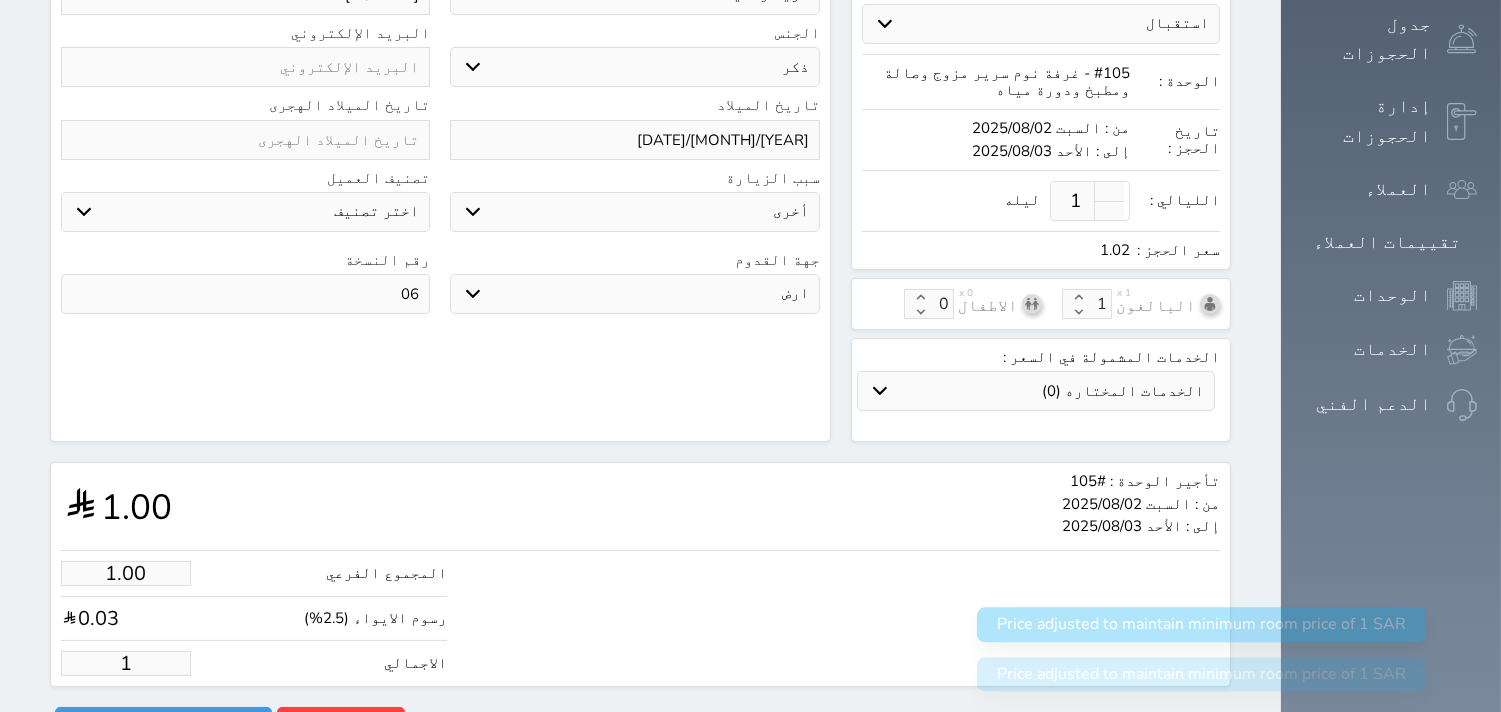 type 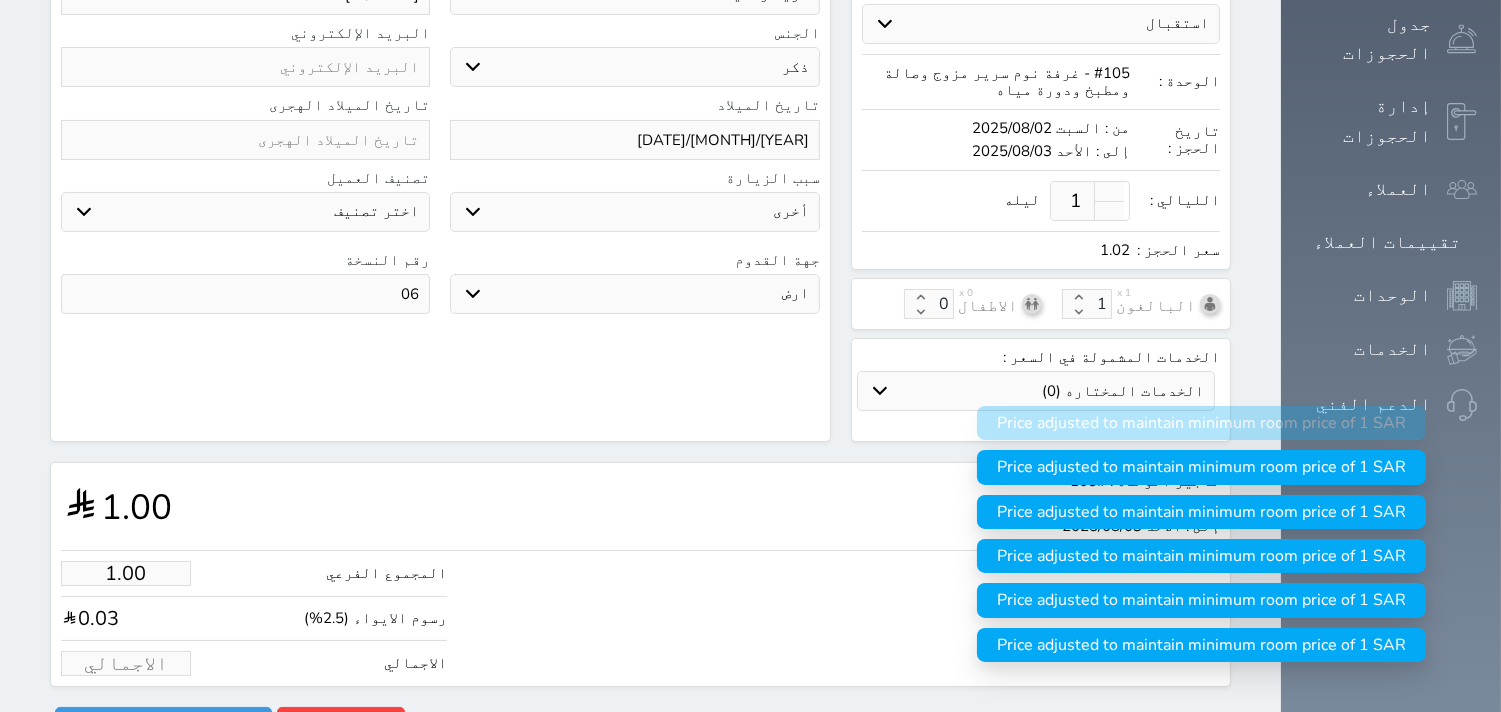 type on "1.95" 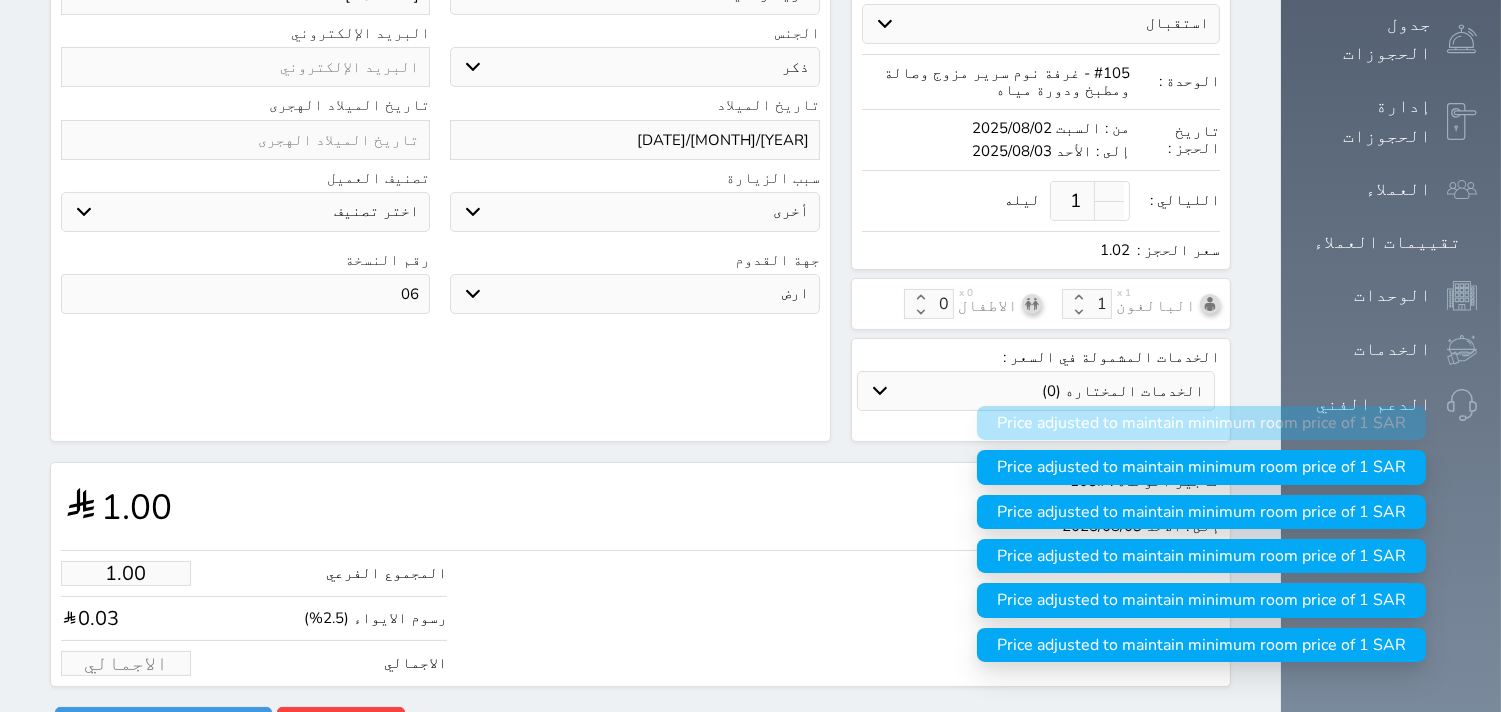 type on "2" 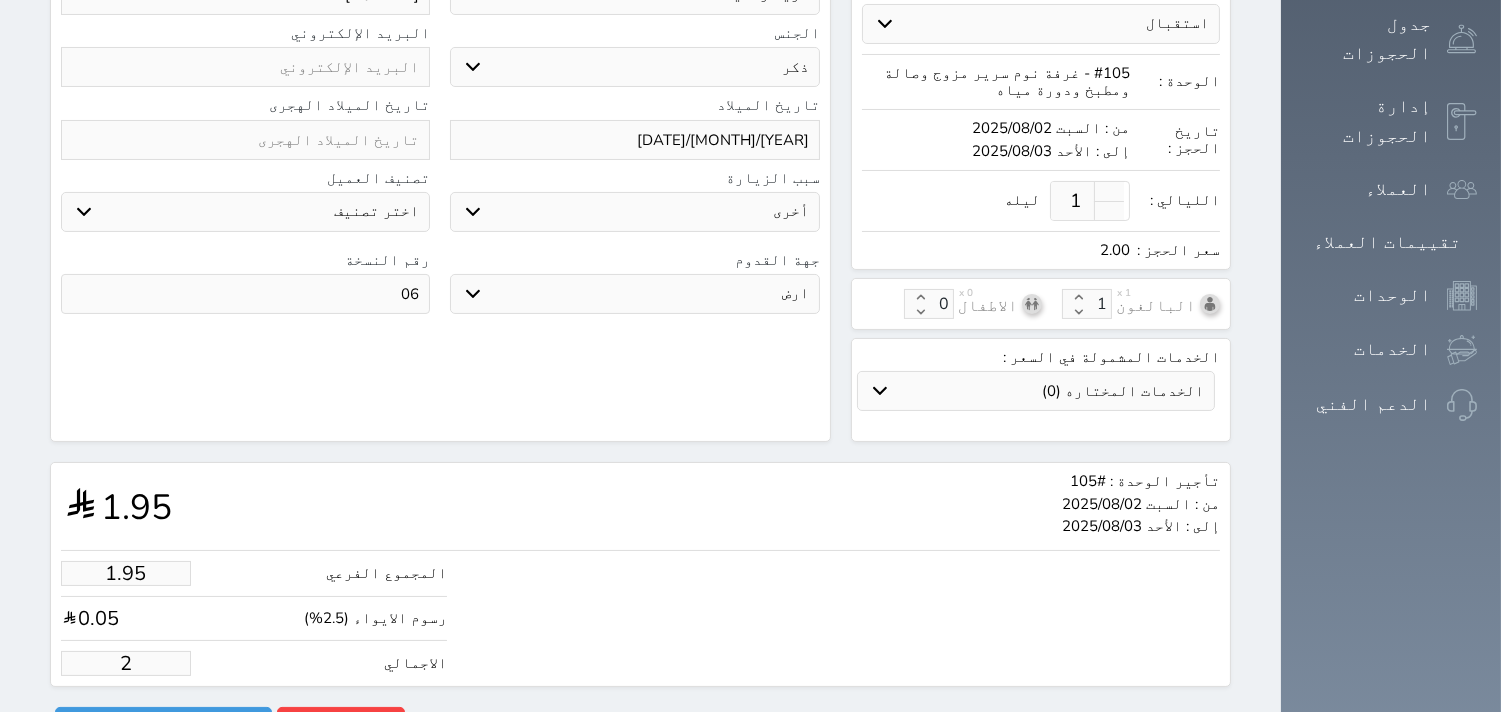 type on "19.51" 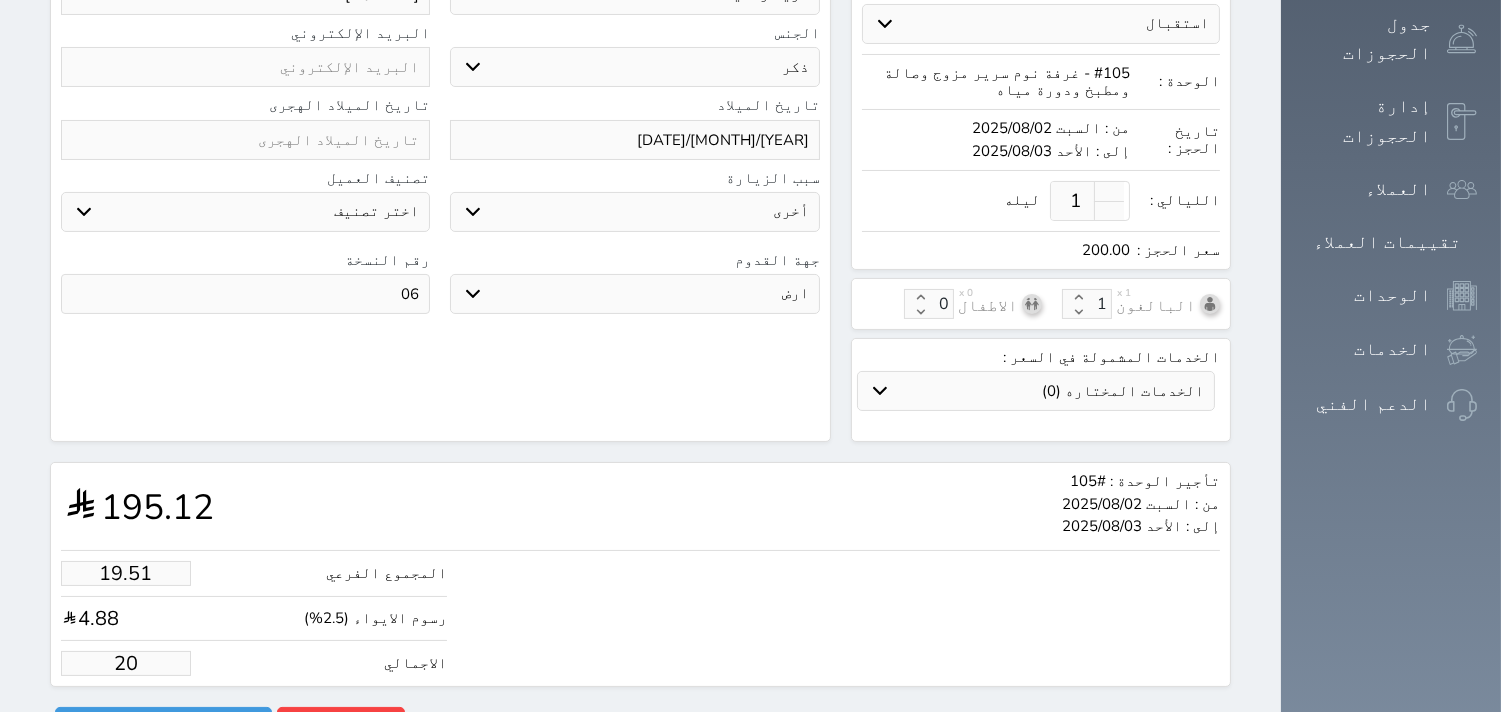 type on "195.12" 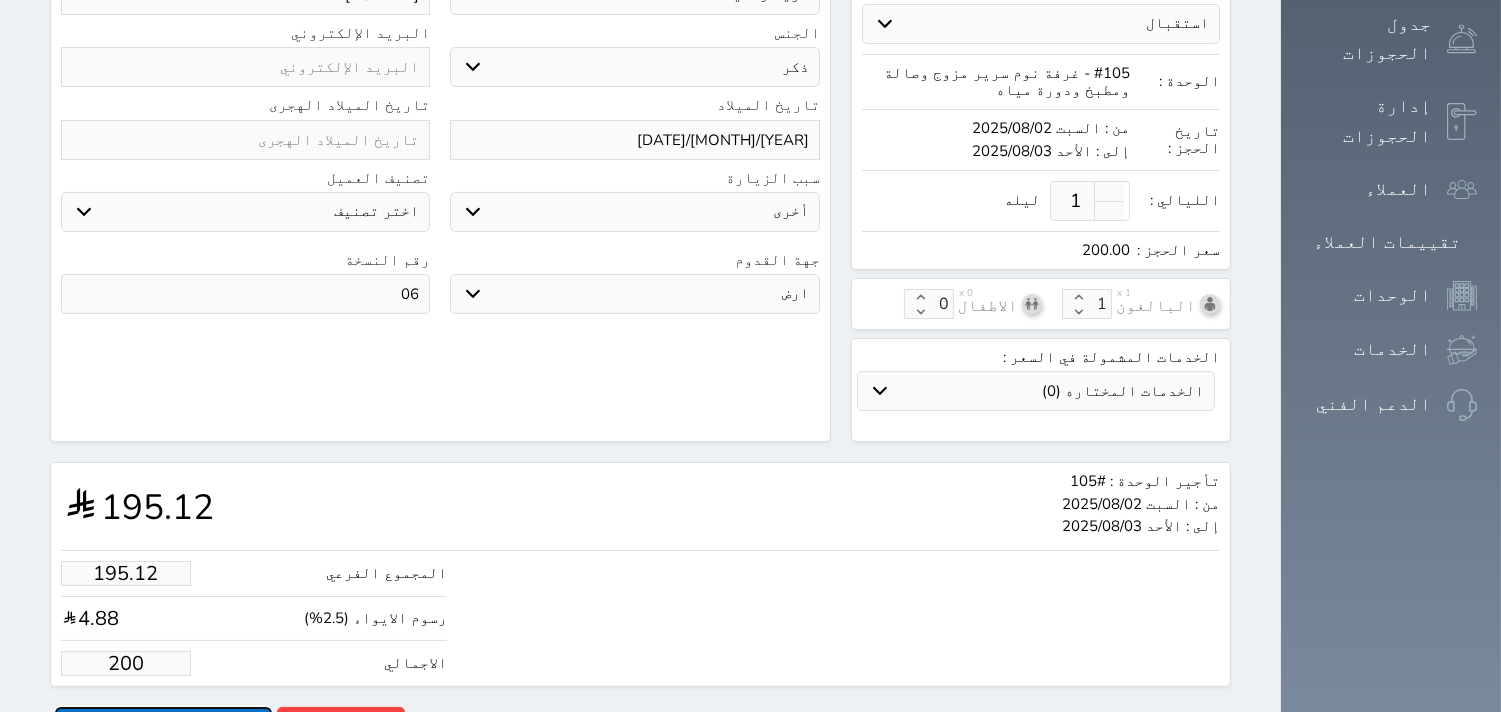 type on "200.00" 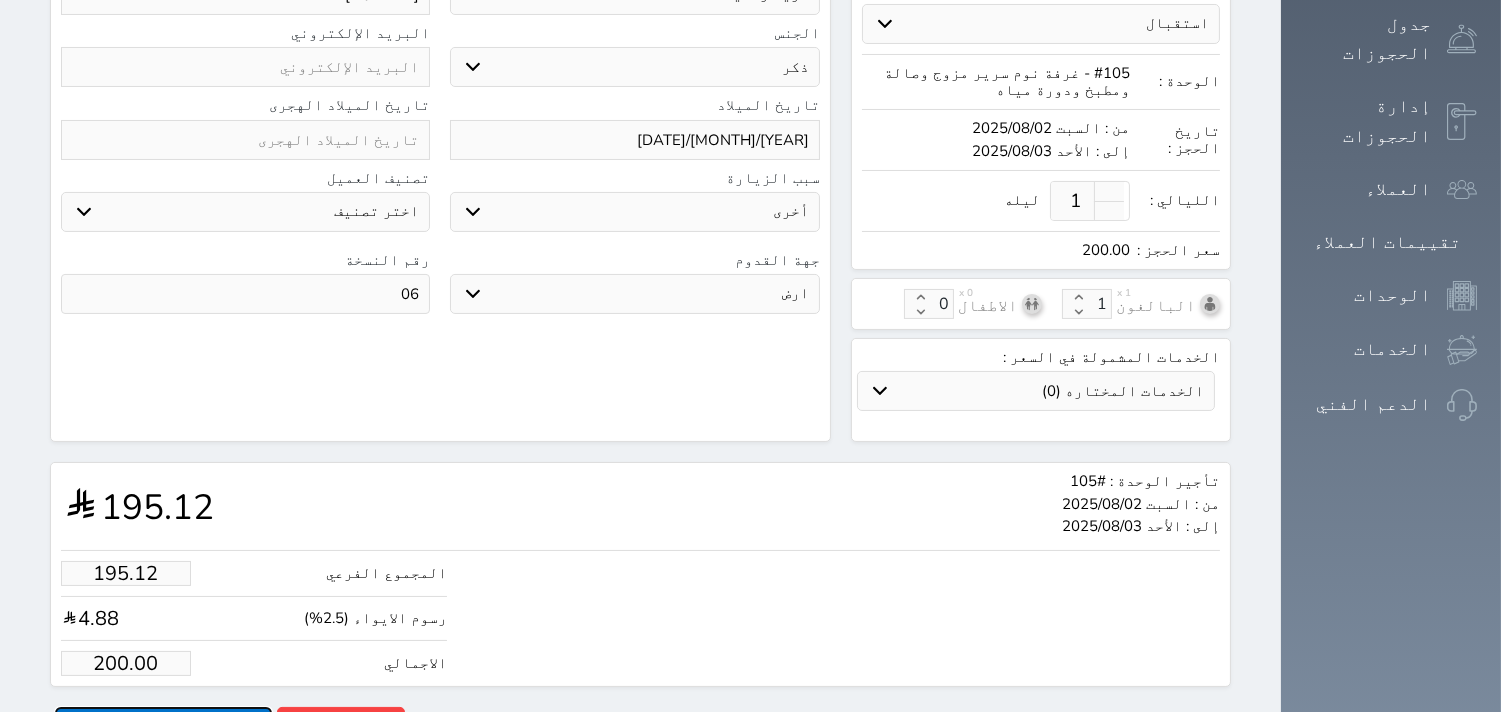 click on "حجز" at bounding box center [163, 724] 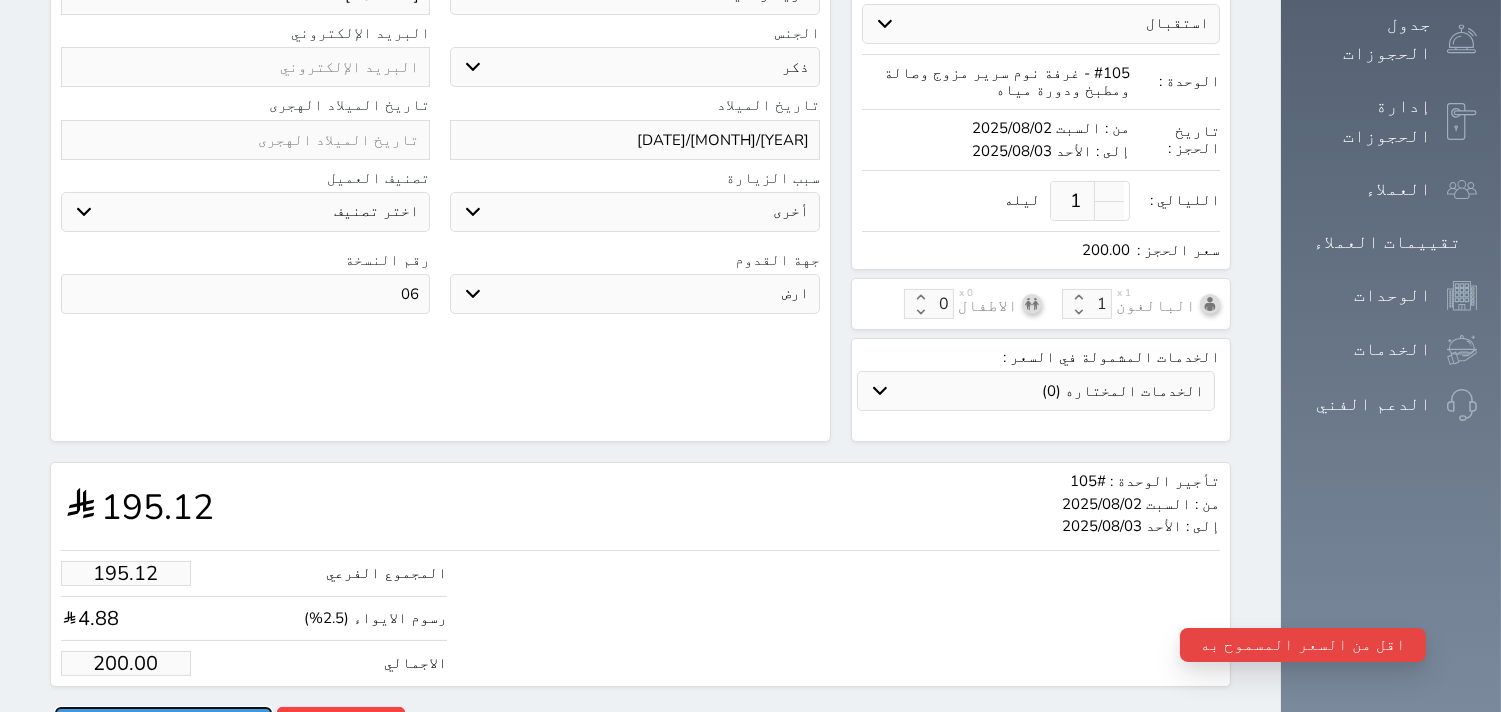 type 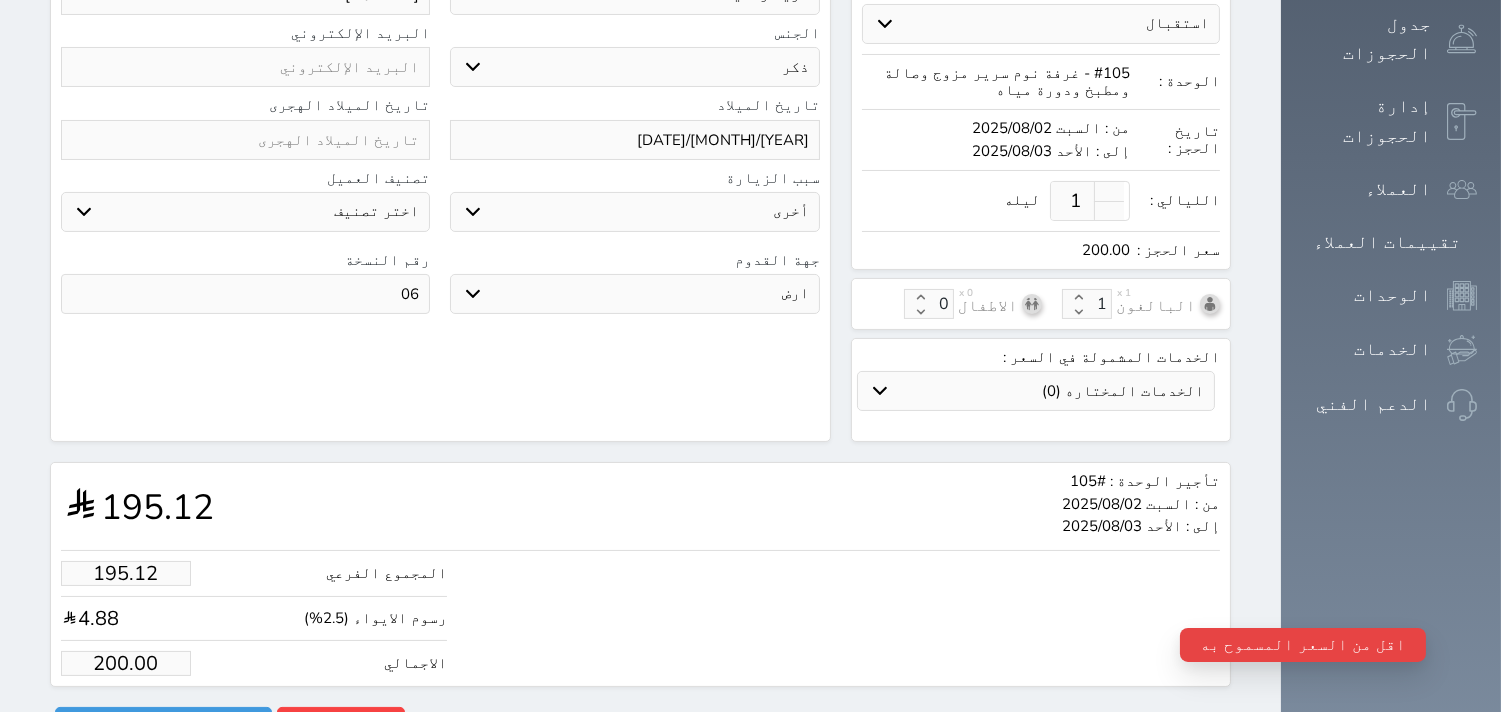 type on "200" 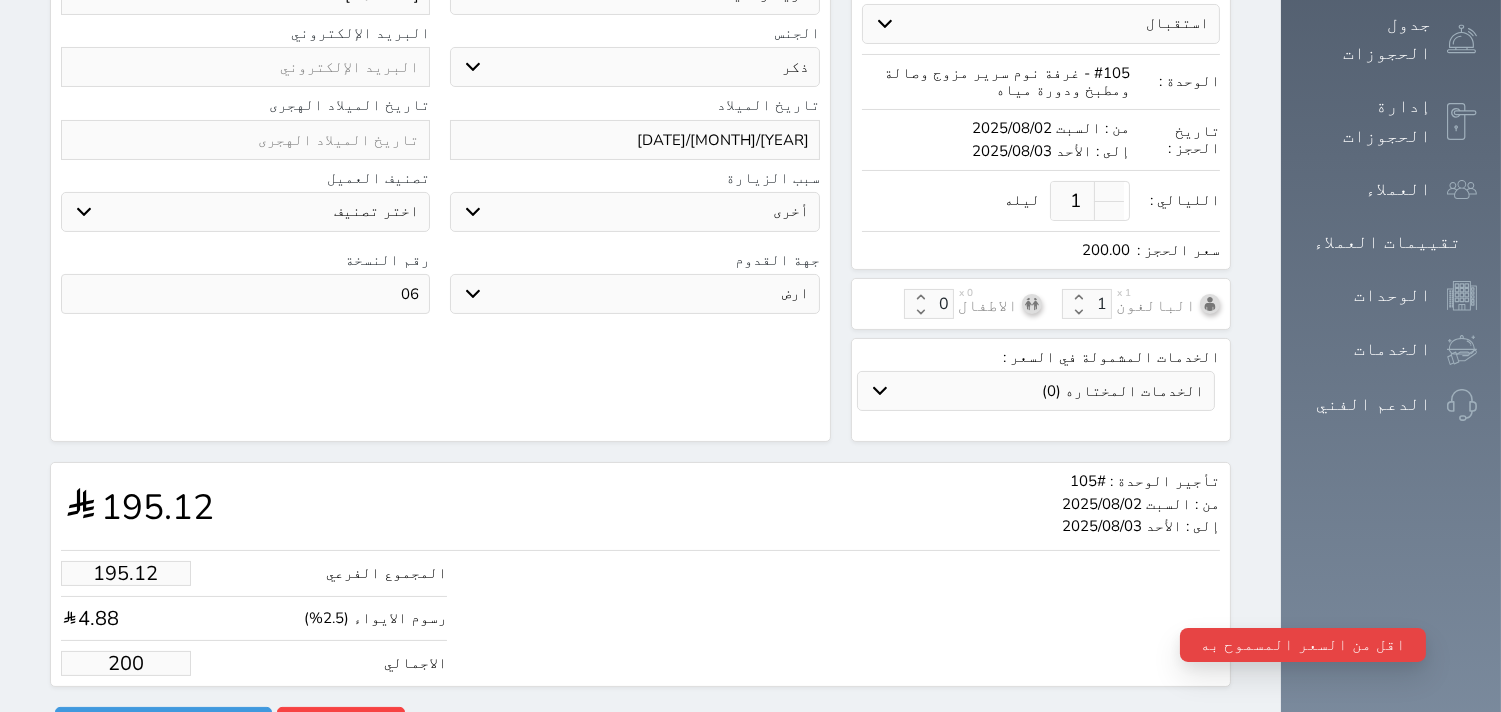 click on "200" at bounding box center [126, 663] 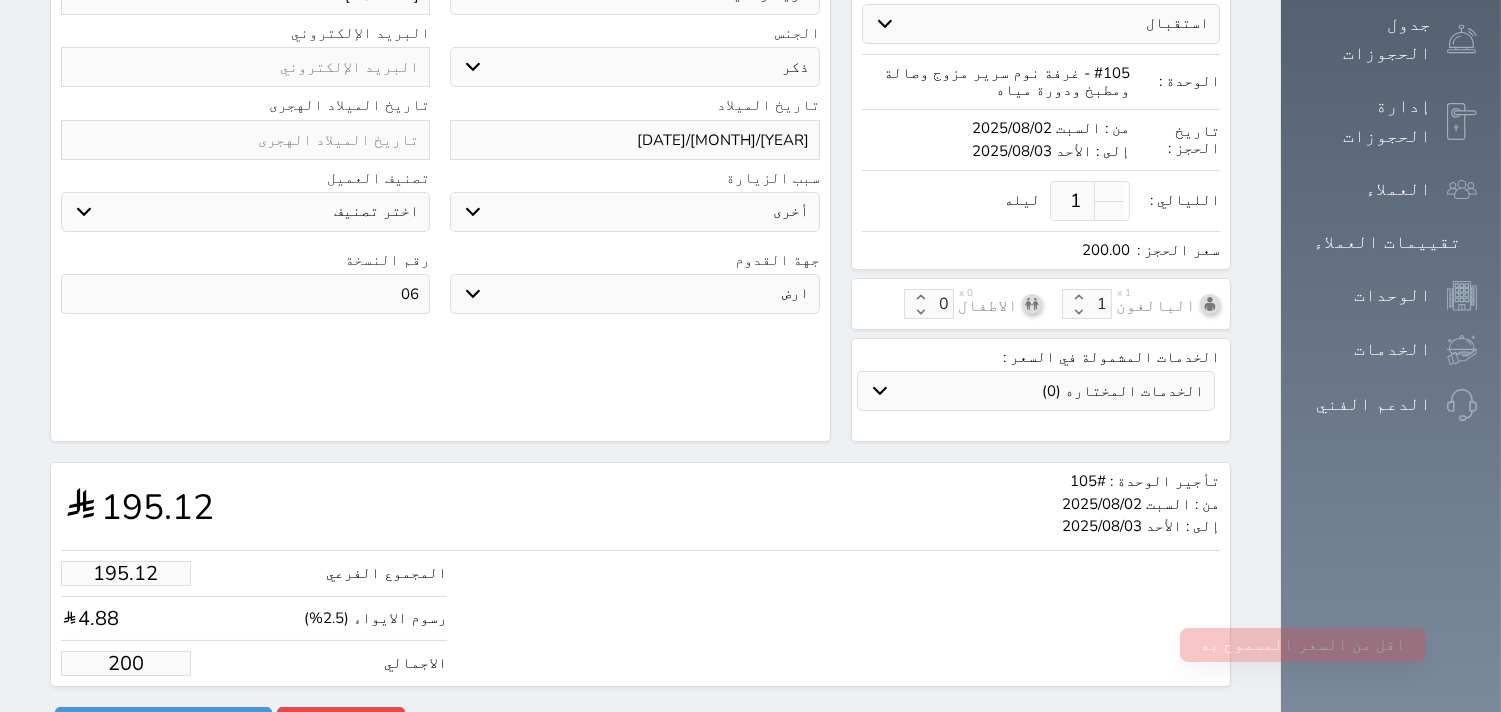 type on "19.51" 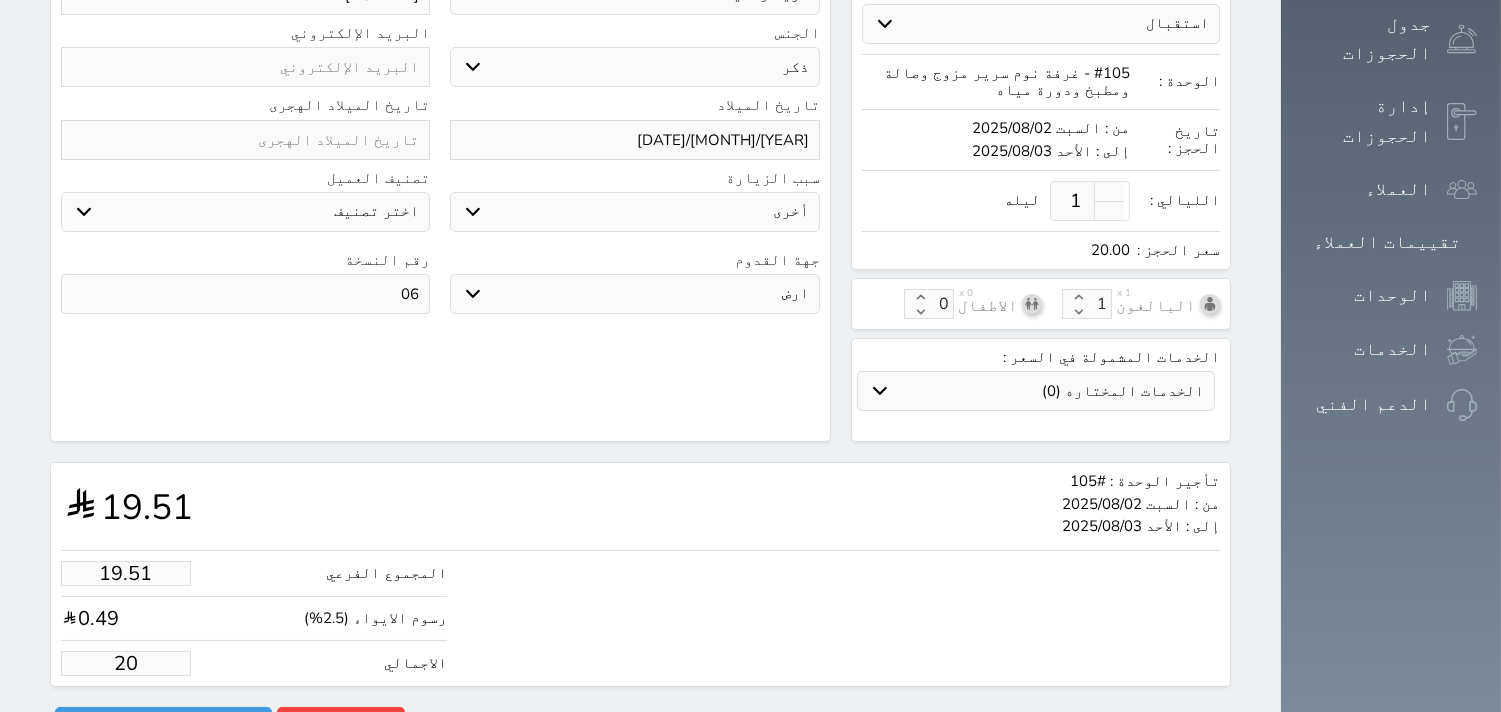 type on "1.95" 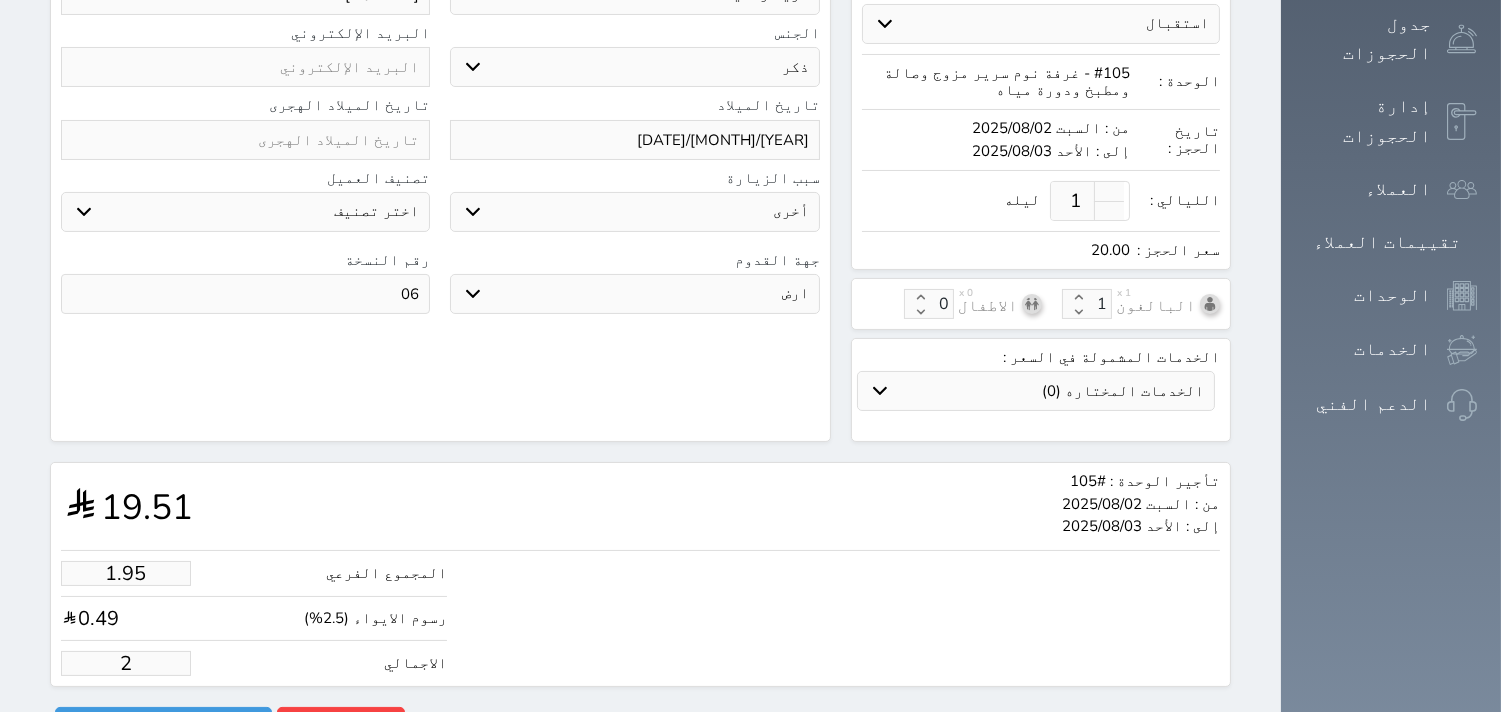 type on "1.00" 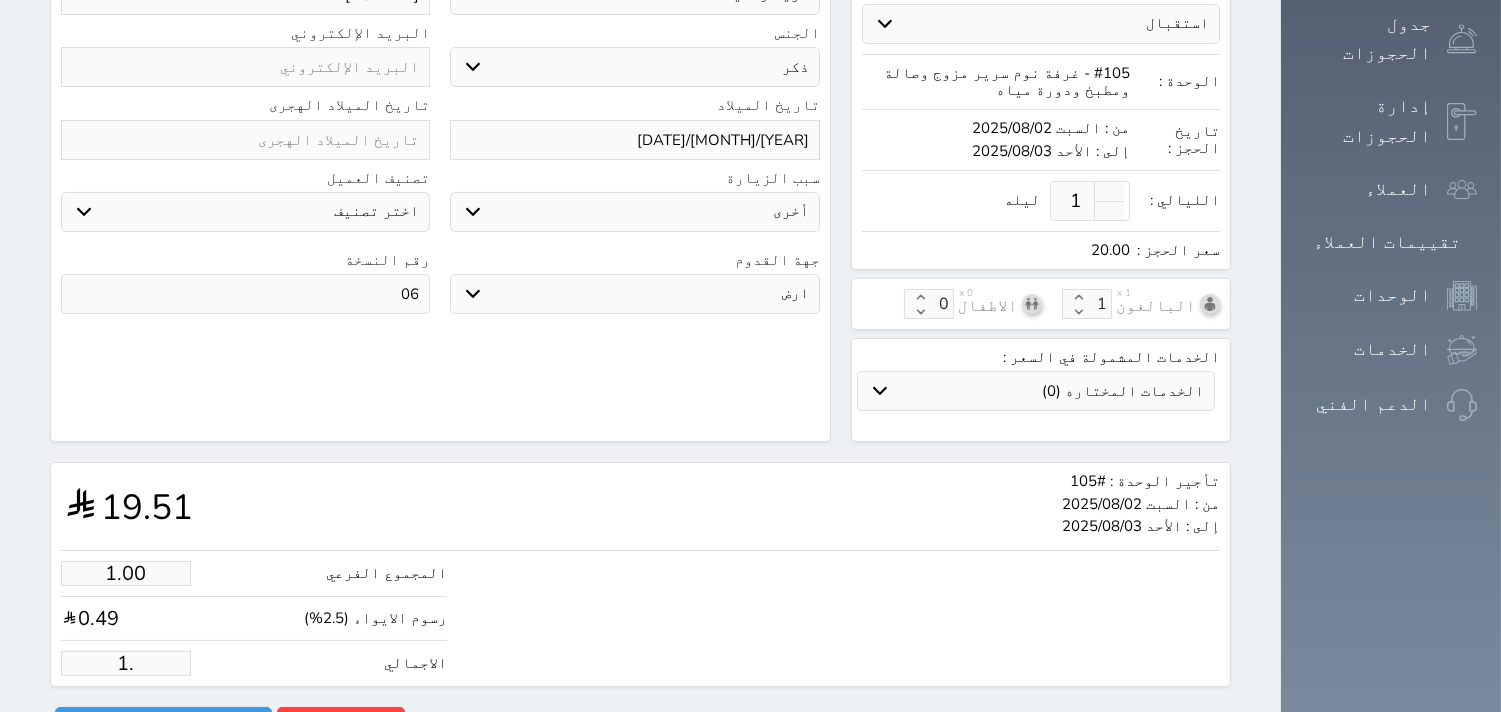 type on "1" 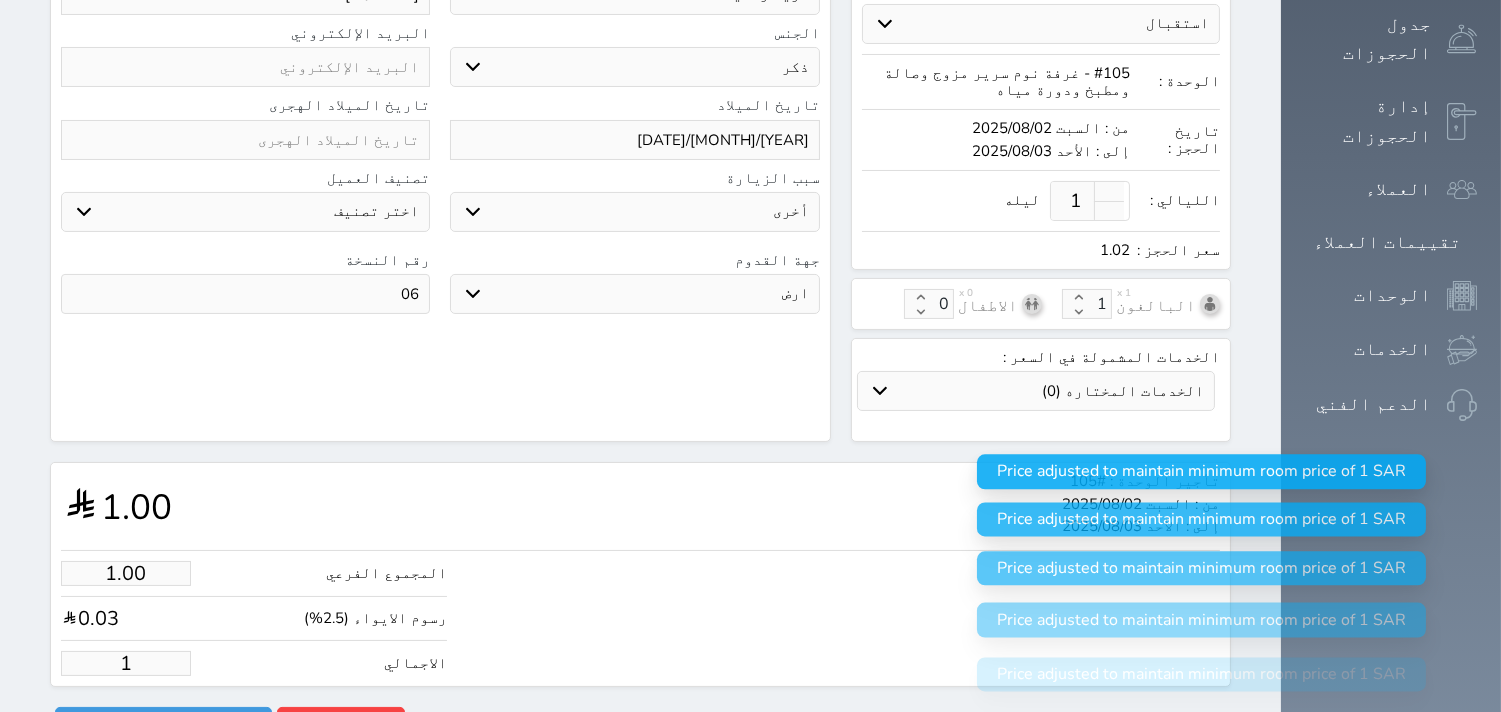 type 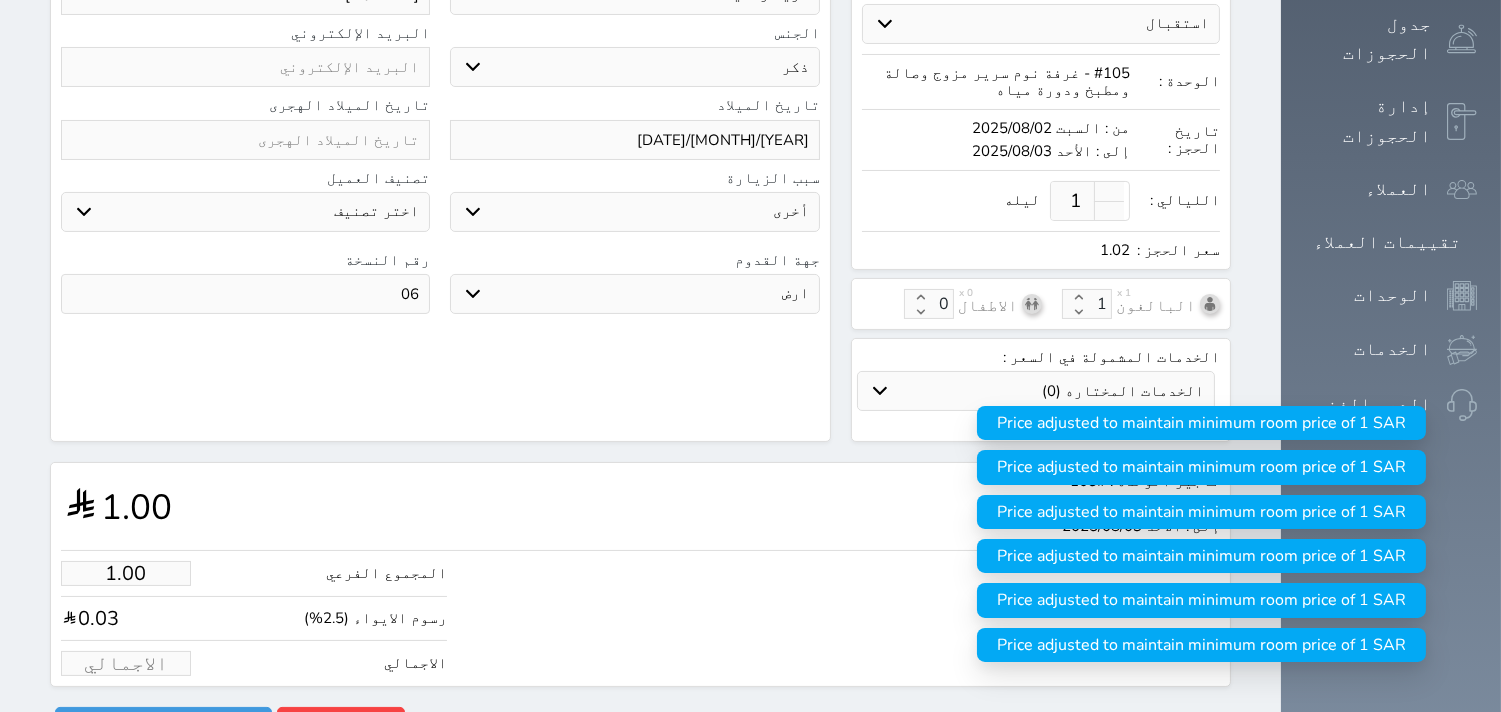 type on "1.95" 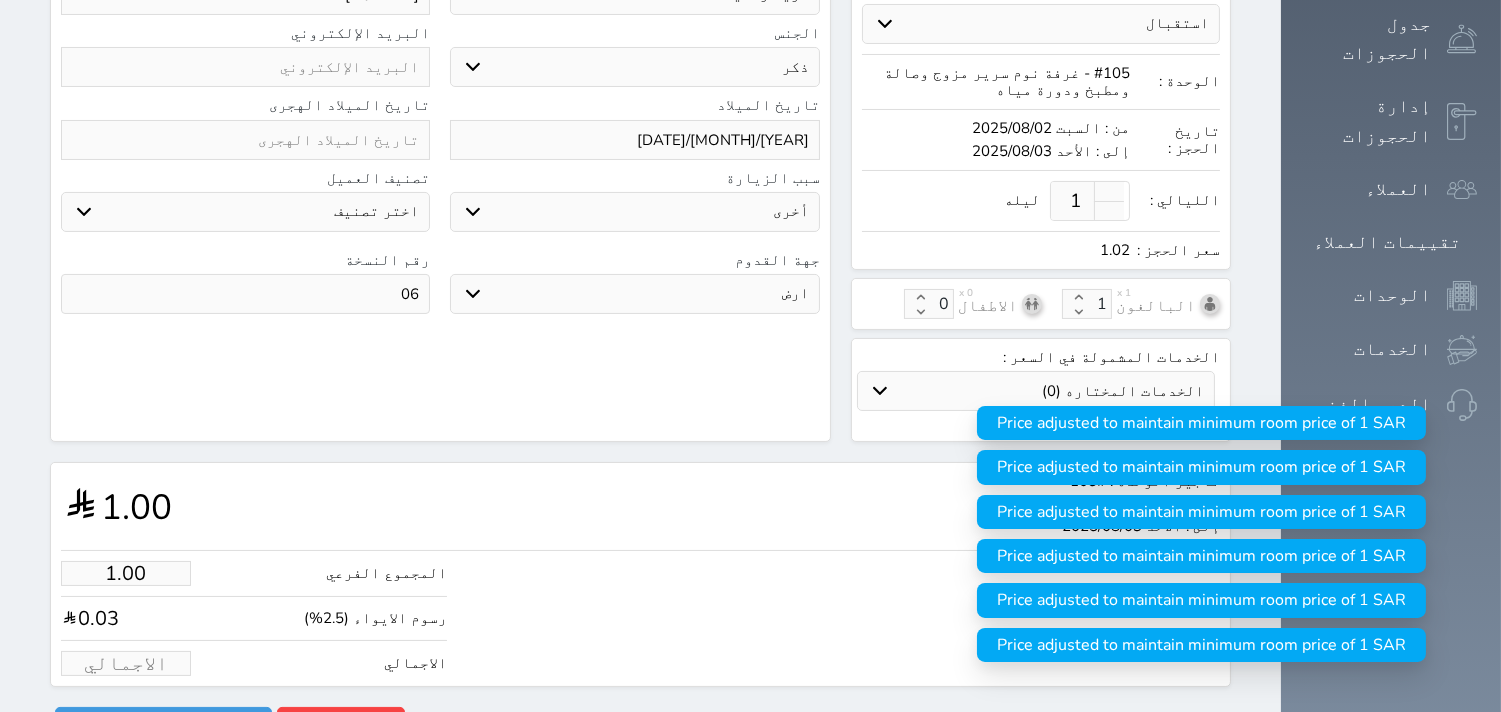 type on "2" 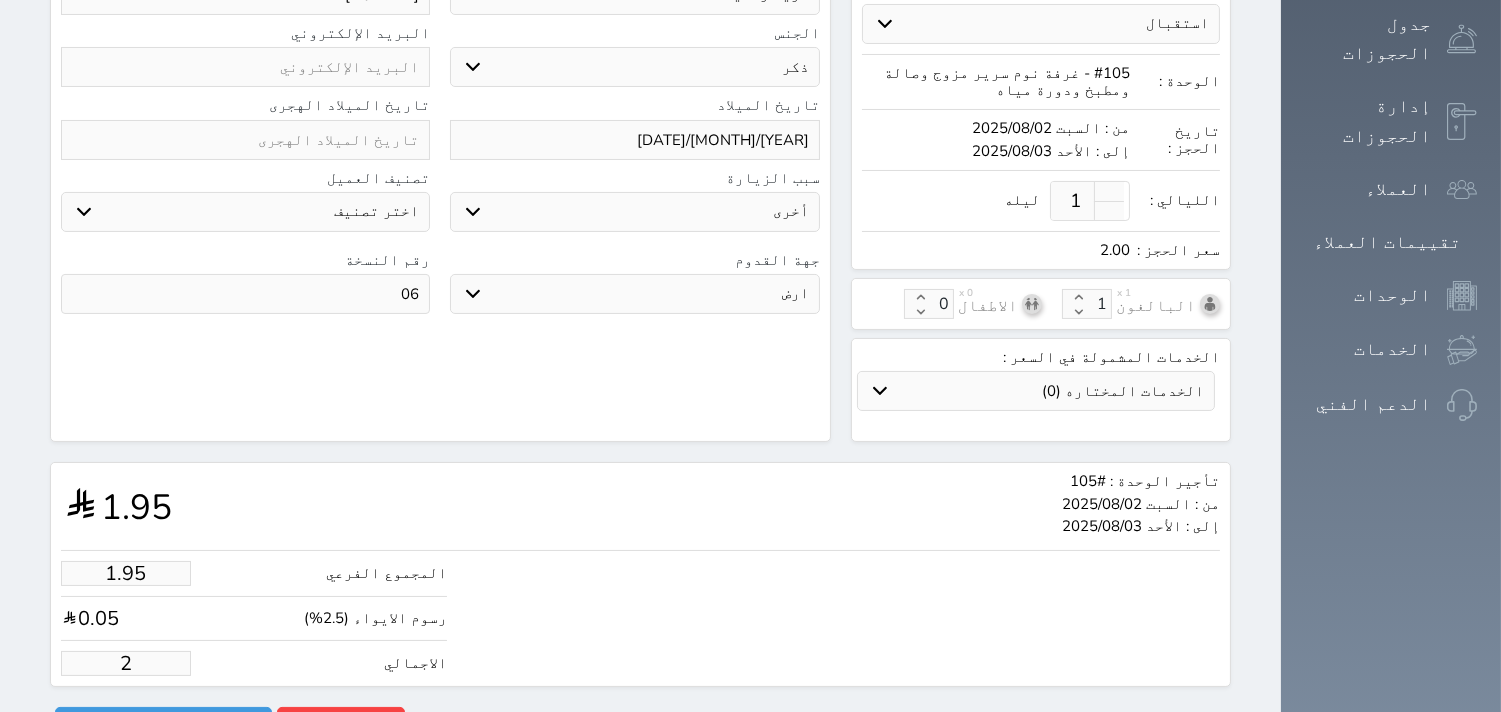 type on "21.46" 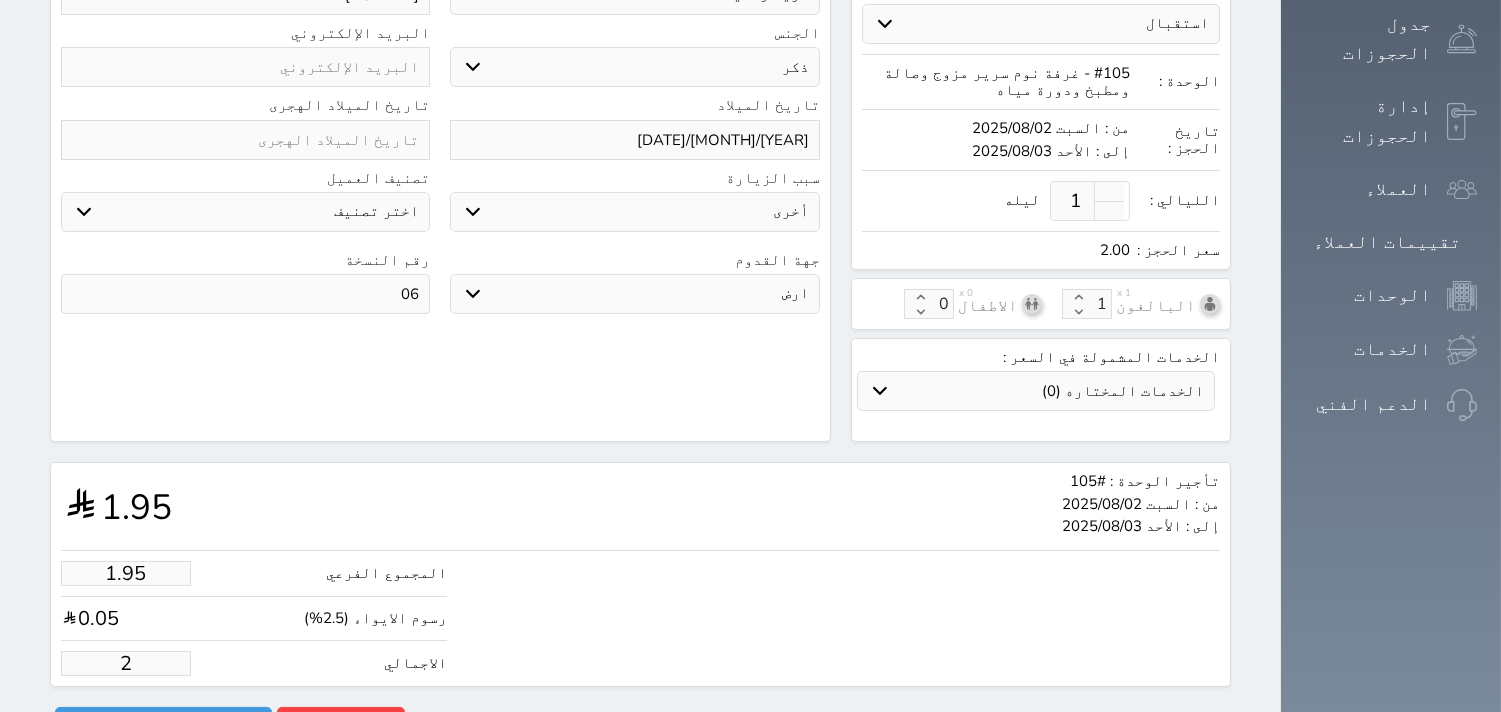 type on "22" 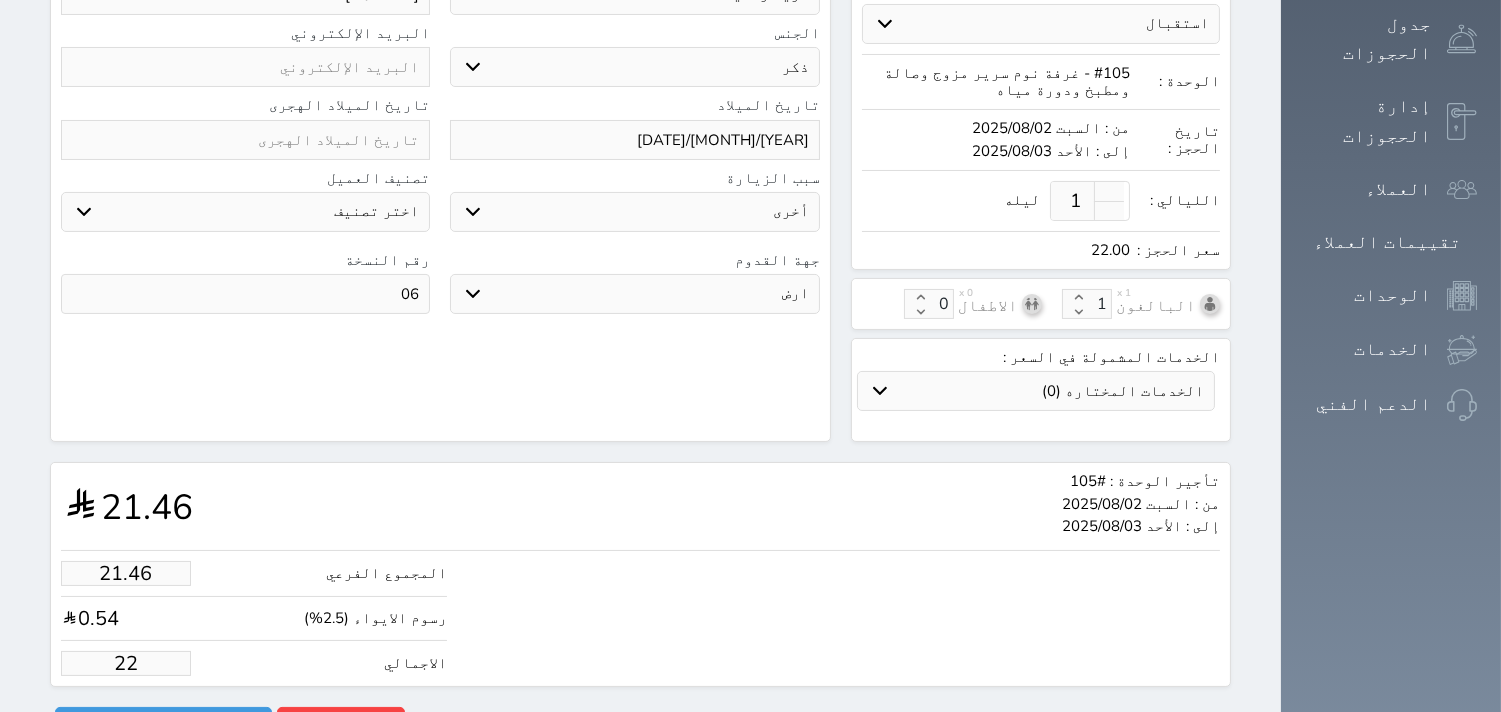 type on "214.63" 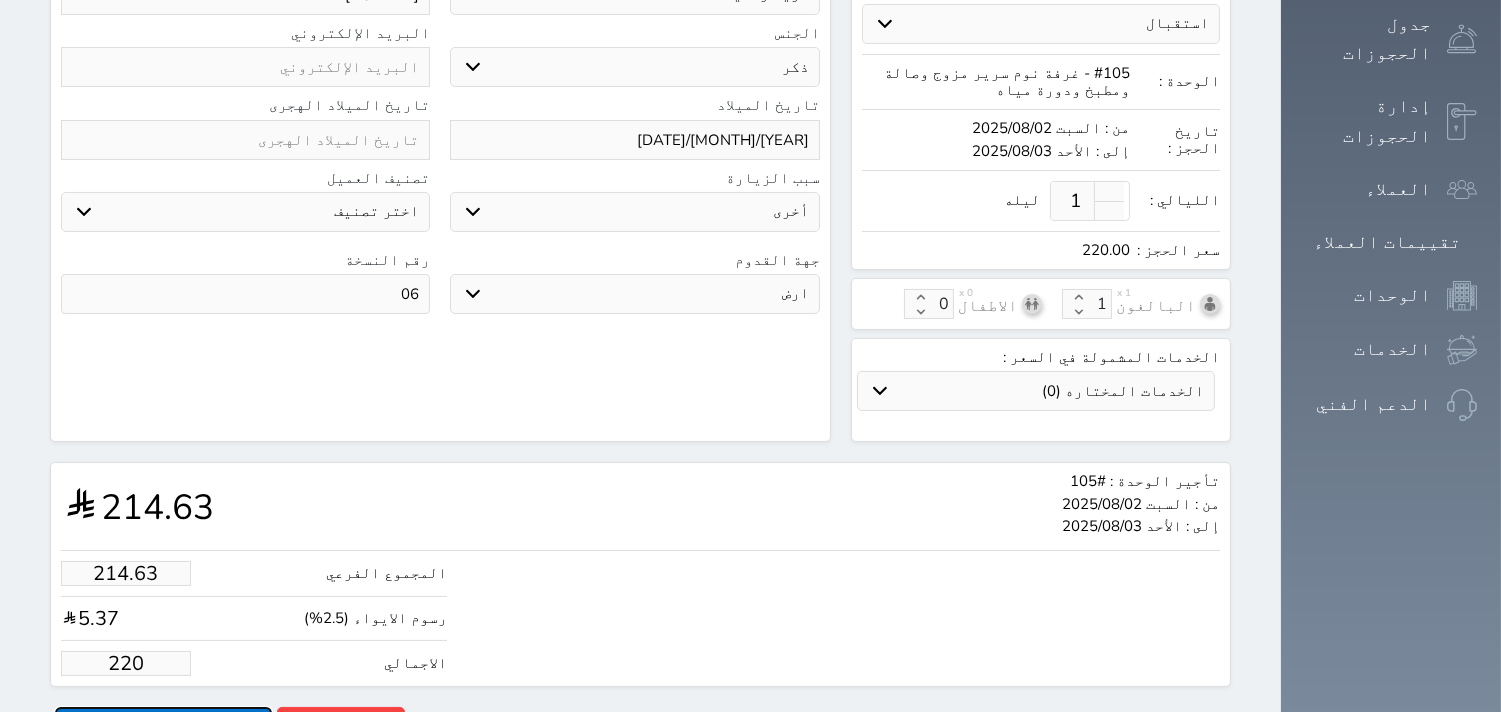 type on "220.00" 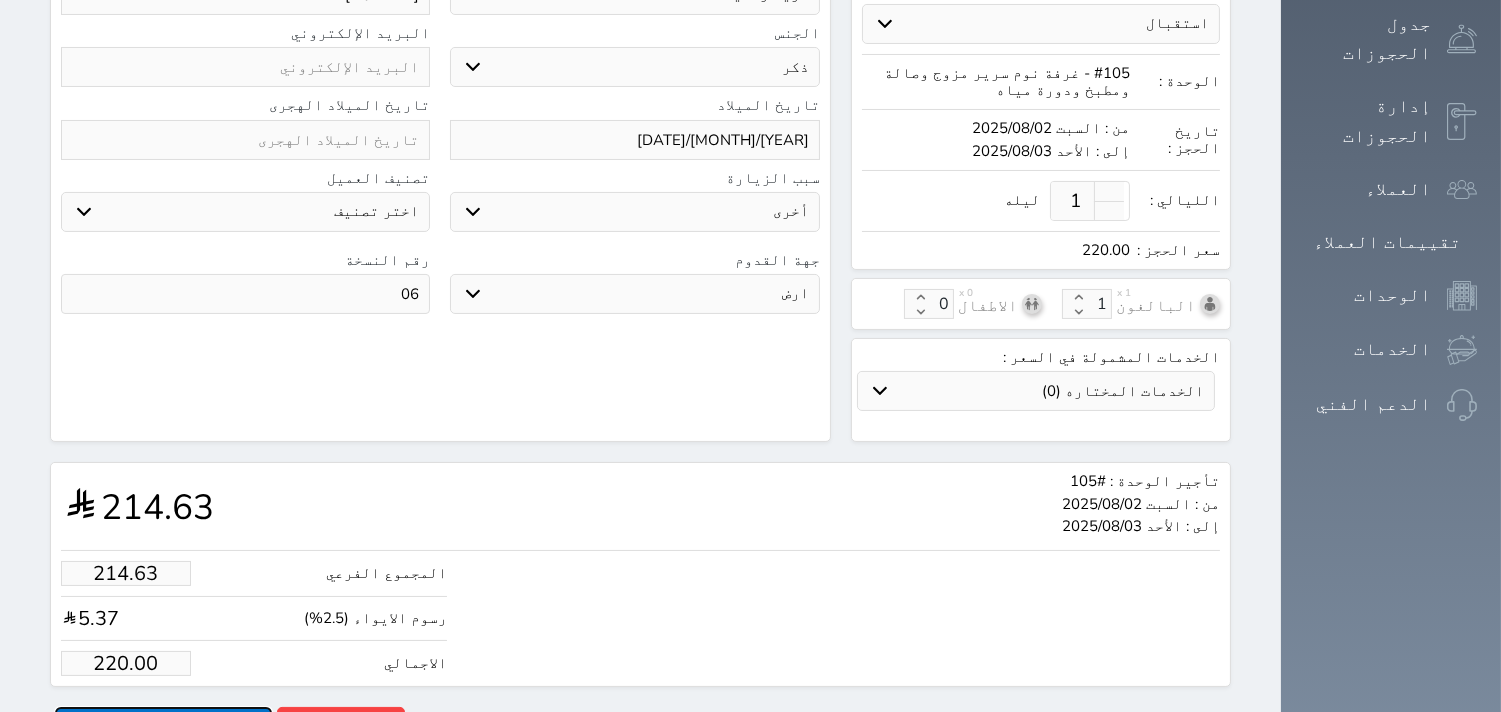 click on "حجز" at bounding box center (163, 724) 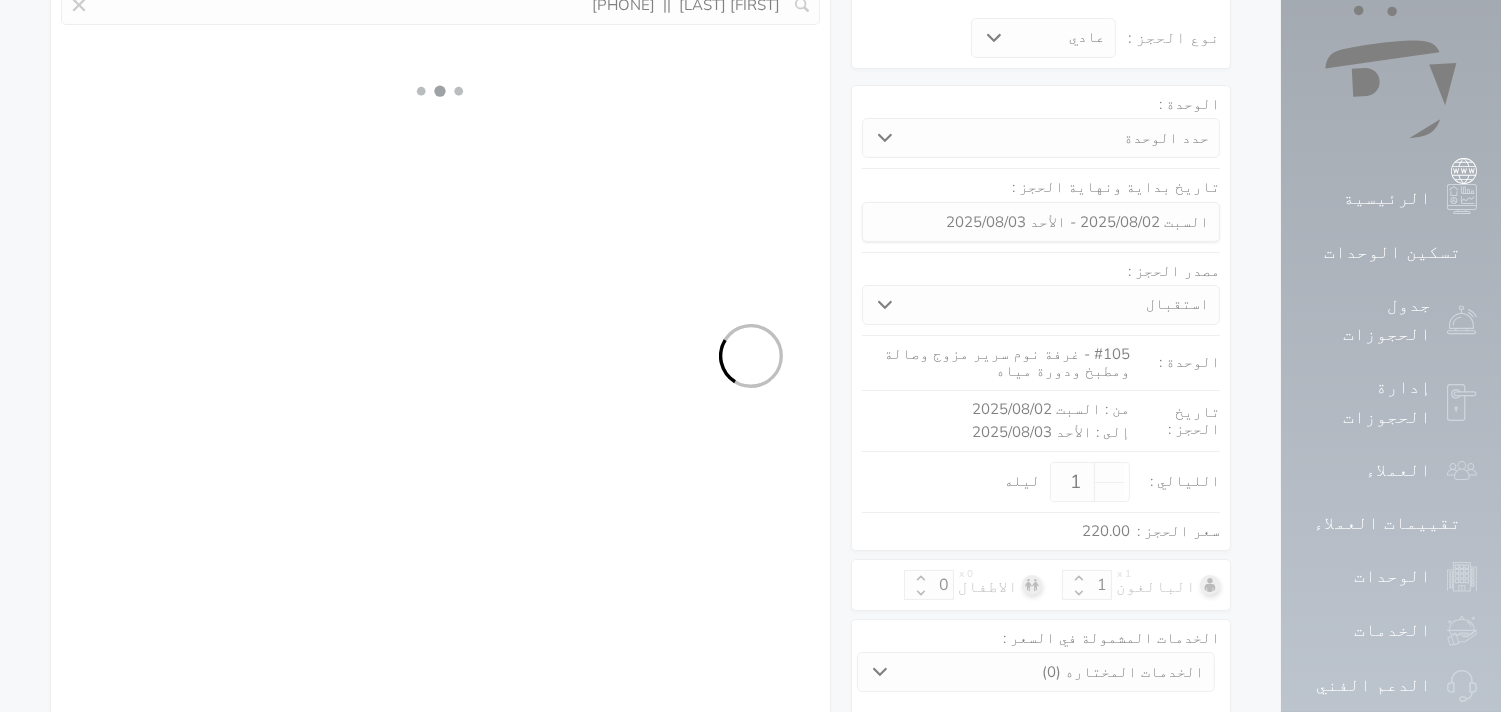 select on "1" 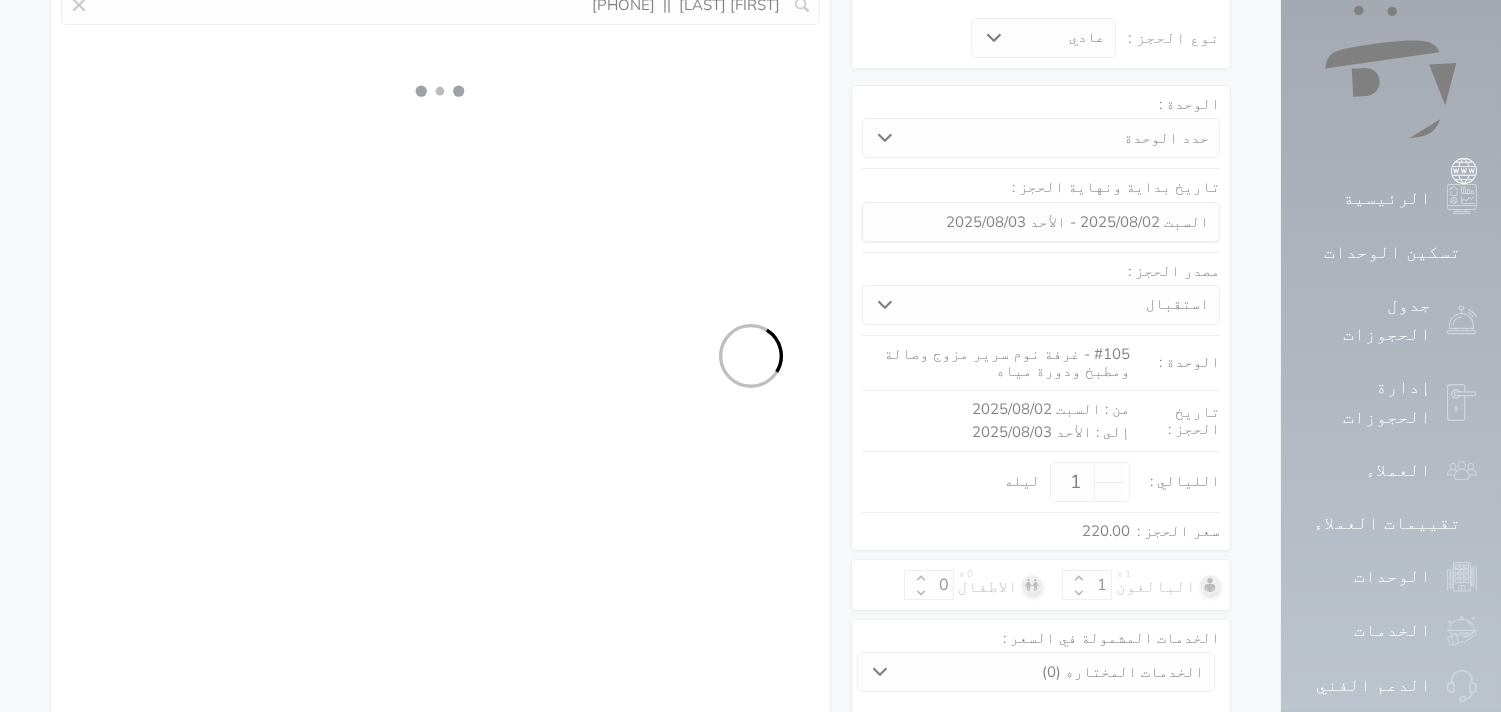 select on "113" 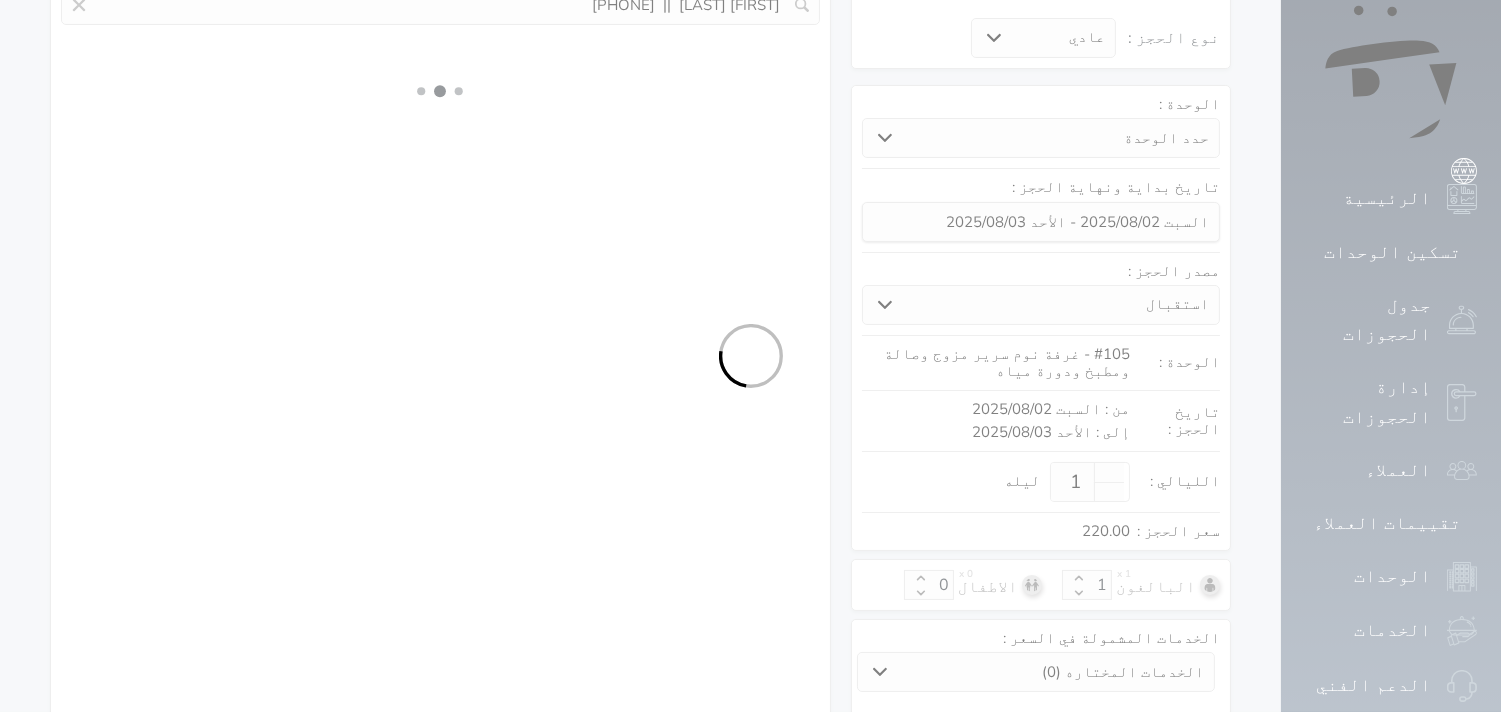 select on "1" 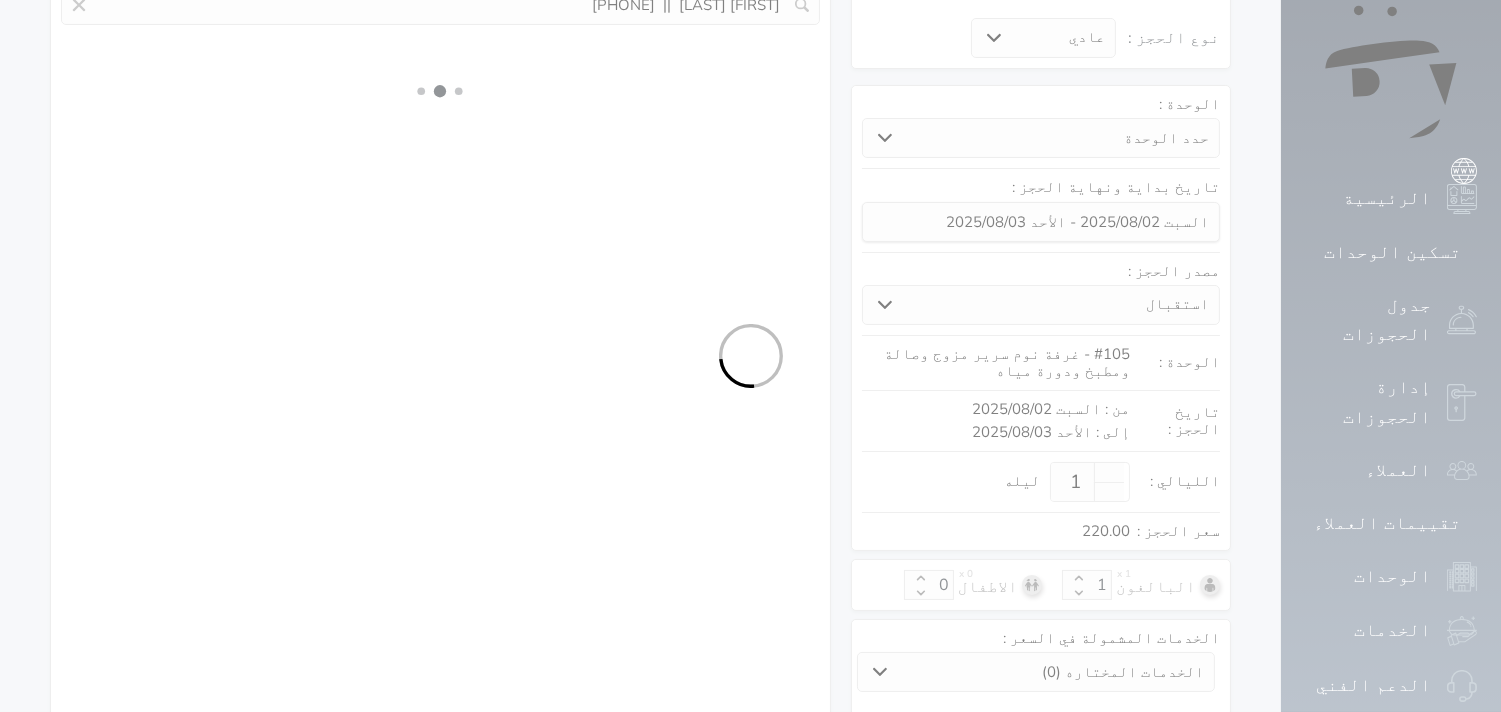 select on "7" 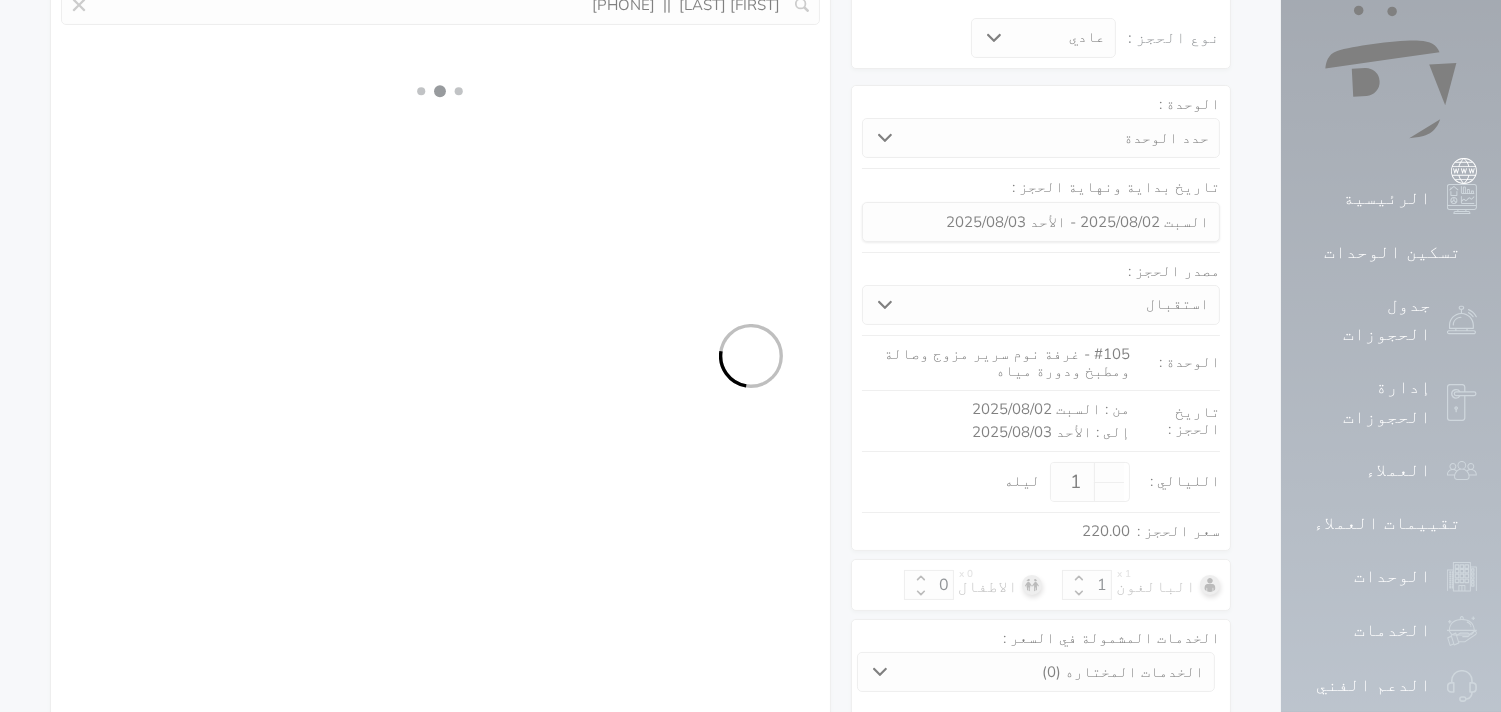 select on "9" 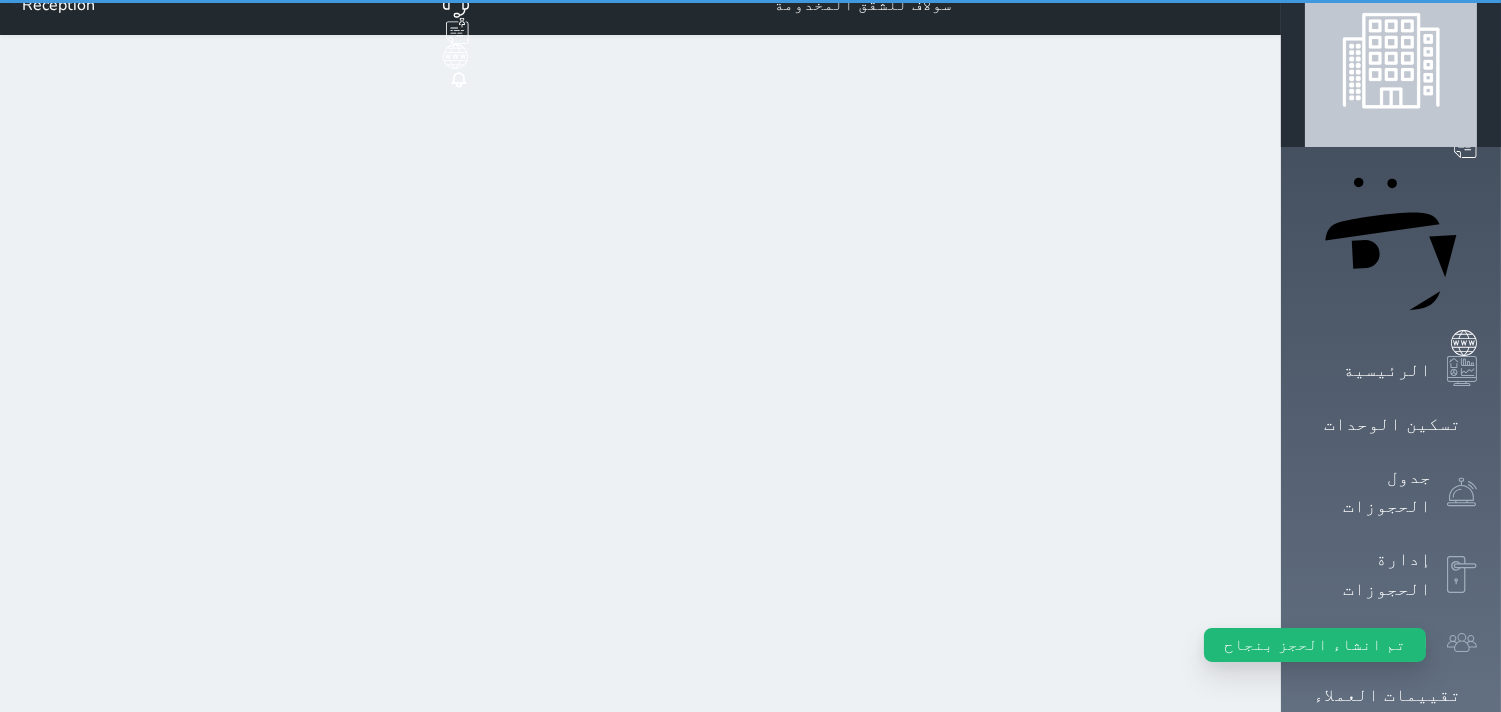 scroll, scrollTop: 0, scrollLeft: 0, axis: both 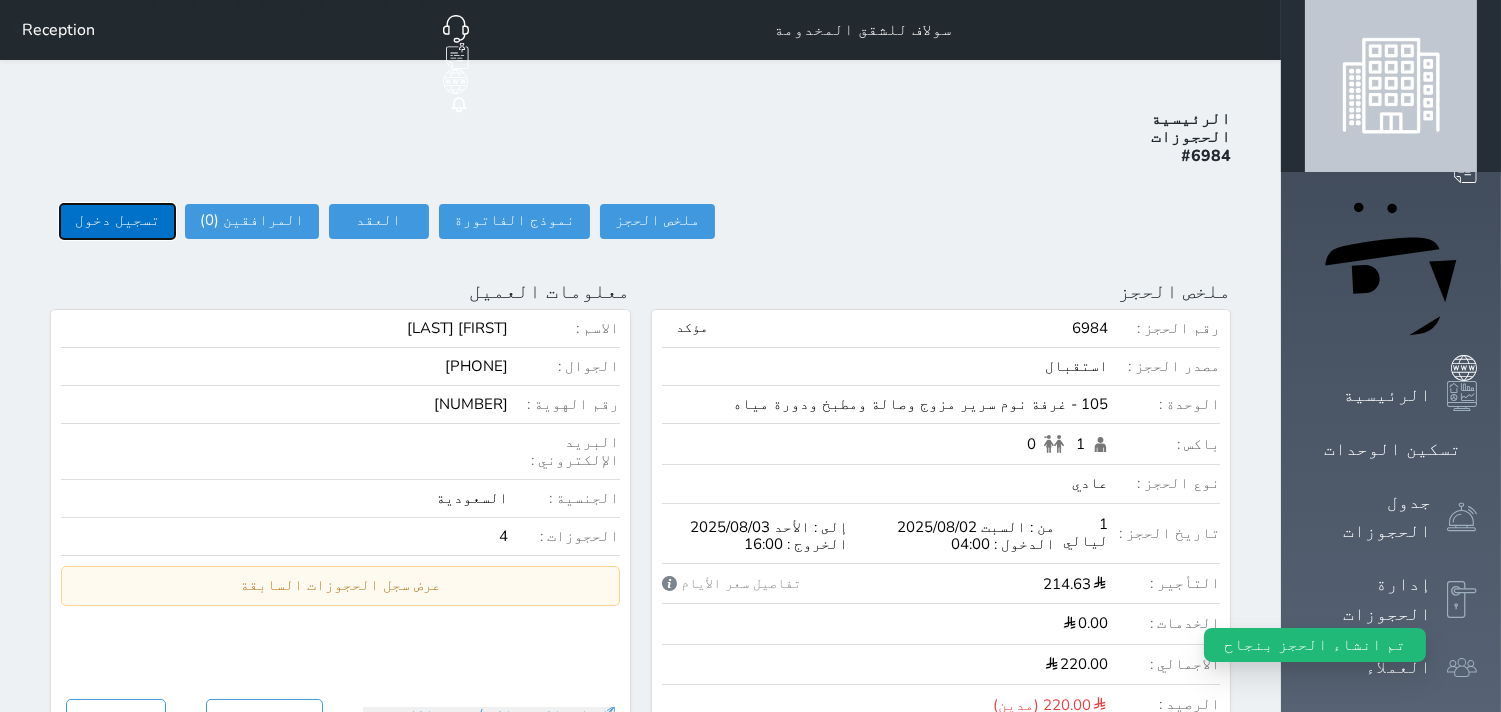 click on "تسجيل دخول" at bounding box center [117, 221] 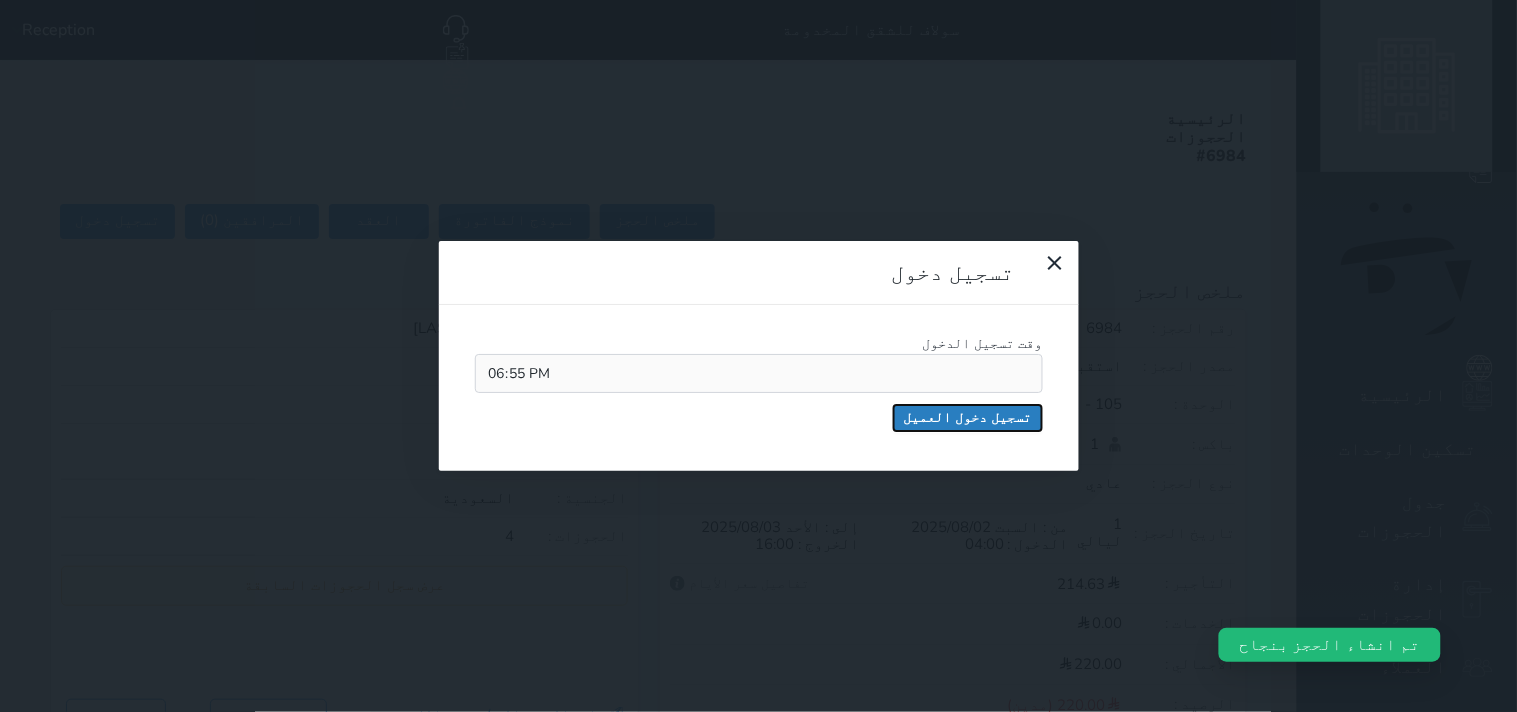 click on "تسجيل دخول العميل" at bounding box center [968, 418] 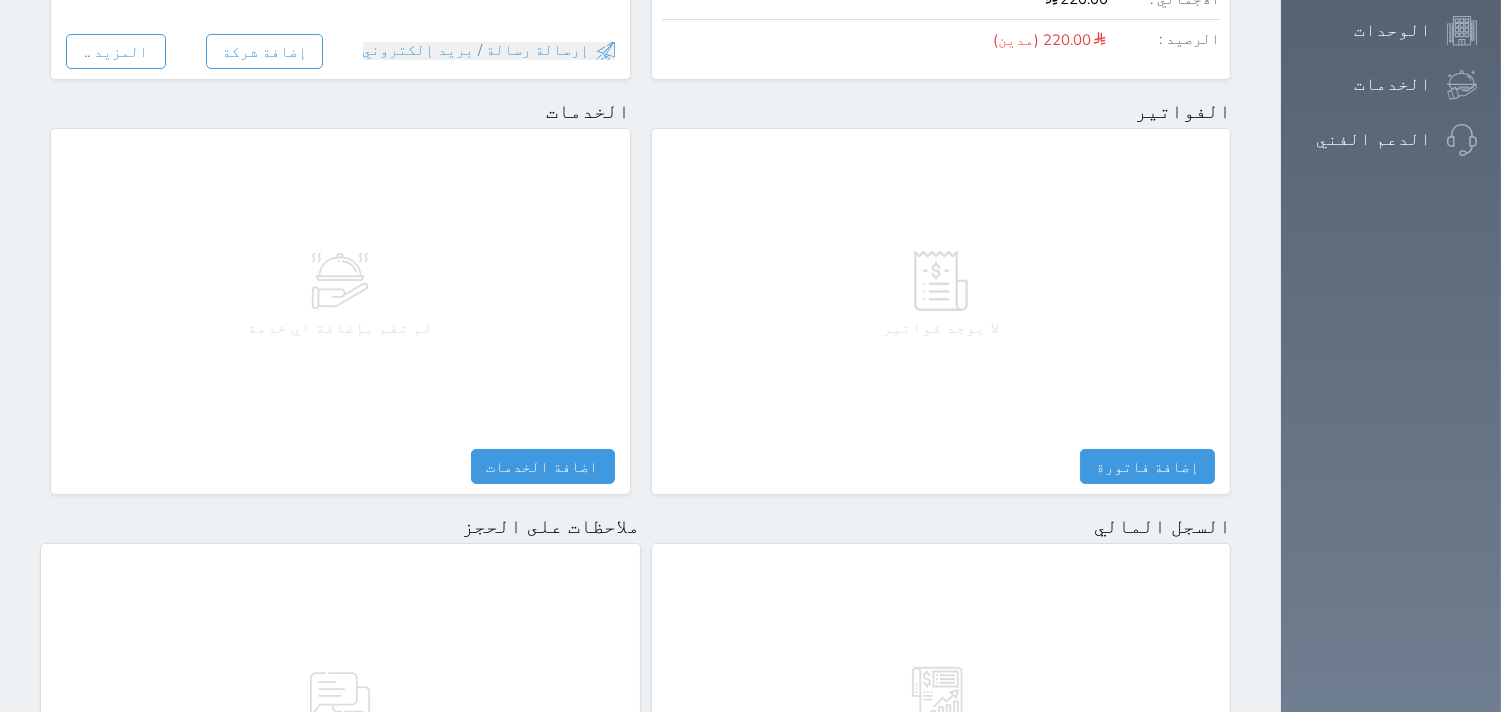 scroll, scrollTop: 777, scrollLeft: 0, axis: vertical 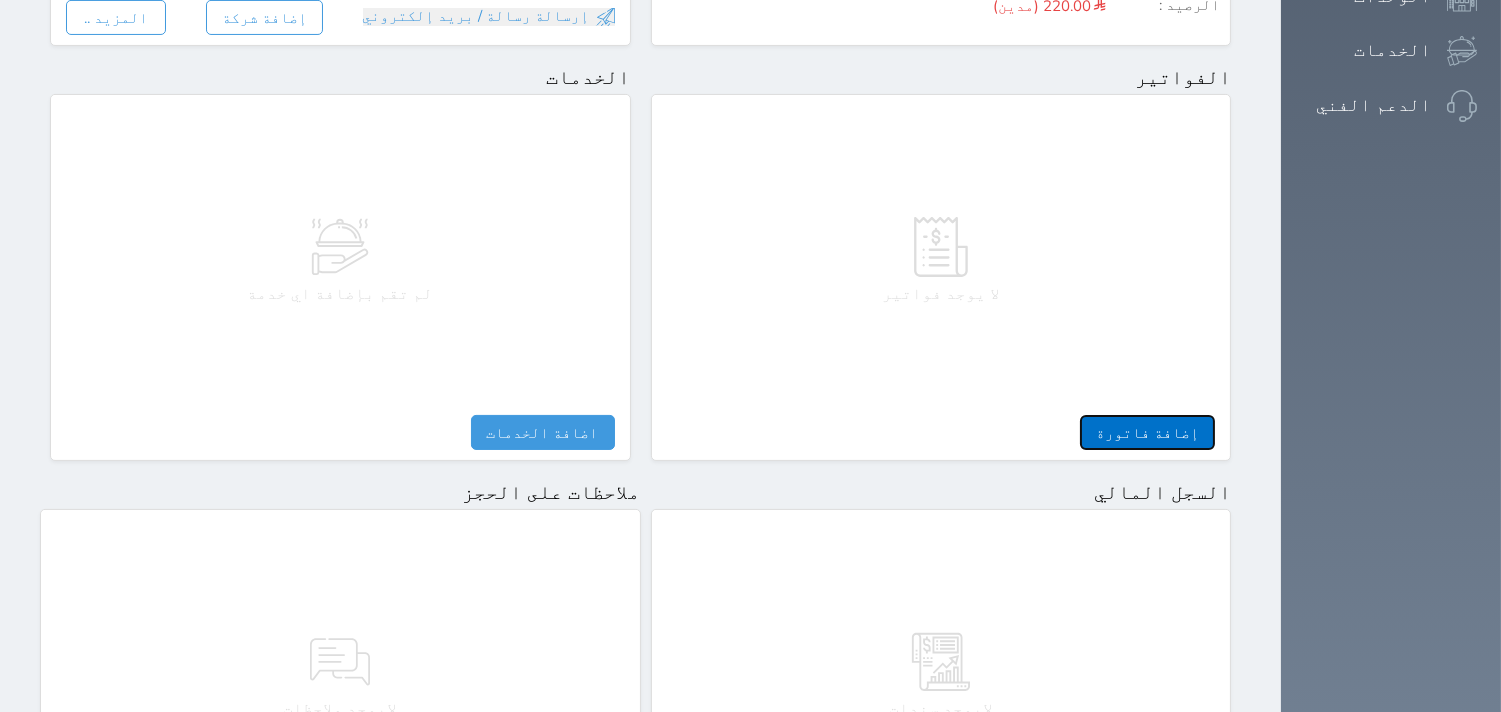 click on "إضافة فاتورة" at bounding box center (1147, 432) 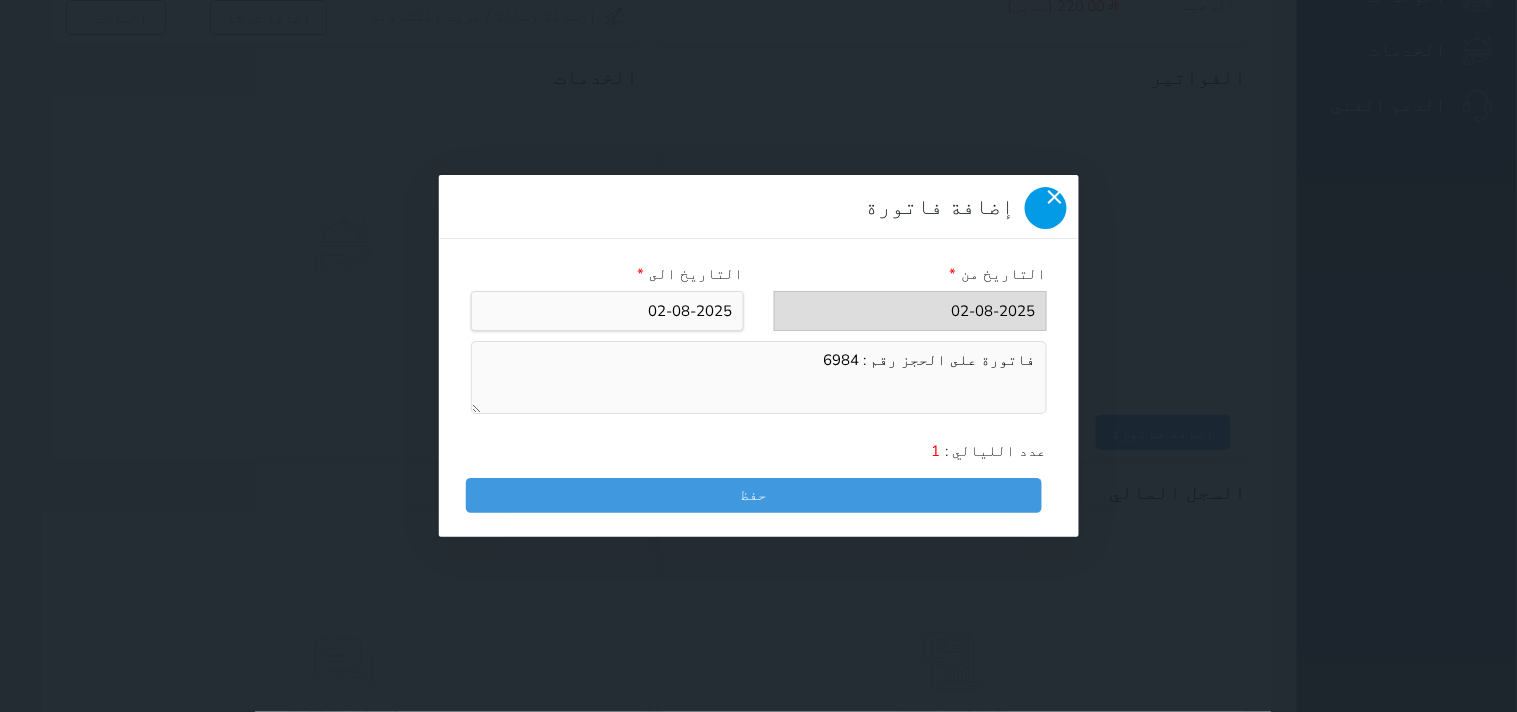 click at bounding box center [1046, 208] 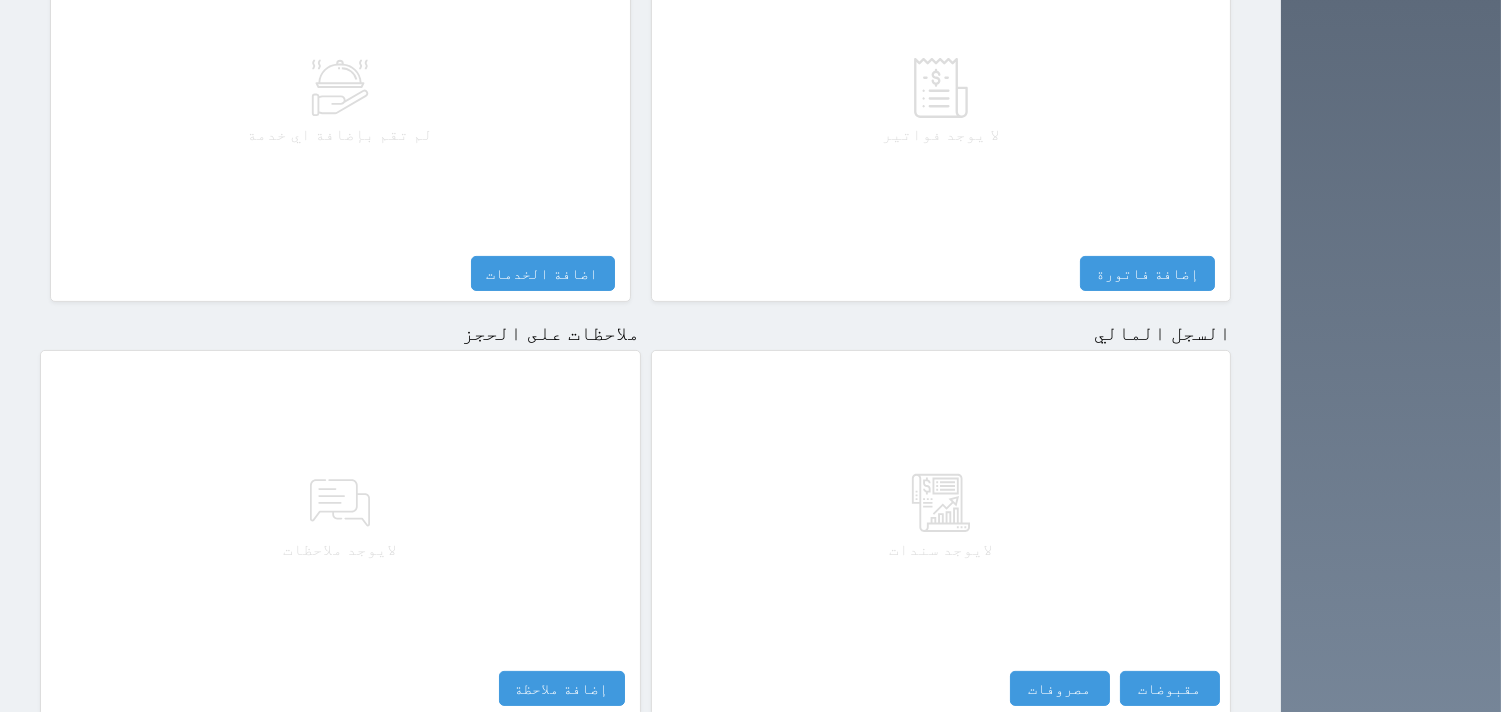 scroll, scrollTop: 1068, scrollLeft: 0, axis: vertical 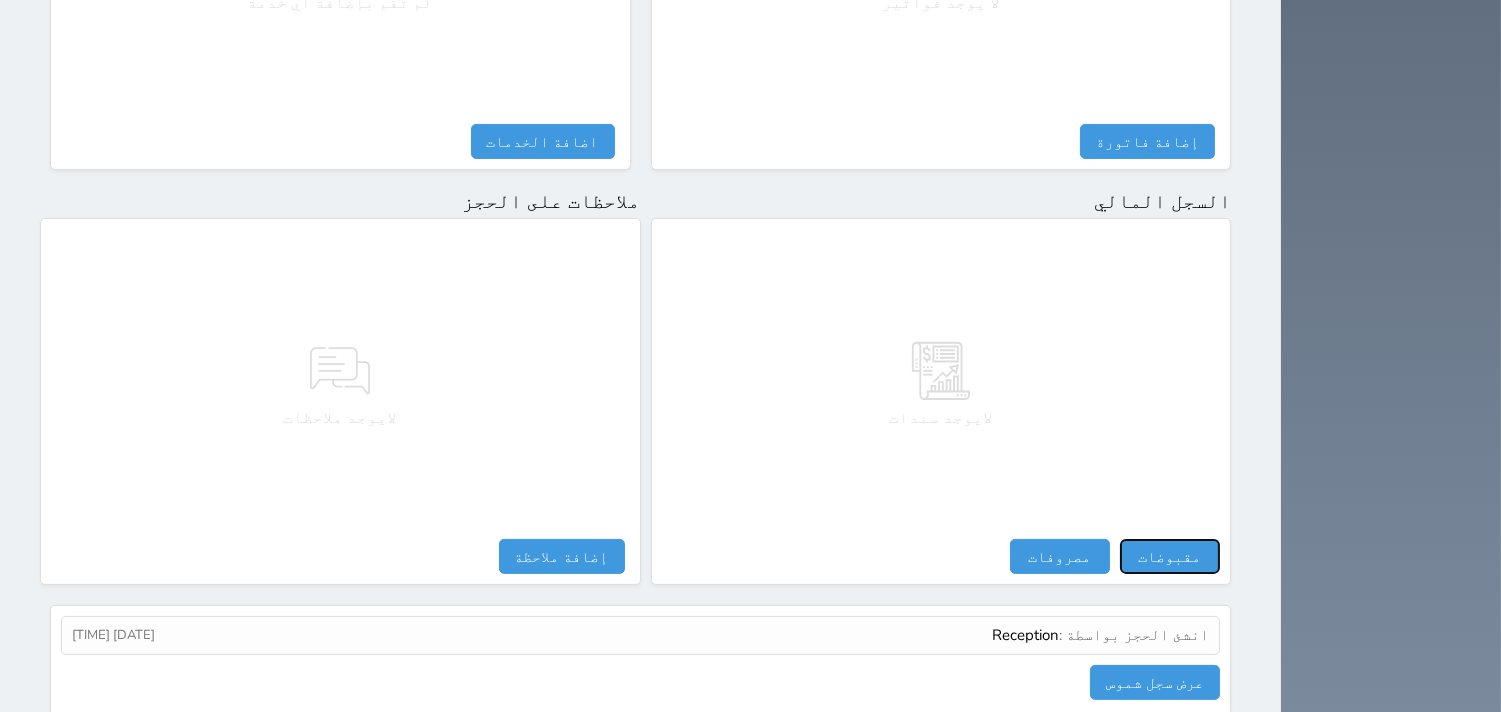 drag, startPoint x: 1251, startPoint y: 486, endPoint x: 1246, endPoint y: 455, distance: 31.400637 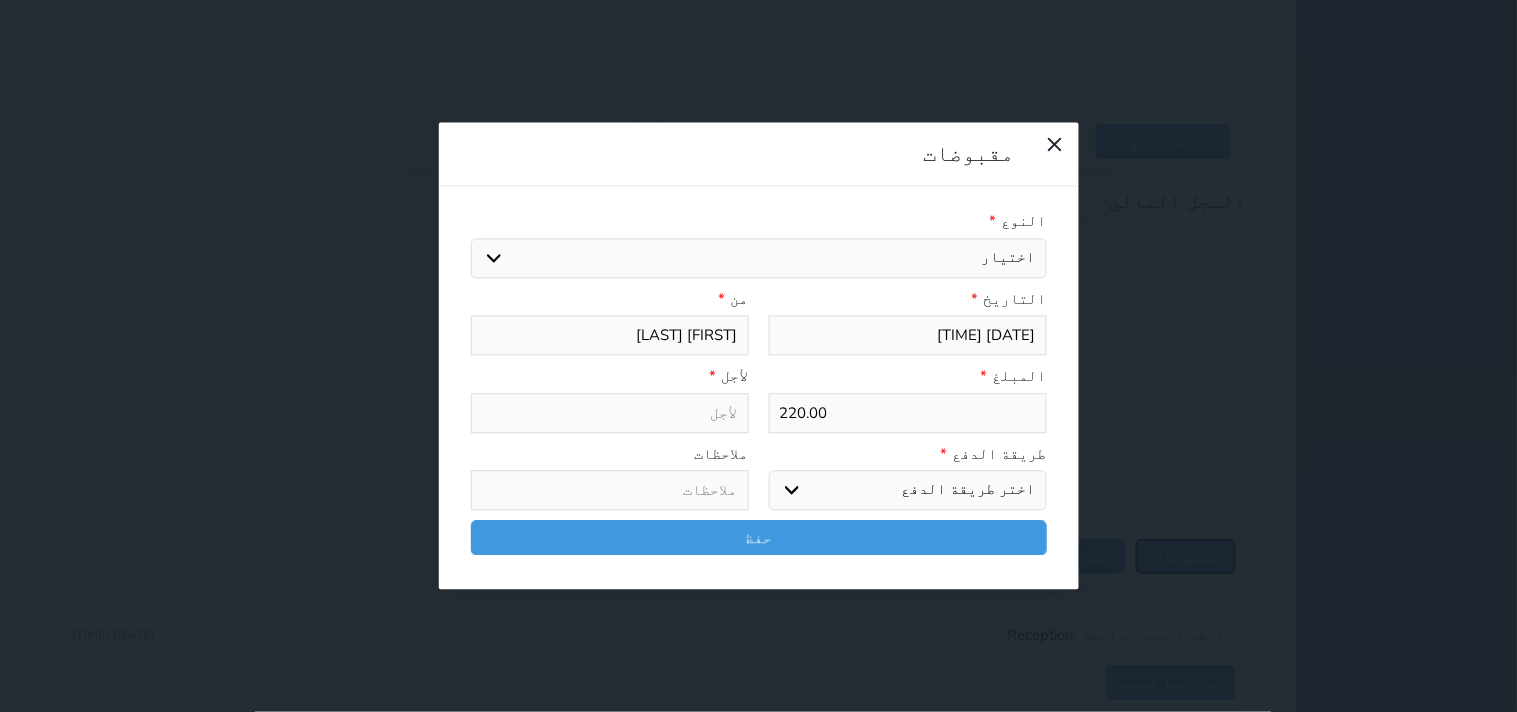 select 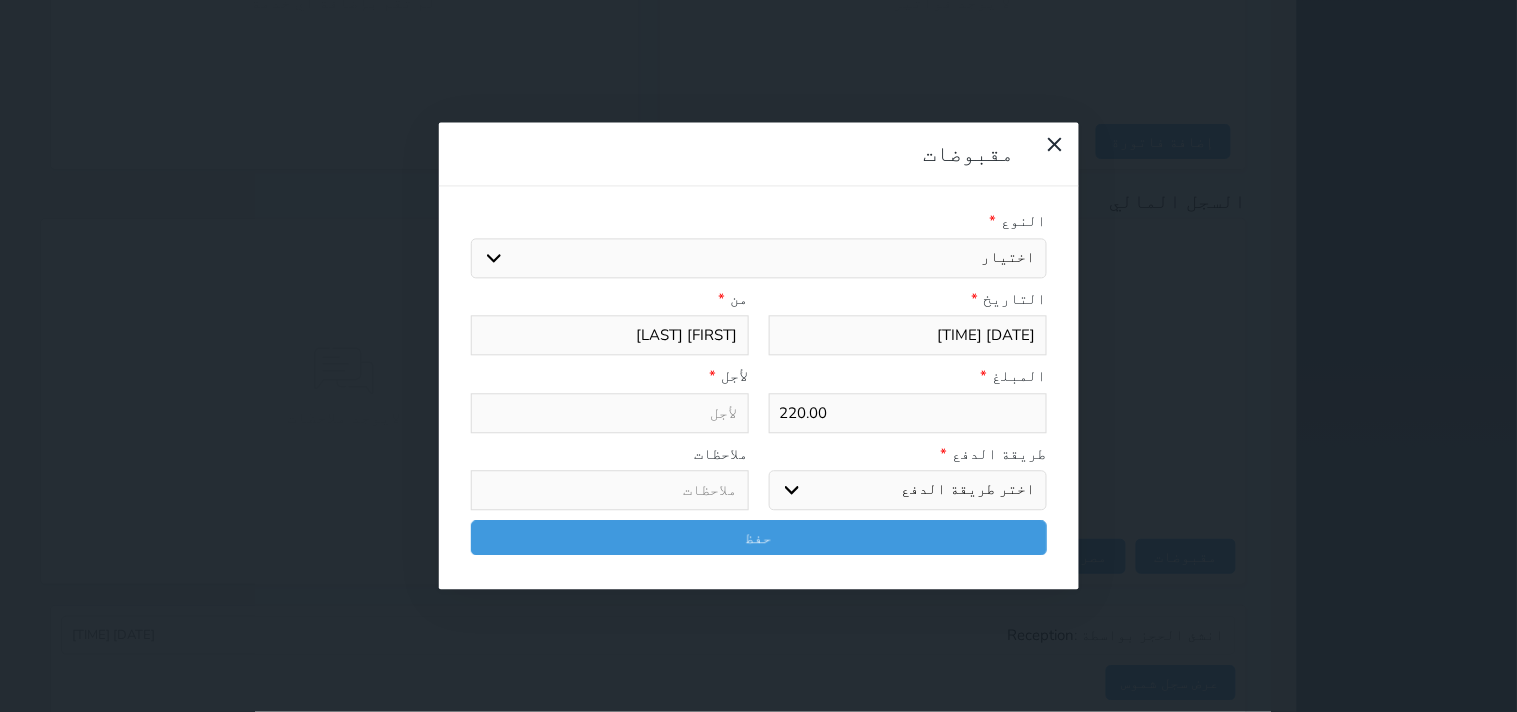 click on "اختيار   مقبوضات عامة قيمة إيجار فواتير تامين عربون لا ينطبق آخر مغسلة واي فاي - الإنترنت مواقف السيارات طعام الأغذية والمشروبات مشروبات المشروبات الباردة المشروبات الساخنة الإفطار غداء عشاء مخبز و كعك حمام سباحة الصالة الرياضية سبا و خدمات الجمال اختيار وإسقاط (خدمات النقل) ميني بار كابل - تلفزيون سرير إضافي تصفيف الشعر التسوق خدمات الجولات السياحية المنظمة خدمات الدليل السياحي" at bounding box center (759, 258) 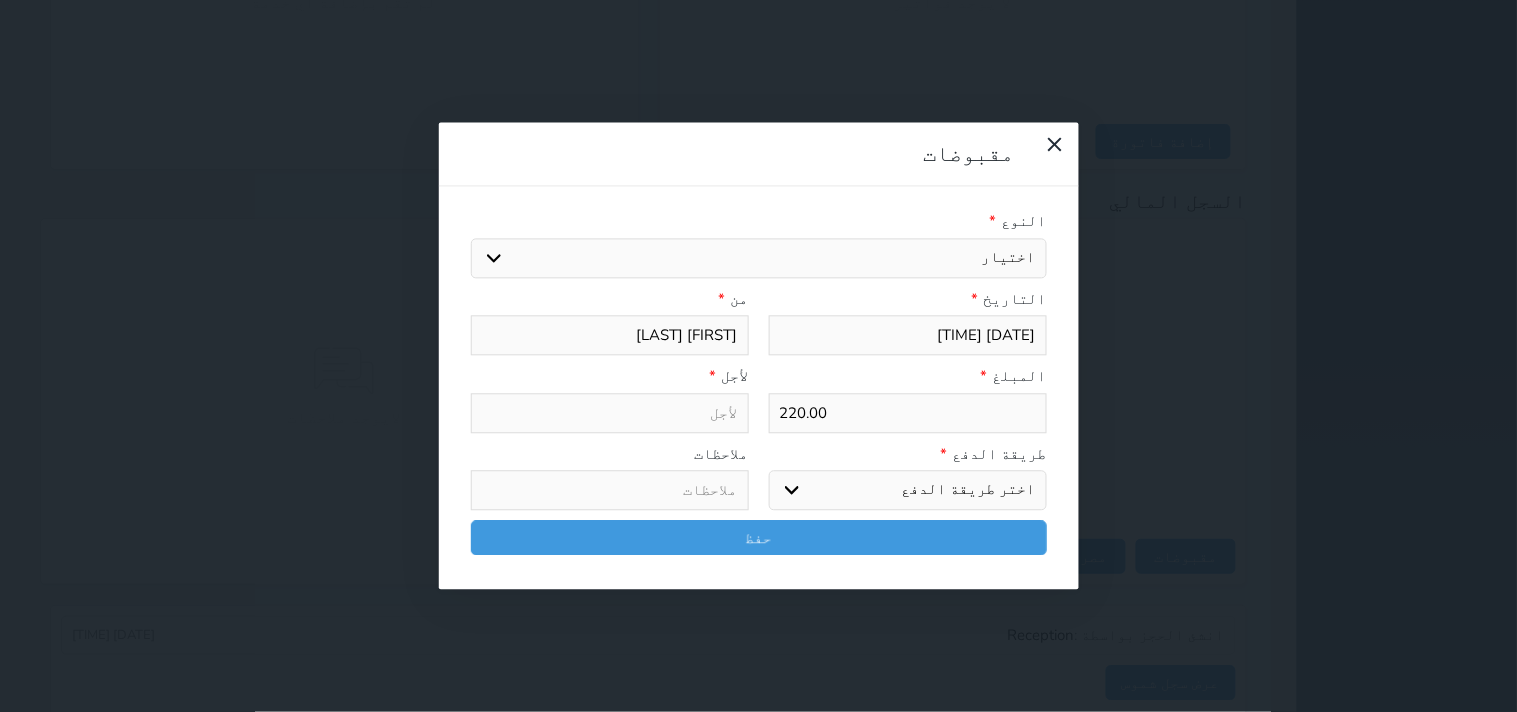 select on "[NUMBER]" 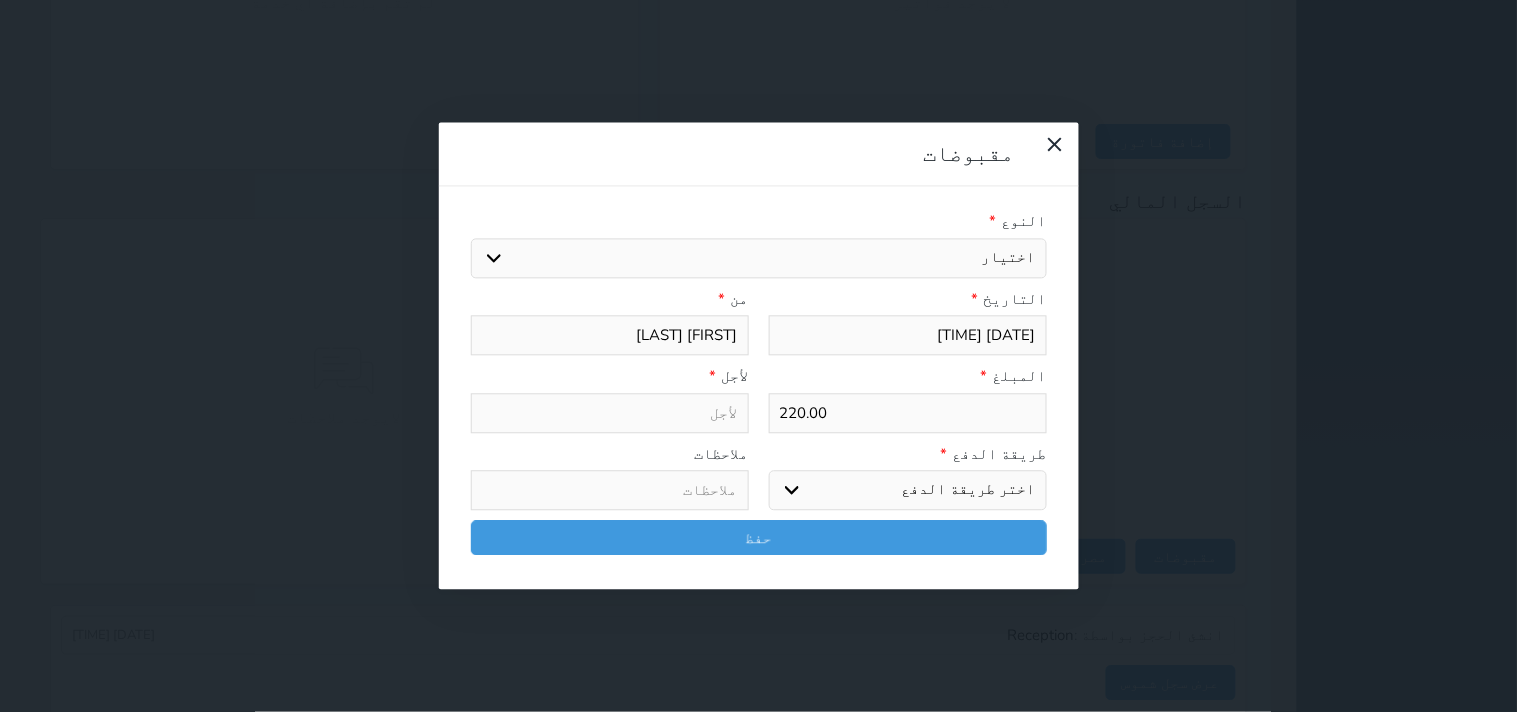 click on "اختيار   مقبوضات عامة قيمة إيجار فواتير تامين عربون لا ينطبق آخر مغسلة واي فاي - الإنترنت مواقف السيارات طعام الأغذية والمشروبات مشروبات المشروبات الباردة المشروبات الساخنة الإفطار غداء عشاء مخبز و كعك حمام سباحة الصالة الرياضية سبا و خدمات الجمال اختيار وإسقاط (خدمات النقل) ميني بار كابل - تلفزيون سرير إضافي تصفيف الشعر التسوق خدمات الجولات السياحية المنظمة خدمات الدليل السياحي" at bounding box center [759, 258] 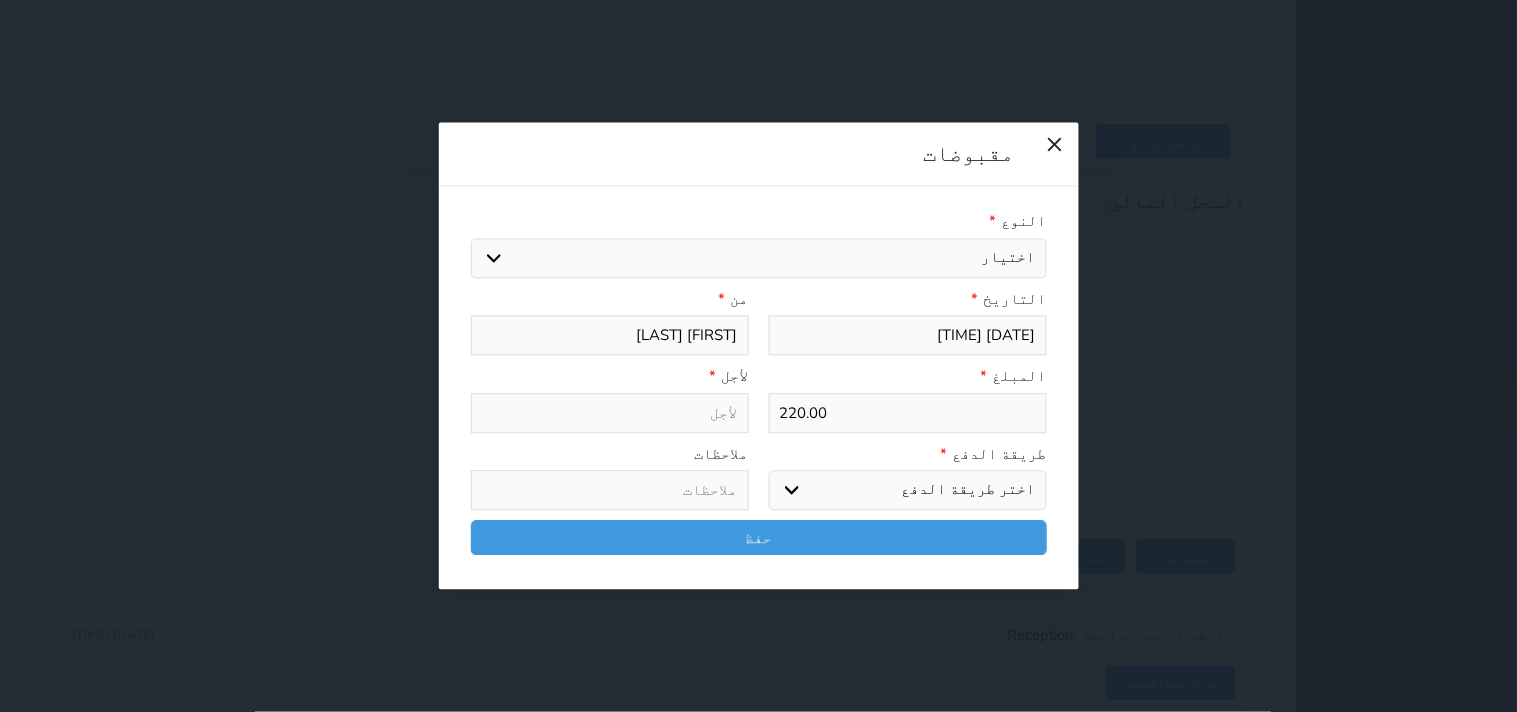 type on "قيمة إيجار - الوحدة - 105" 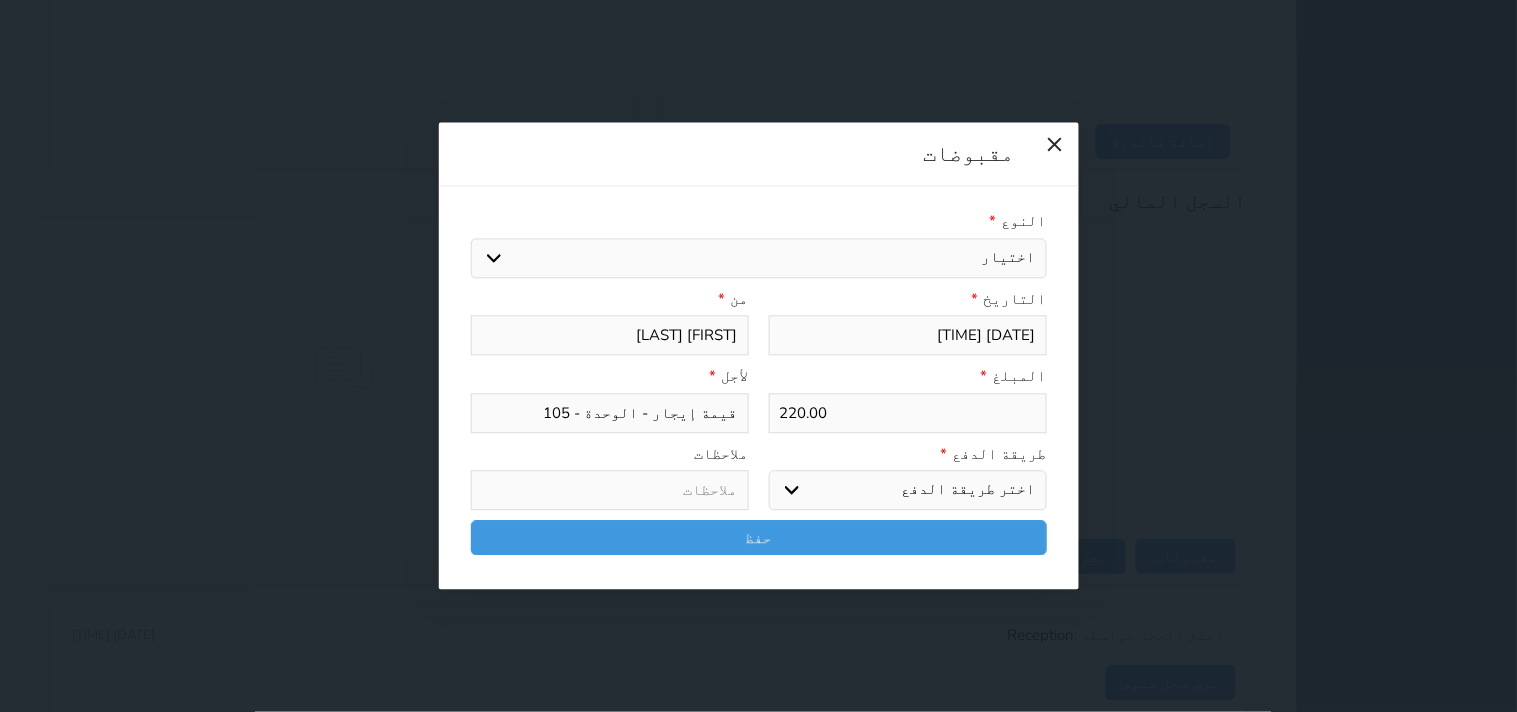 click on "اختر طريقة الدفع   دفع نقدى   تحويل بنكى   مدى   بطاقة ائتمان   آجل" at bounding box center (908, 491) 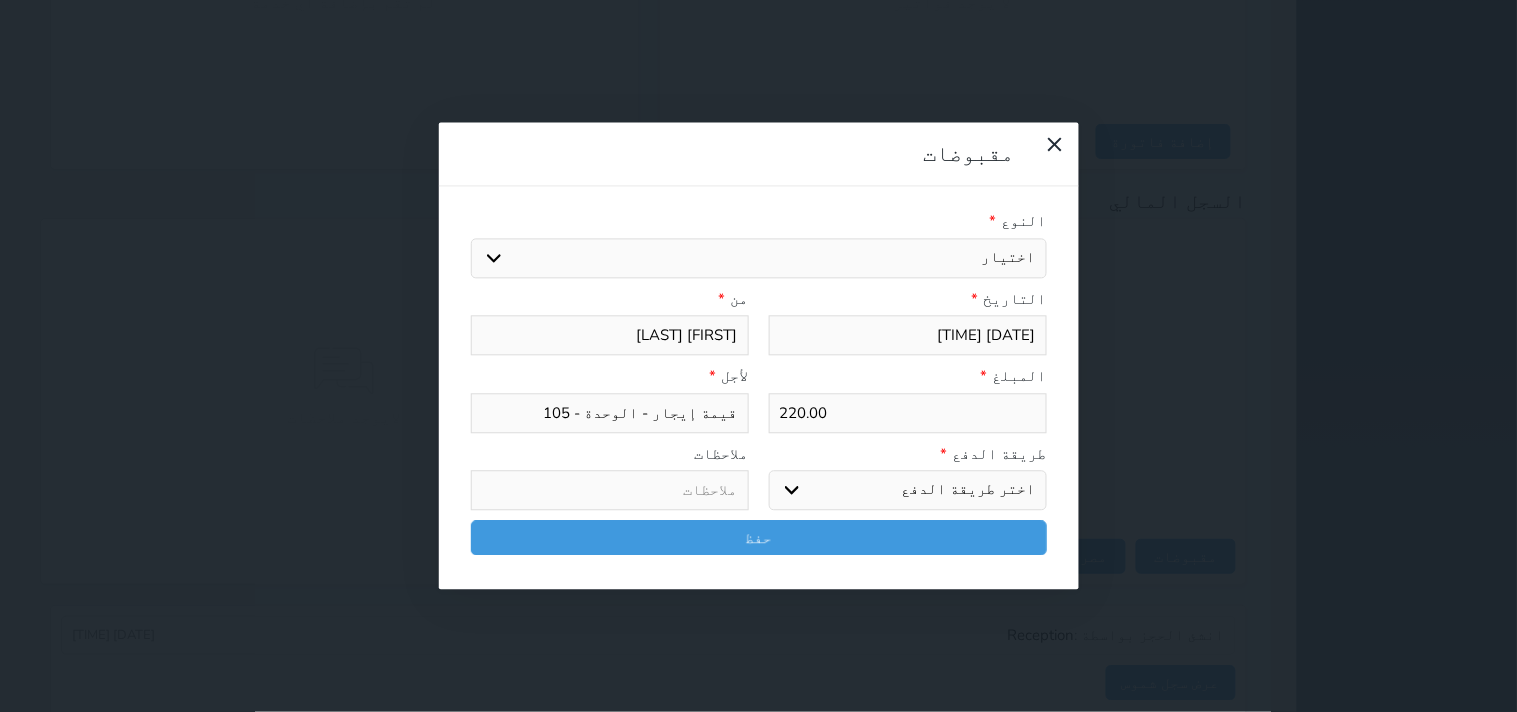 select on "mada" 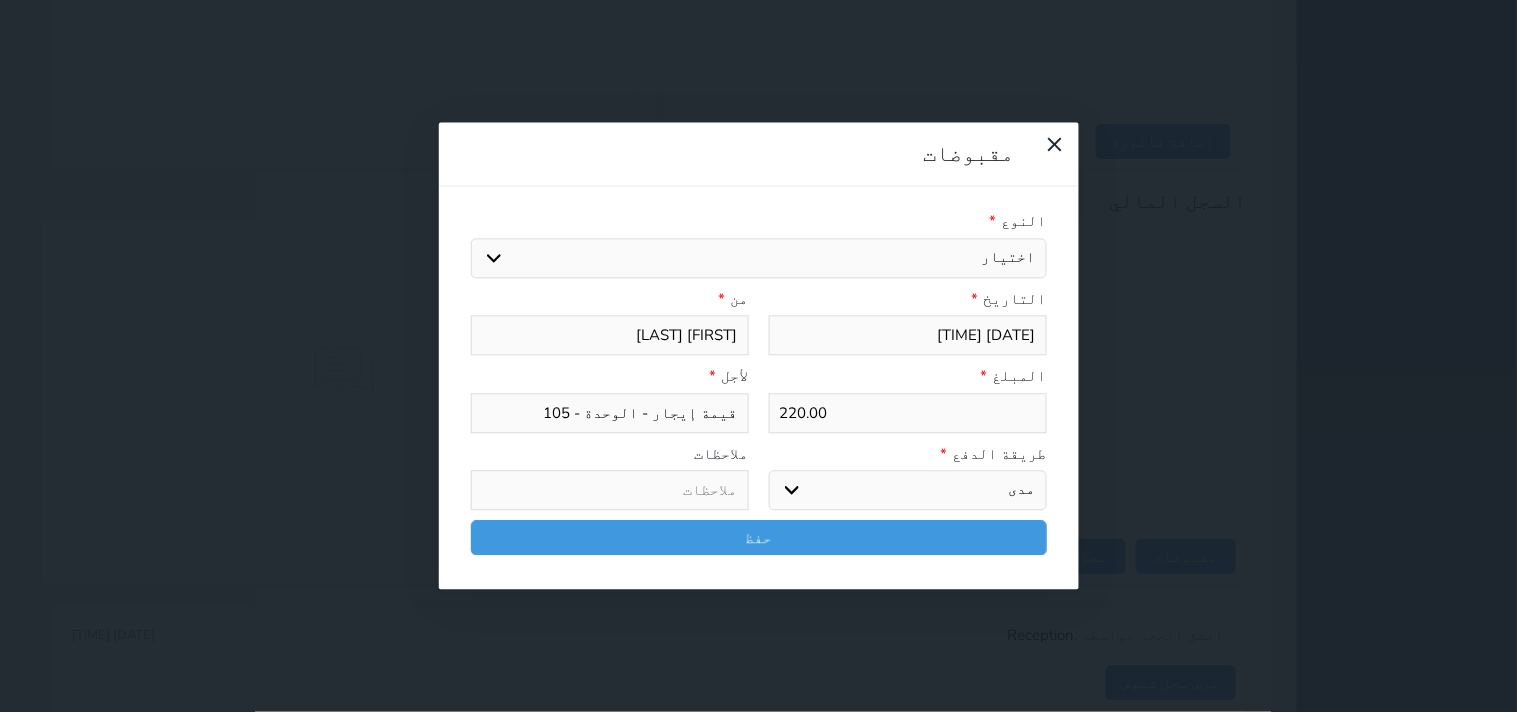 click on "اختر طريقة الدفع   دفع نقدى   تحويل بنكى   مدى   بطاقة ائتمان   آجل" at bounding box center [908, 491] 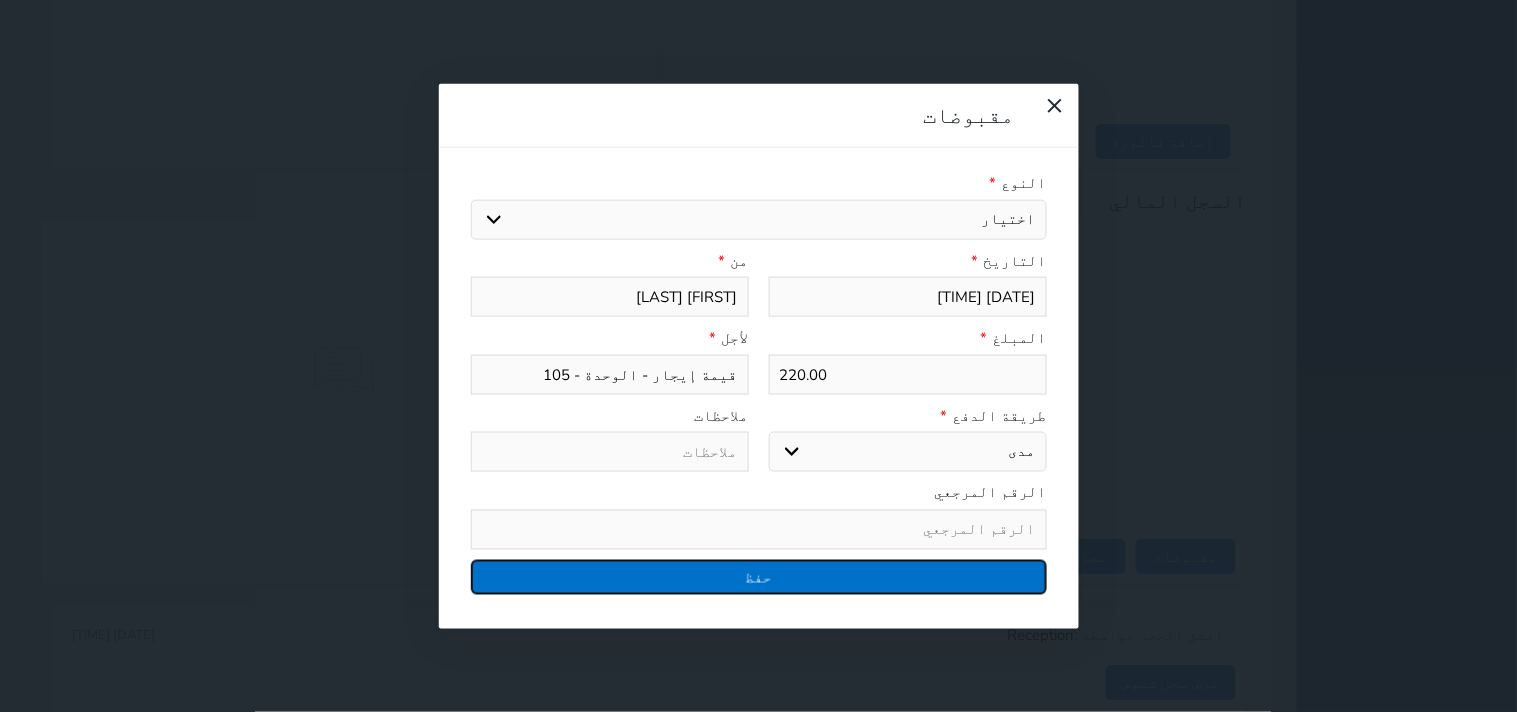 click on "حفظ" at bounding box center (759, 576) 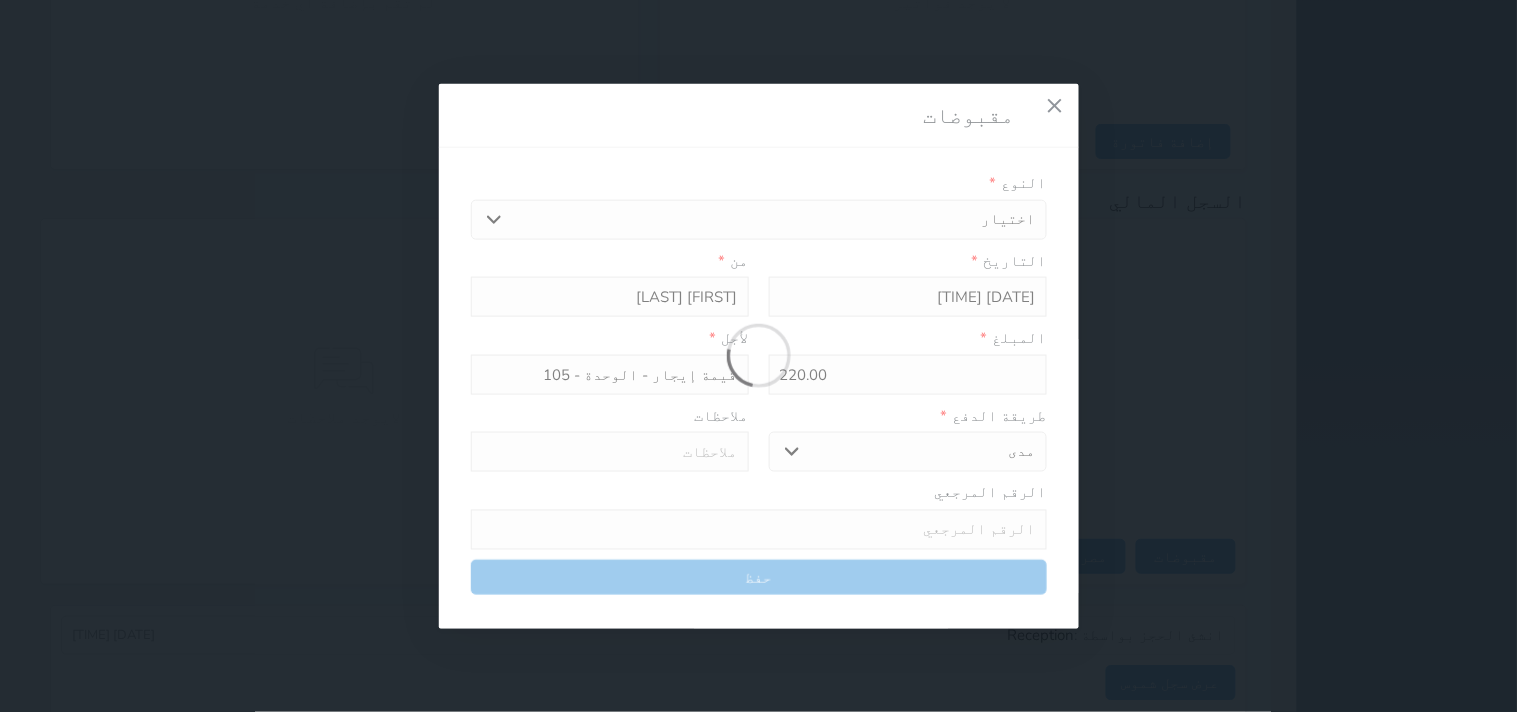 select 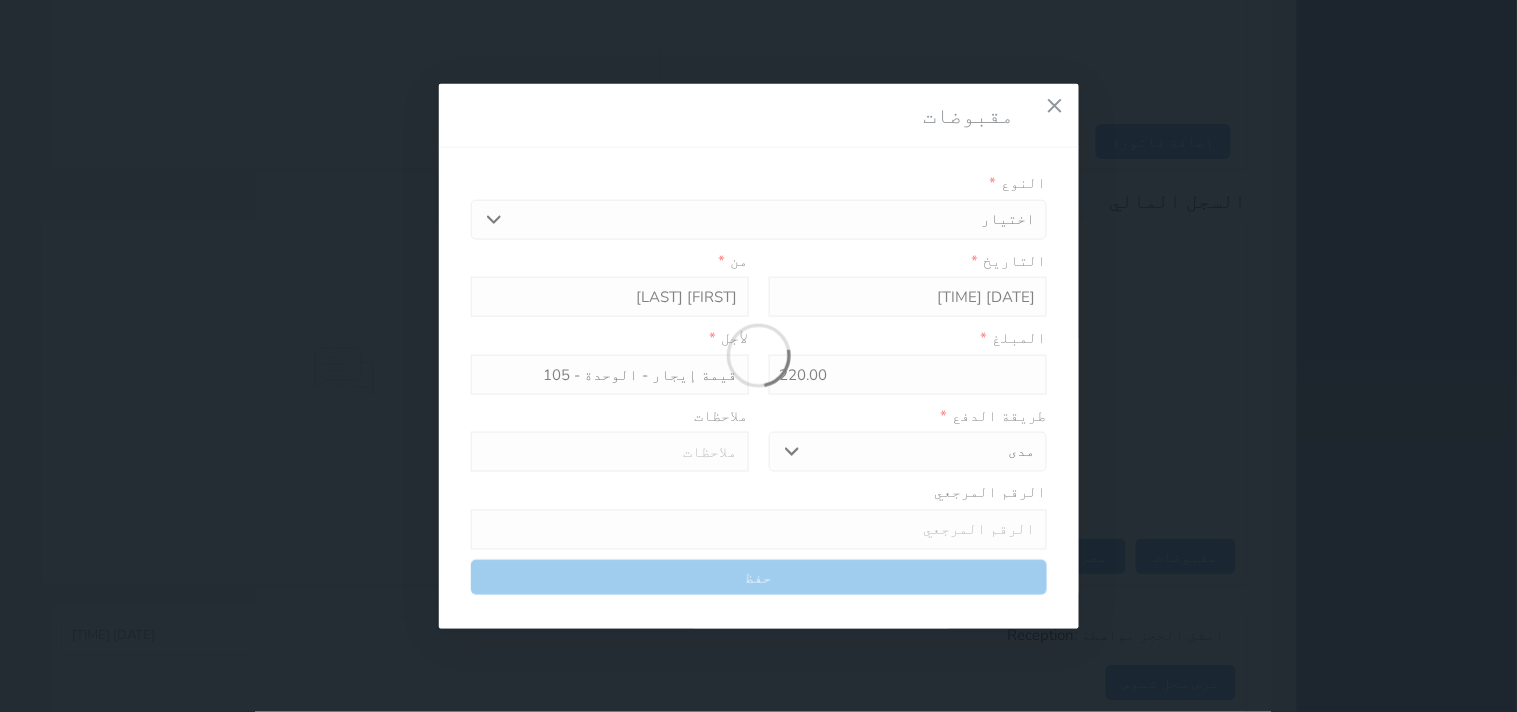 type 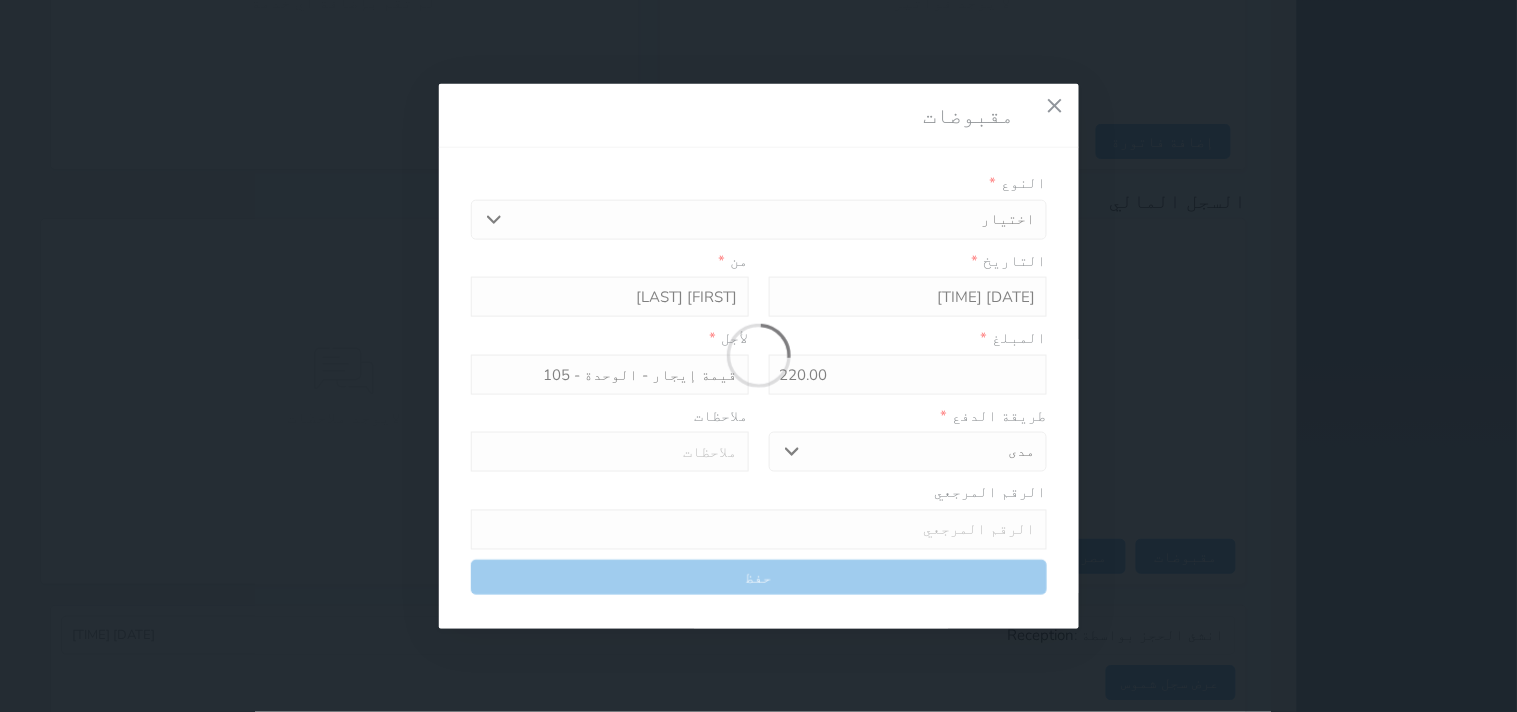 type on "0" 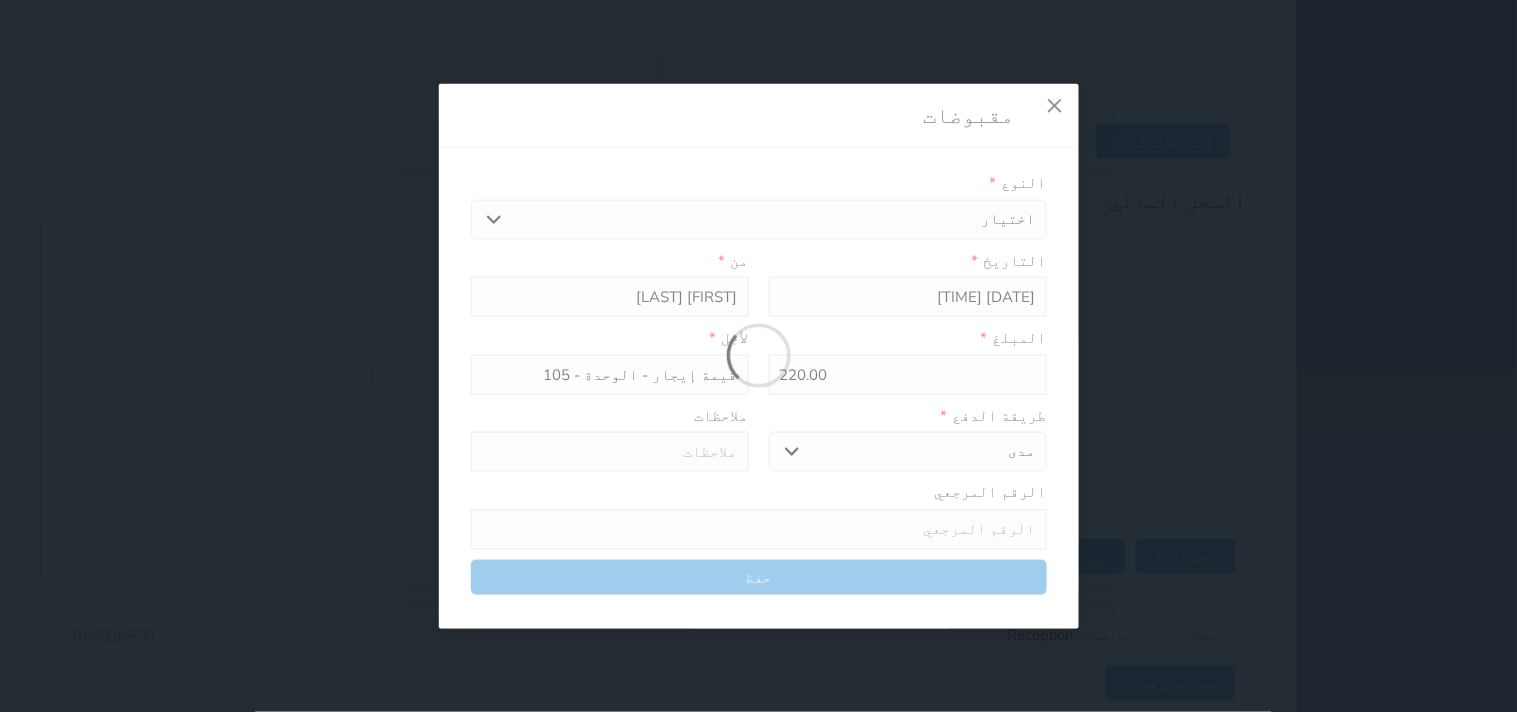 select 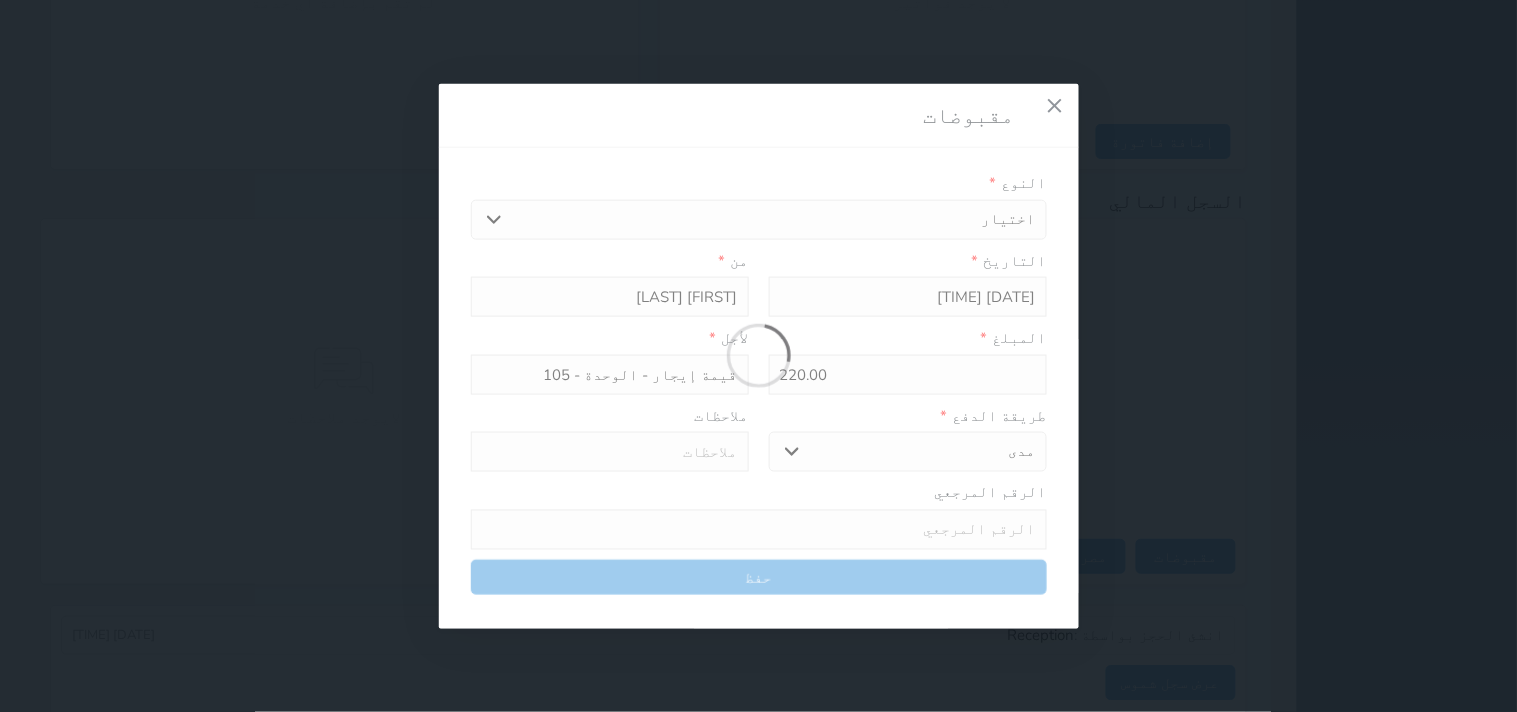 type on "0" 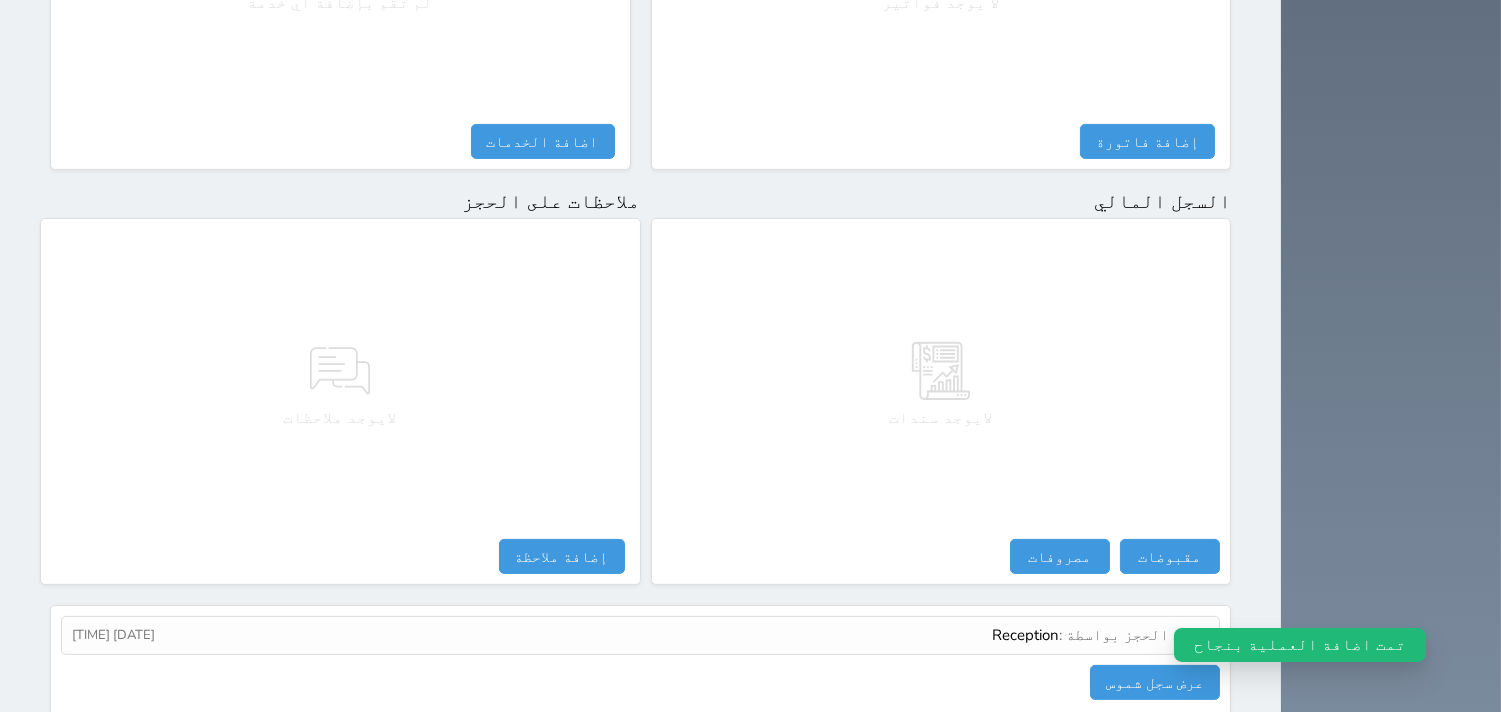 select 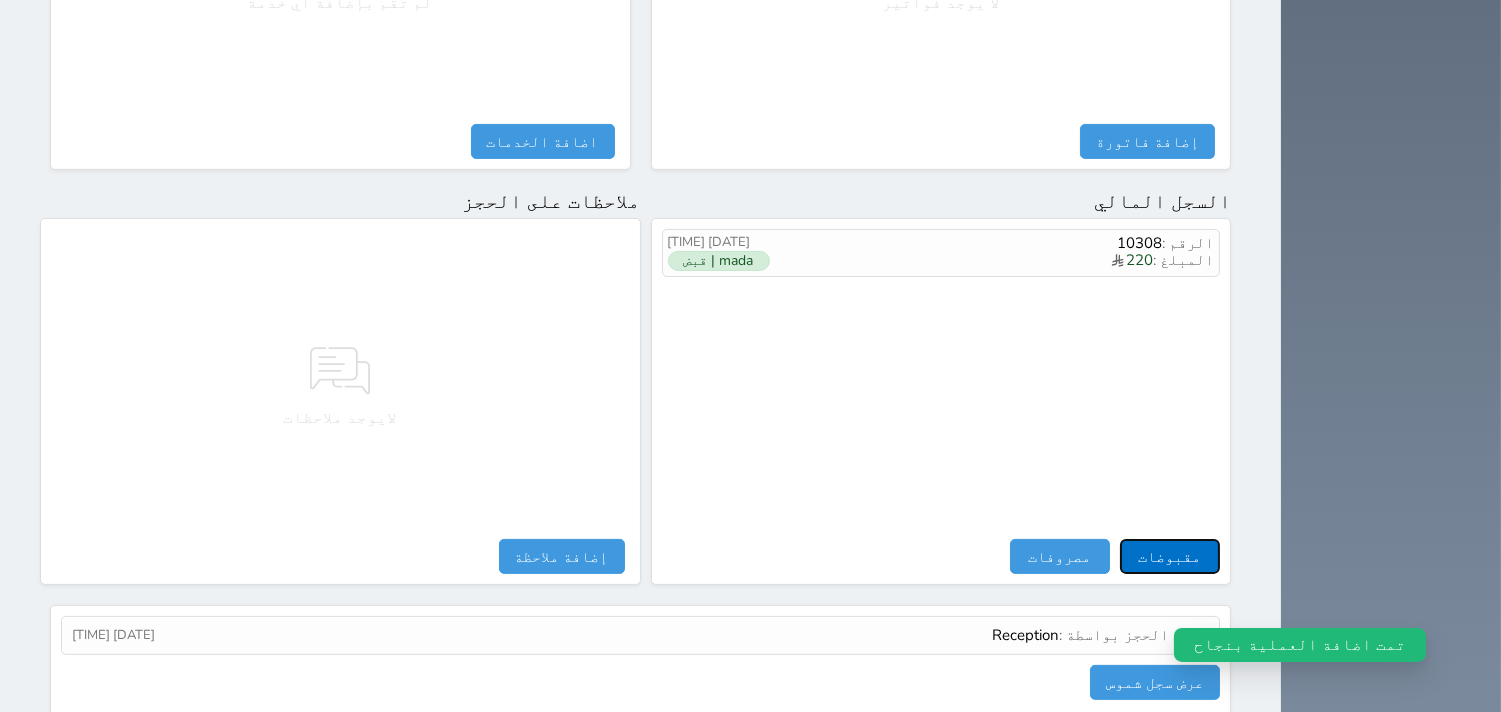 click on "مقبوضات" at bounding box center (1170, 556) 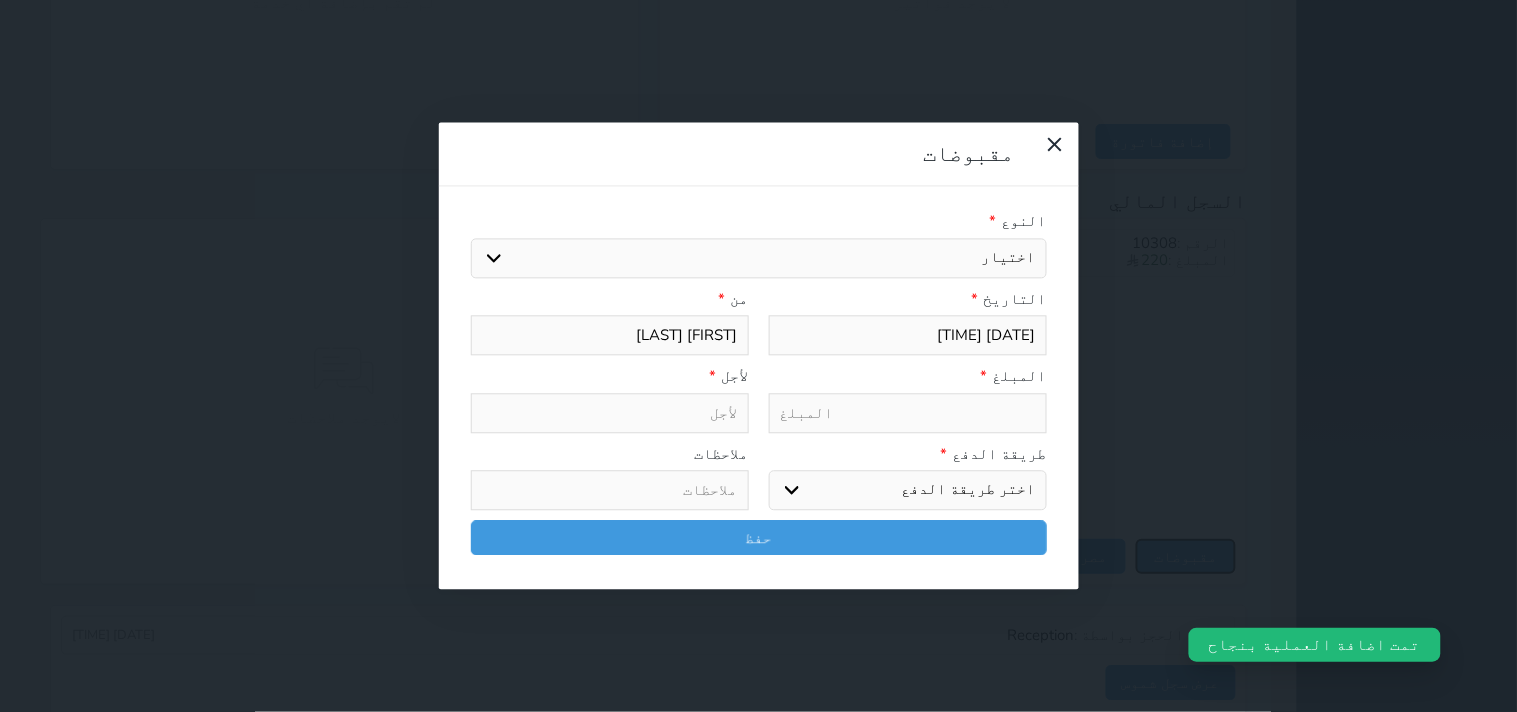 select 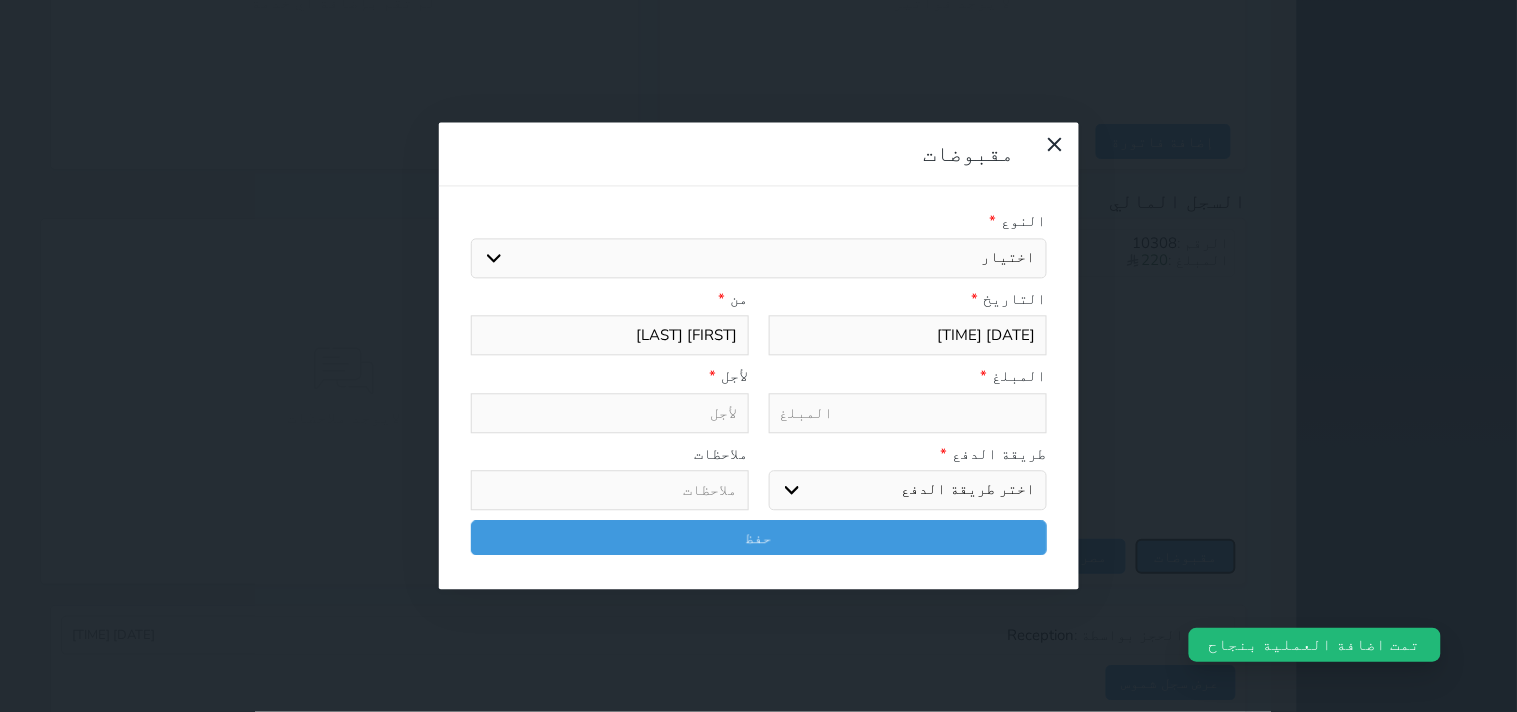 select 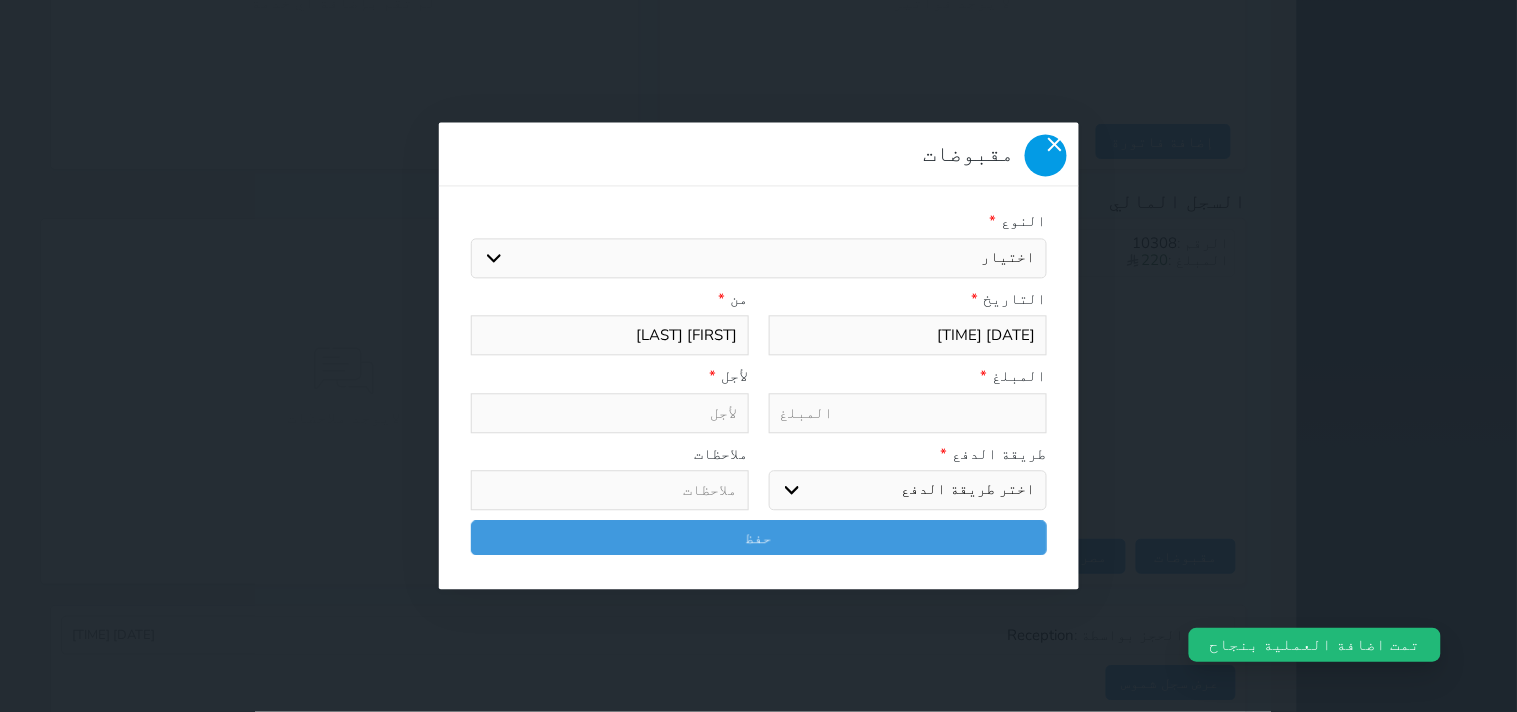 click at bounding box center (1046, 156) 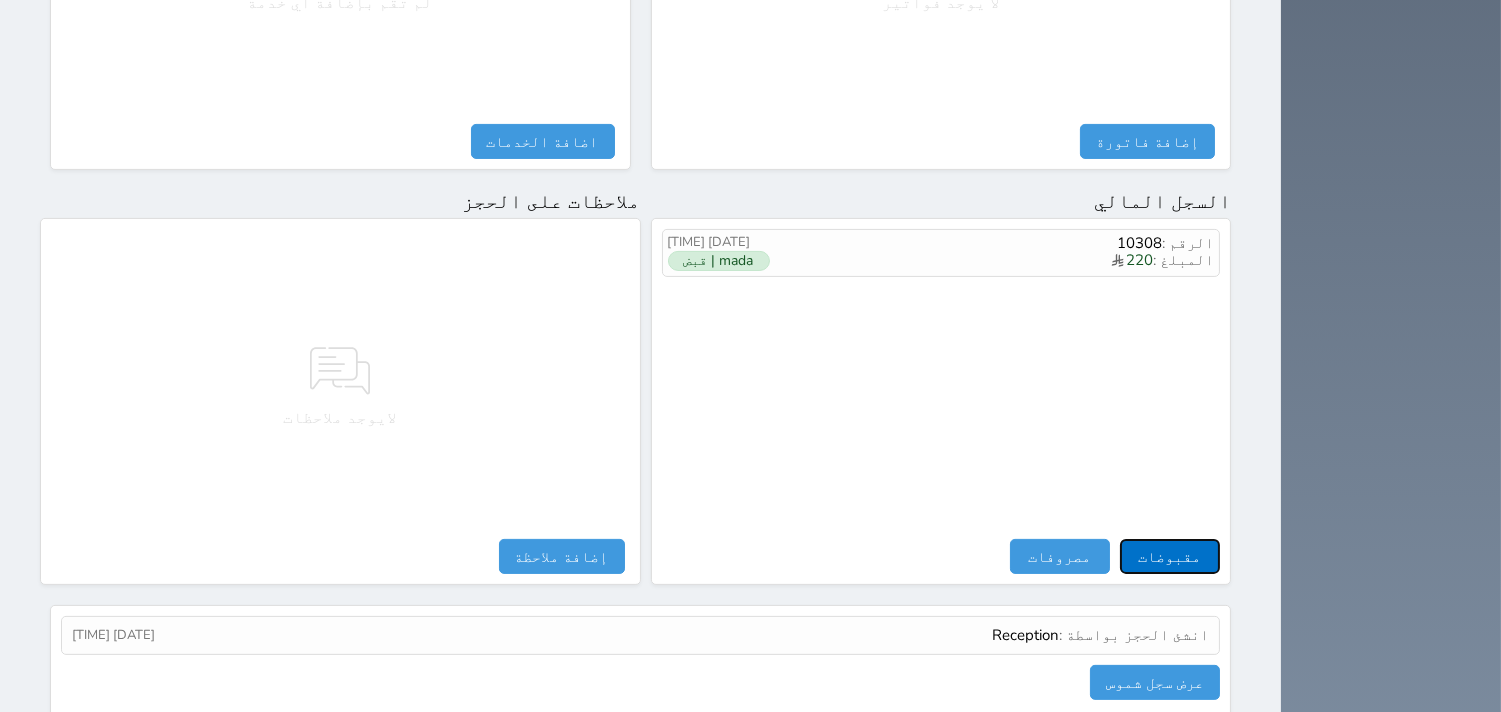 click on "مقبوضات" at bounding box center (1170, 556) 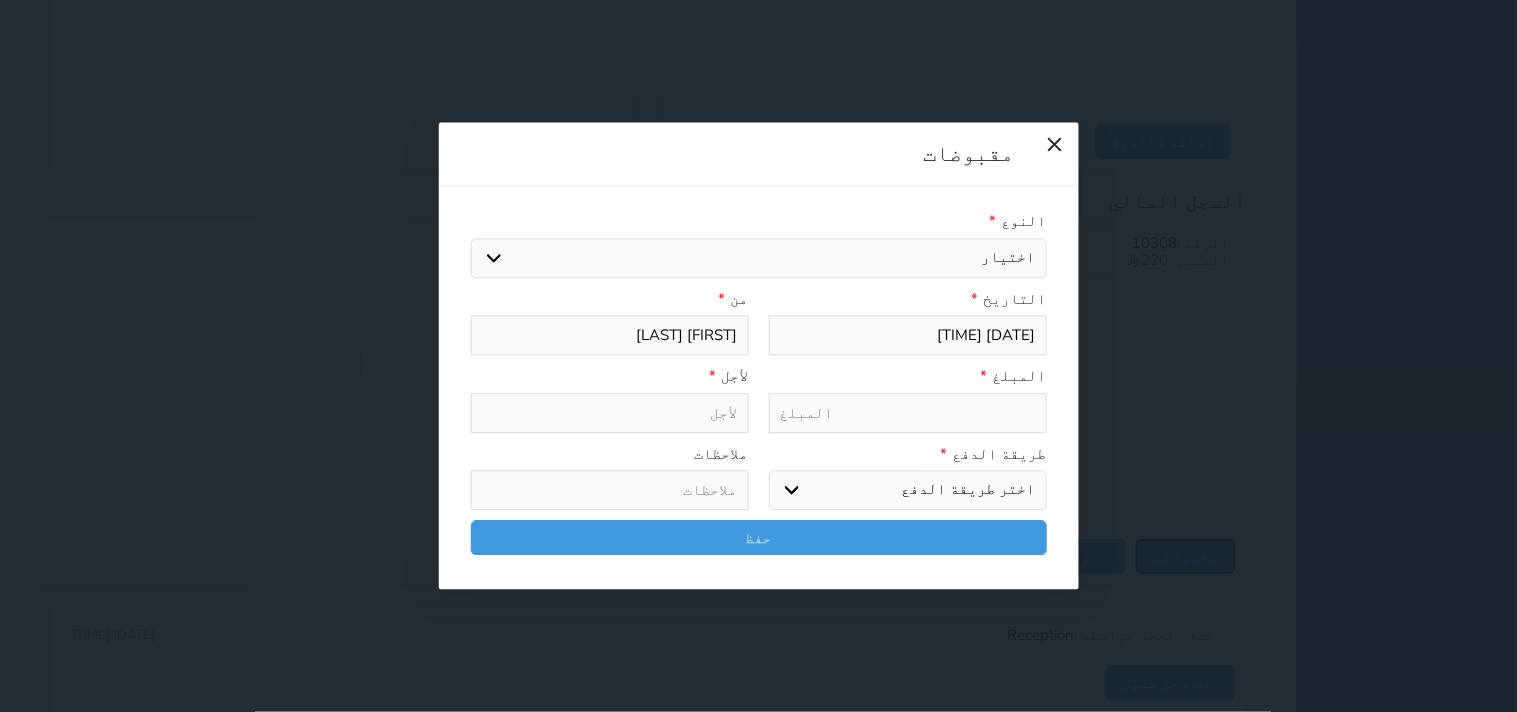 select 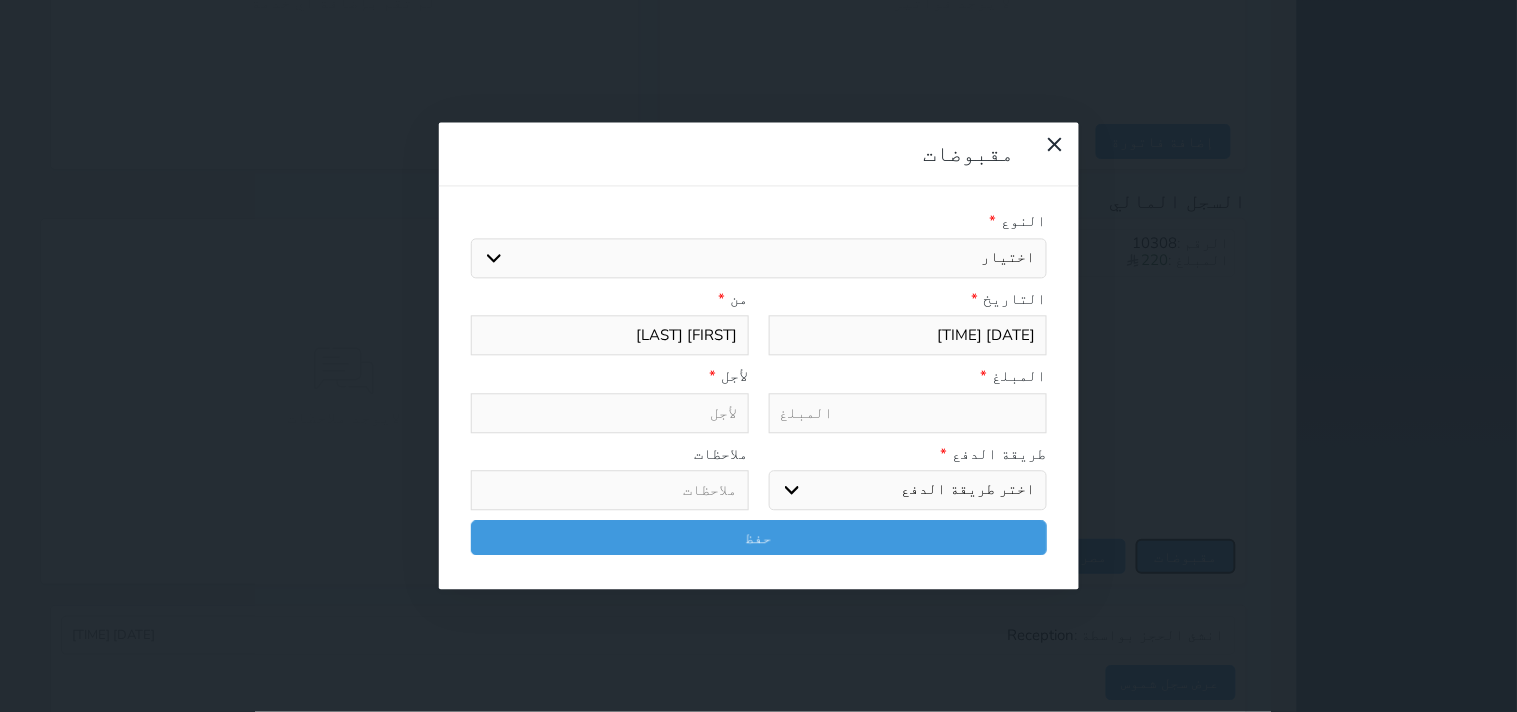 select 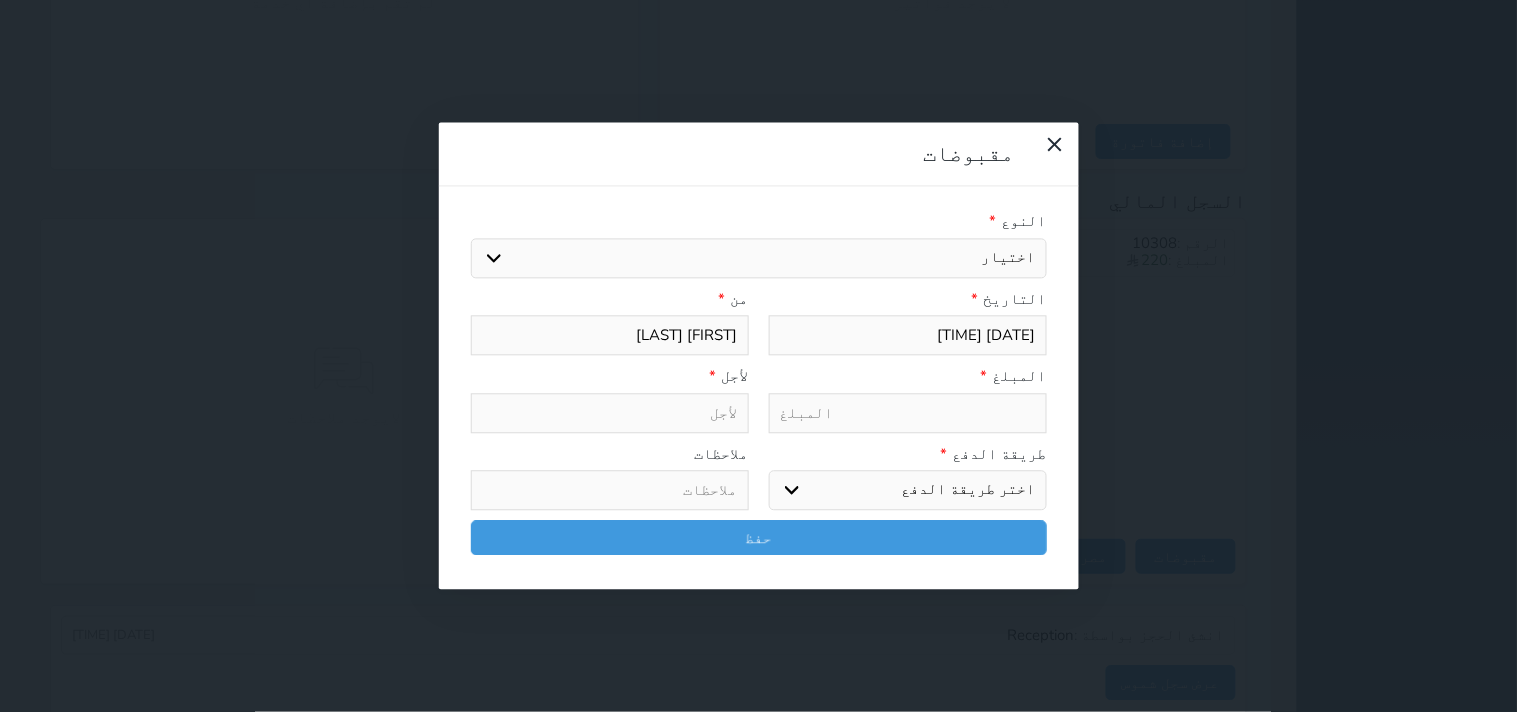 click on "اختيار   مقبوضات عامة قيمة إيجار فواتير تامين عربون لا ينطبق آخر مغسلة واي فاي - الإنترنت مواقف السيارات طعام الأغذية والمشروبات مشروبات المشروبات الباردة المشروبات الساخنة الإفطار غداء عشاء مخبز و كعك حمام سباحة الصالة الرياضية سبا و خدمات الجمال اختيار وإسقاط (خدمات النقل) ميني بار كابل - تلفزيون سرير إضافي تصفيف الشعر التسوق خدمات الجولات السياحية المنظمة خدمات الدليل السياحي" at bounding box center [759, 258] 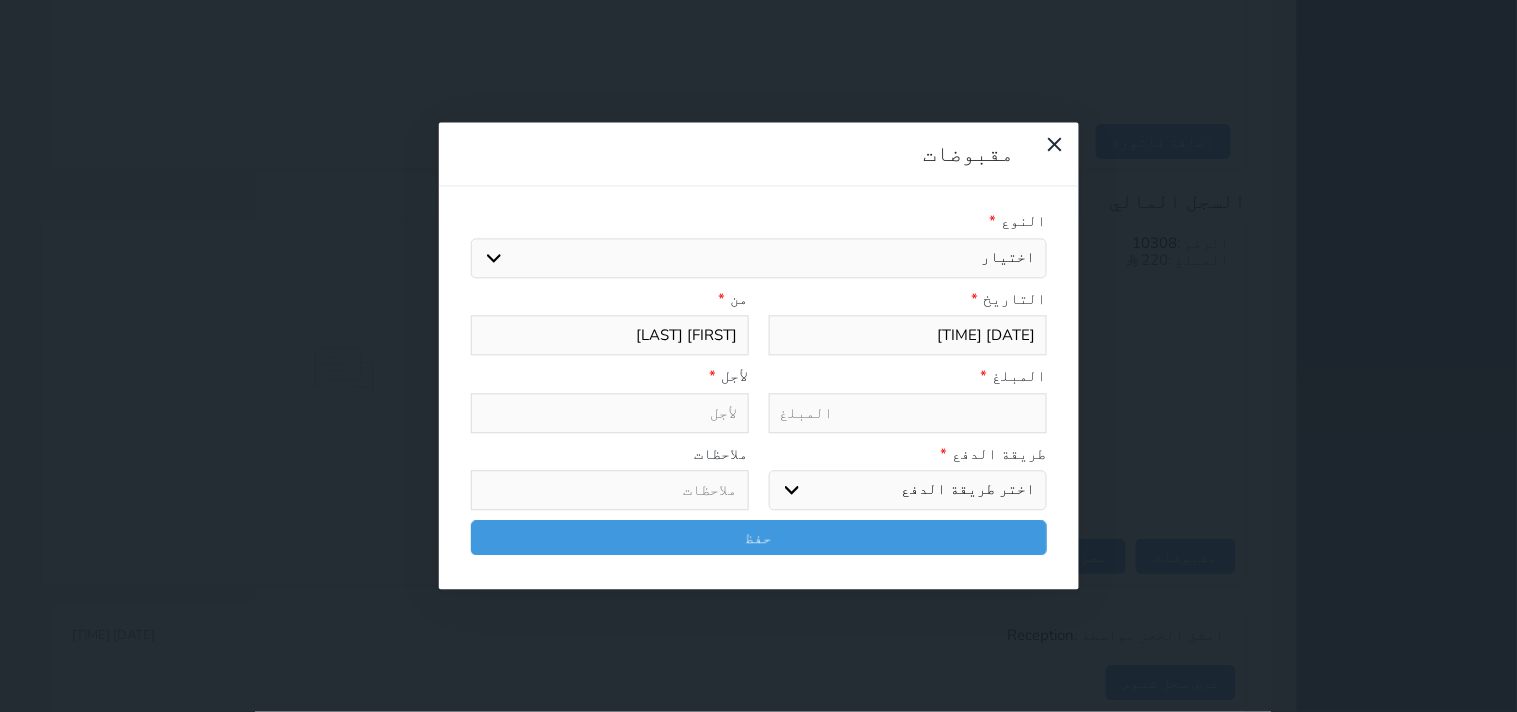 select on "13098" 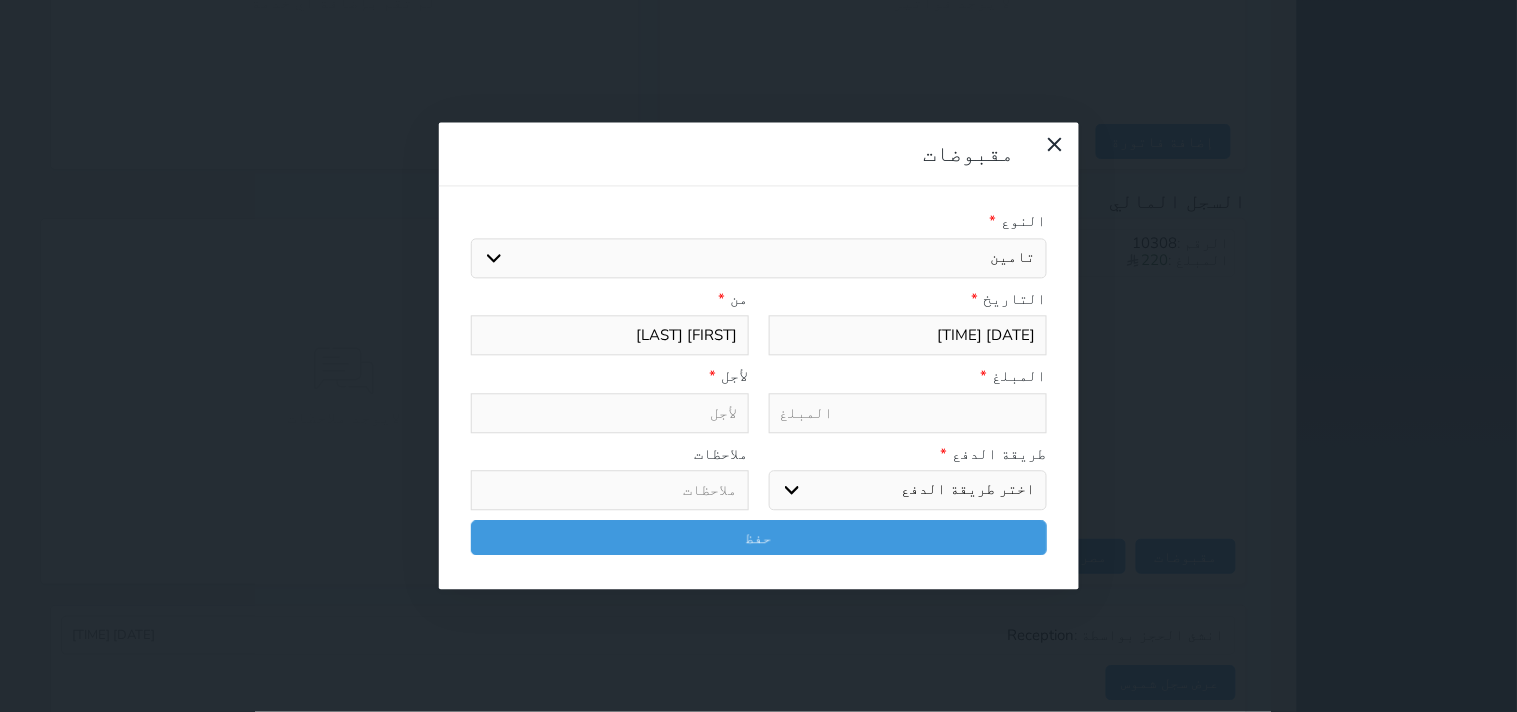 click on "اختيار   مقبوضات عامة قيمة إيجار فواتير تامين عربون لا ينطبق آخر مغسلة واي فاي - الإنترنت مواقف السيارات طعام الأغذية والمشروبات مشروبات المشروبات الباردة المشروبات الساخنة الإفطار غداء عشاء مخبز و كعك حمام سباحة الصالة الرياضية سبا و خدمات الجمال اختيار وإسقاط (خدمات النقل) ميني بار كابل - تلفزيون سرير إضافي تصفيف الشعر التسوق خدمات الجولات السياحية المنظمة خدمات الدليل السياحي" at bounding box center [759, 258] 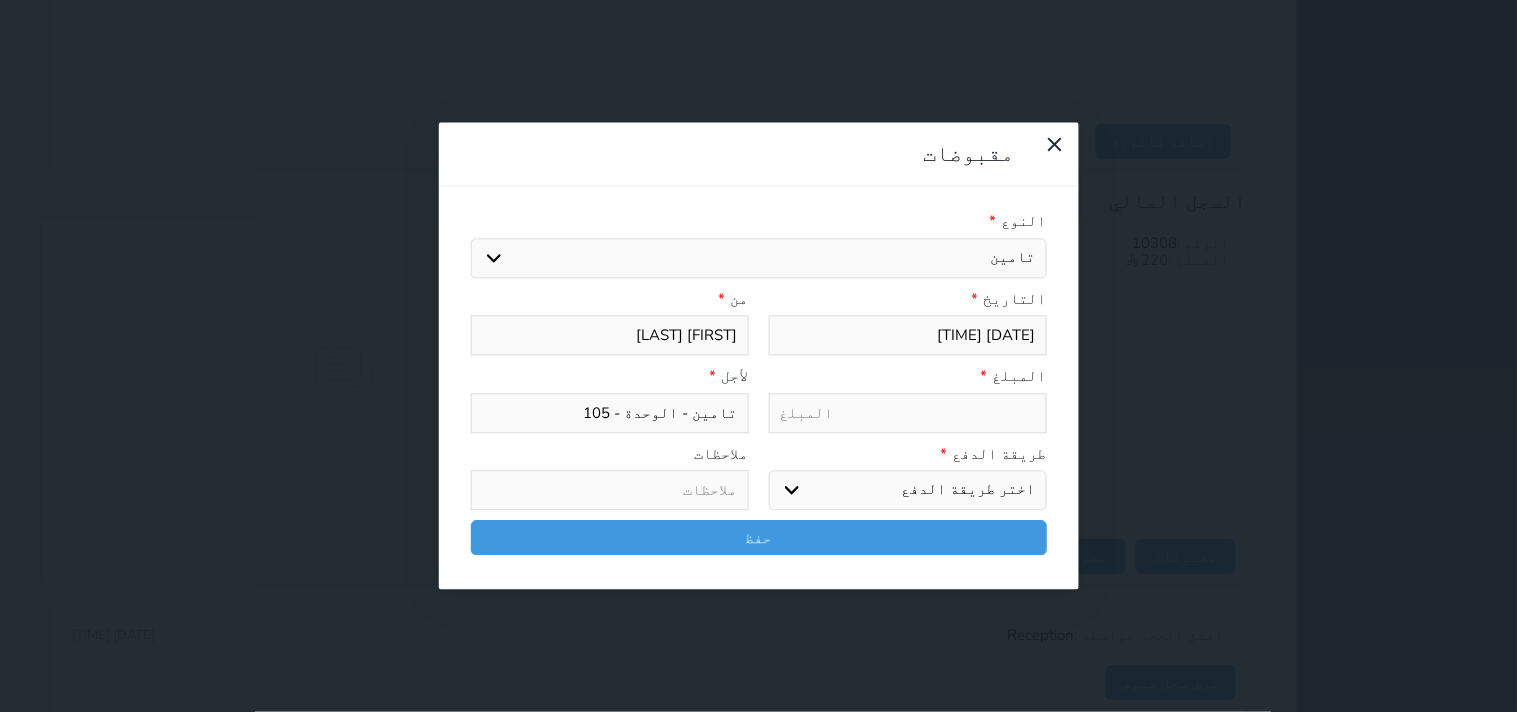 click at bounding box center [908, 413] 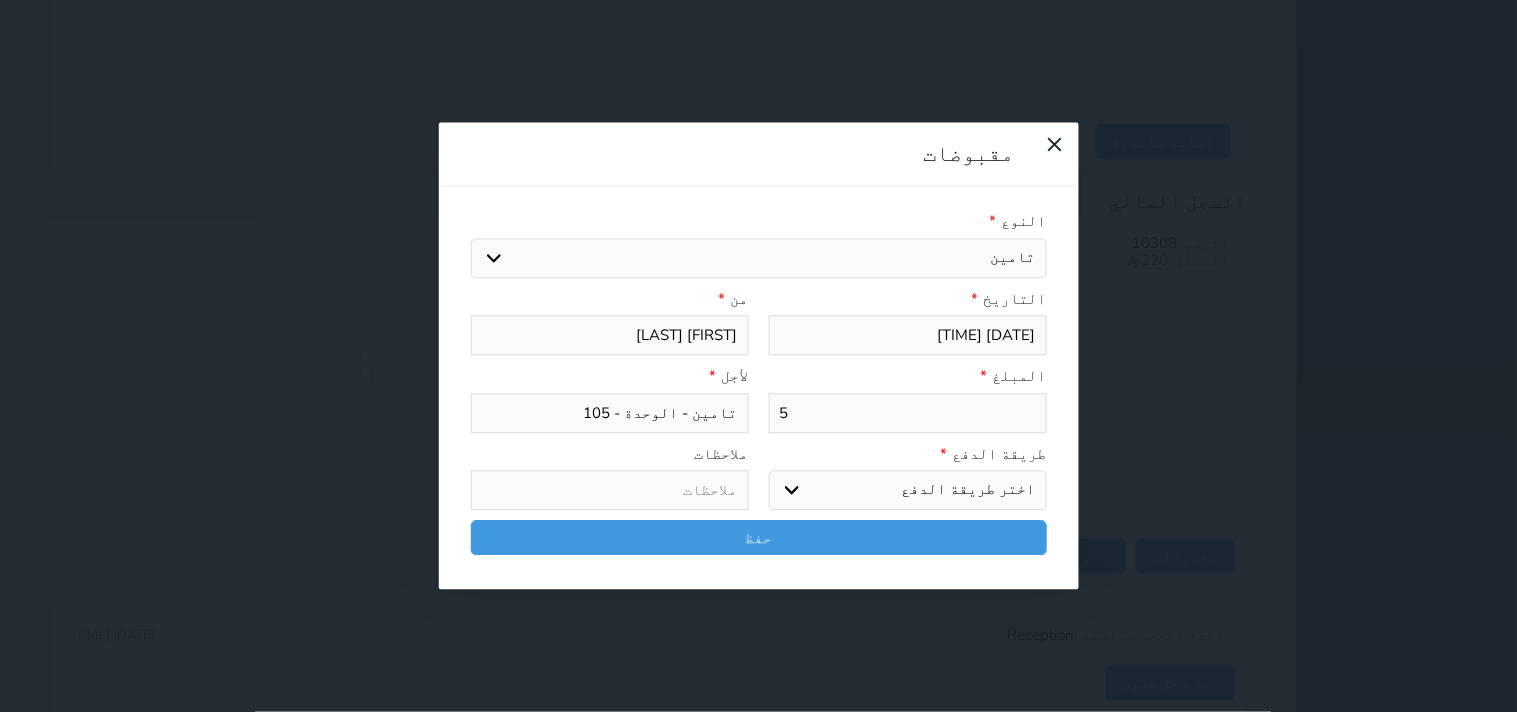 type on "50" 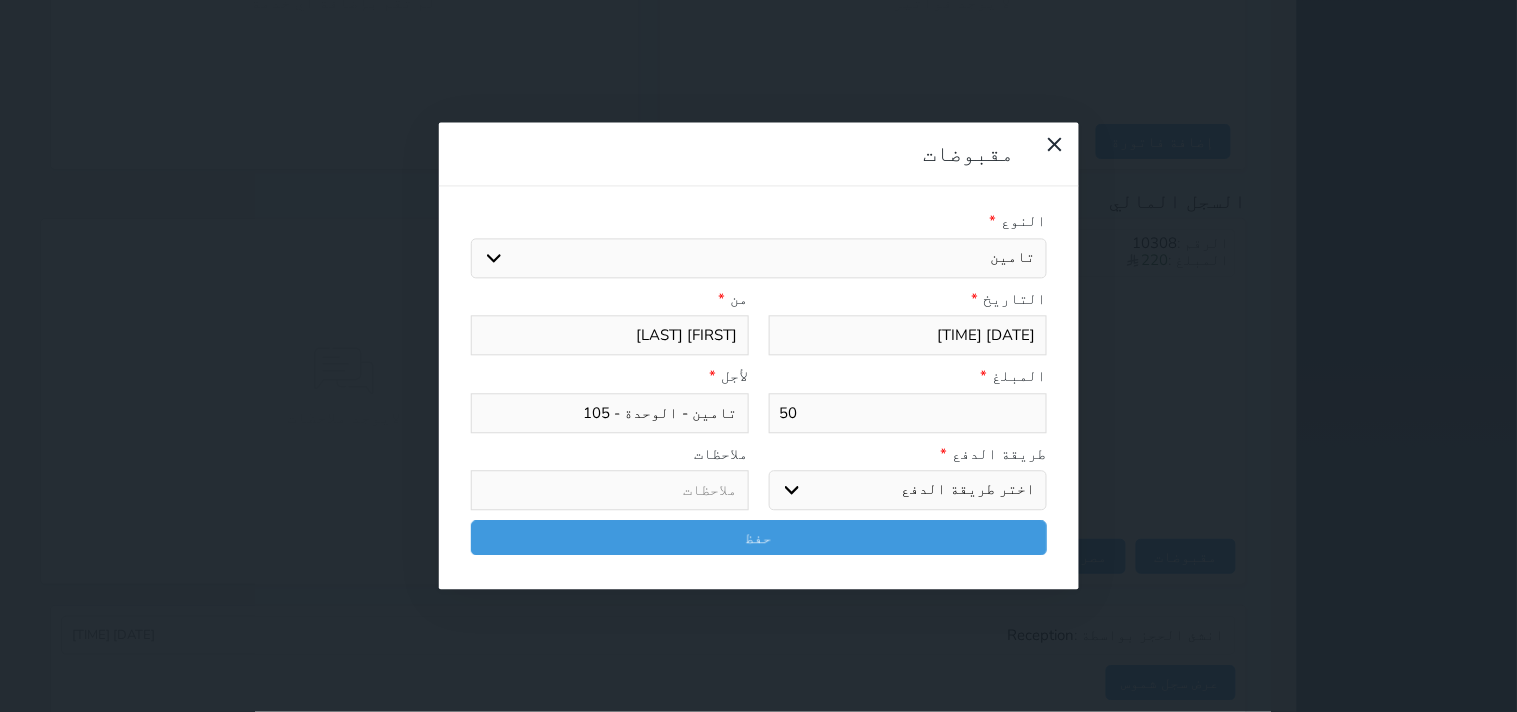 type on "50" 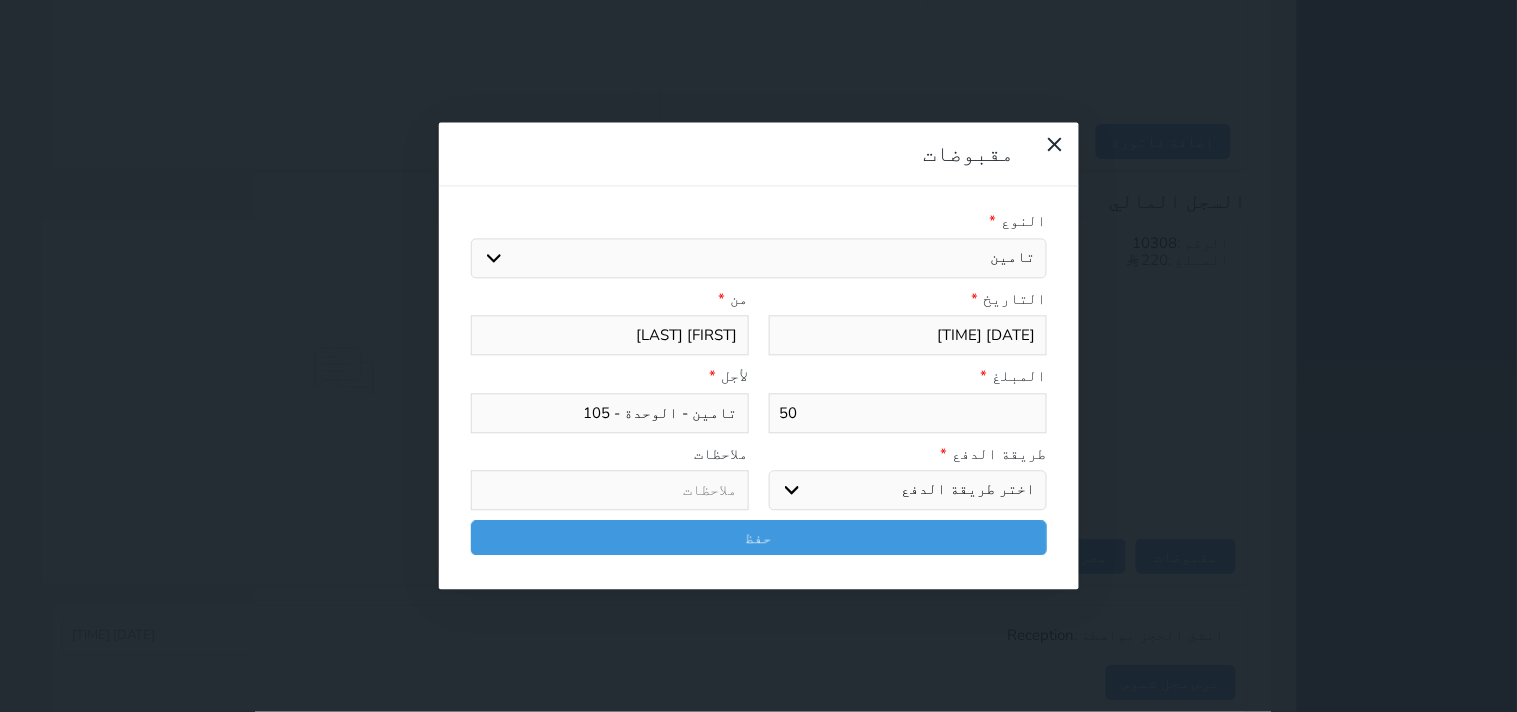 click on "اختر طريقة الدفع   دفع نقدى   تحويل بنكى   مدى   بطاقة ائتمان   آجل" at bounding box center (908, 491) 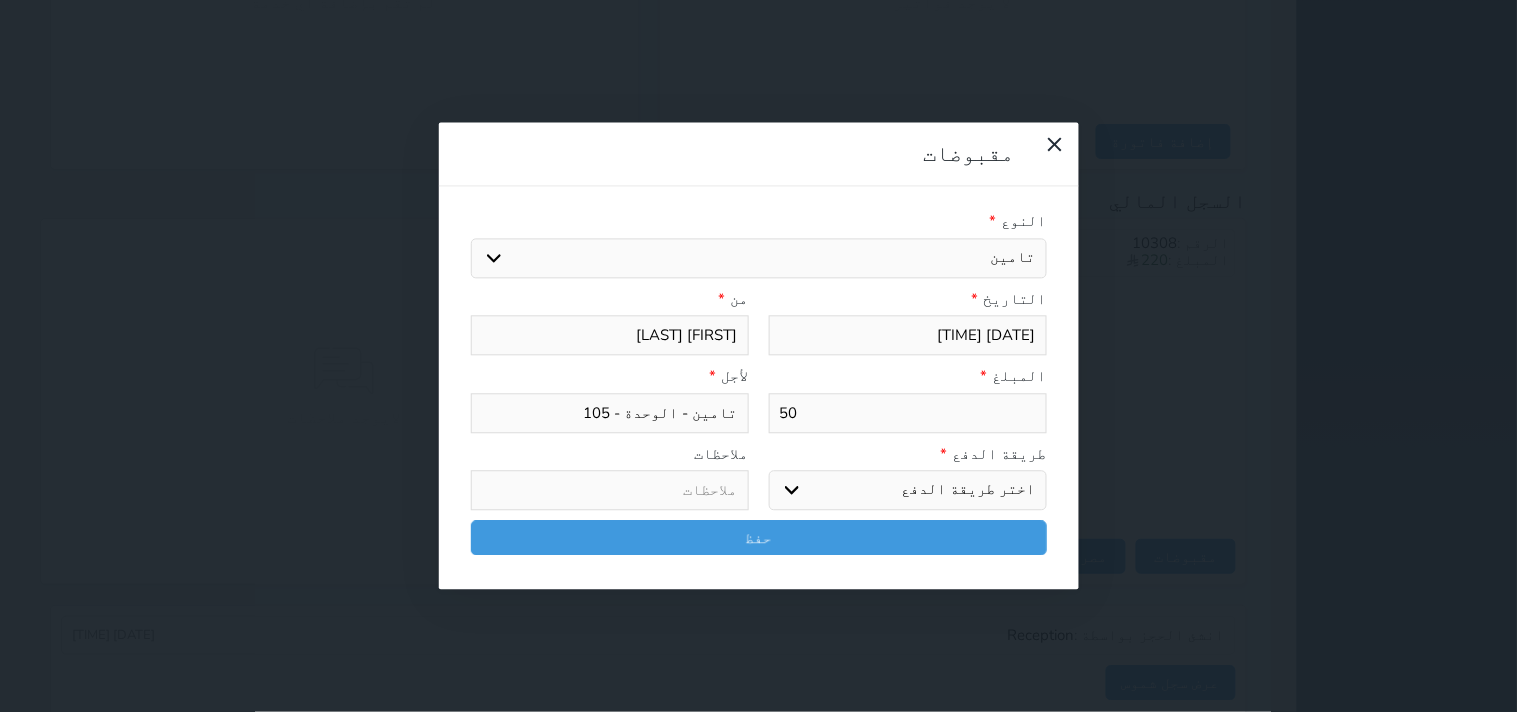 select on "mada" 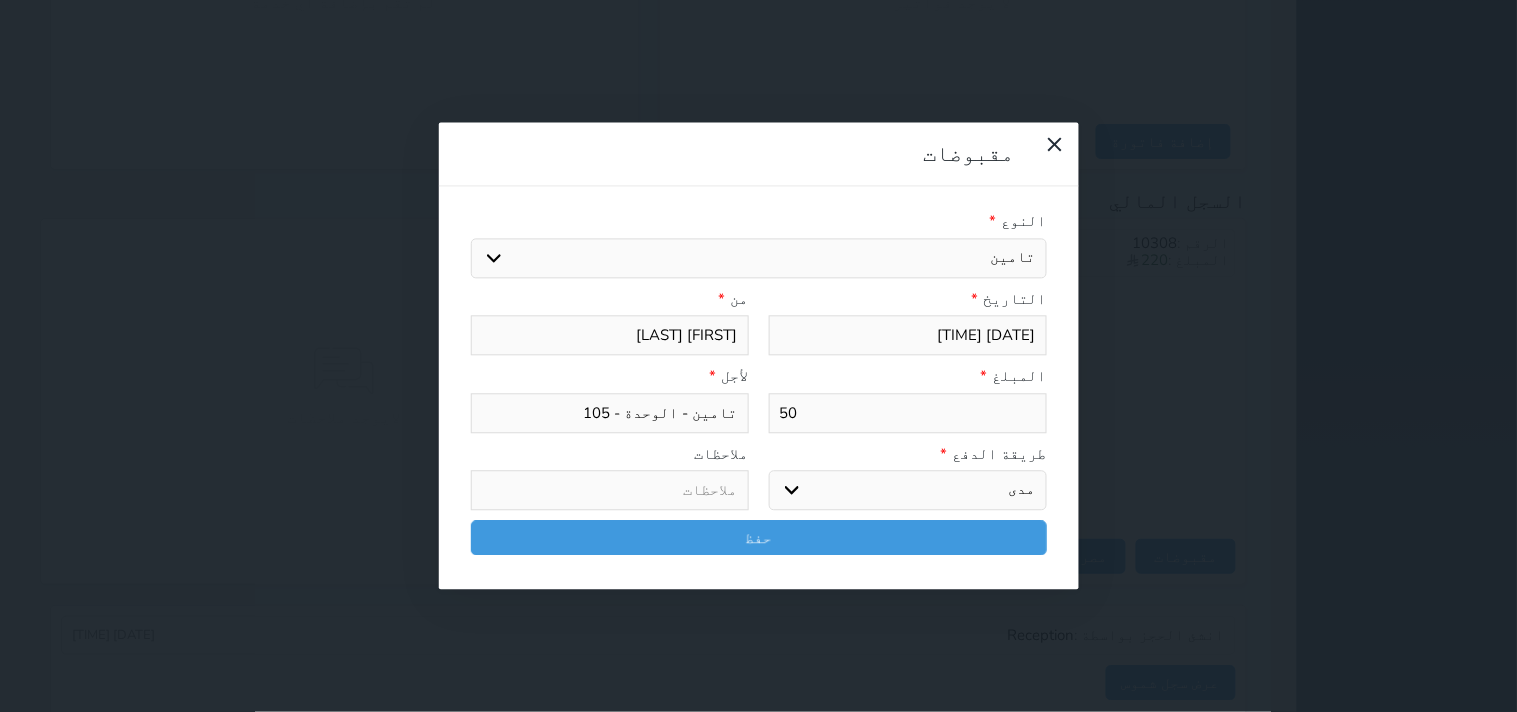 click on "اختر طريقة الدفع   دفع نقدى   تحويل بنكى   مدى   بطاقة ائتمان   آجل" at bounding box center (908, 491) 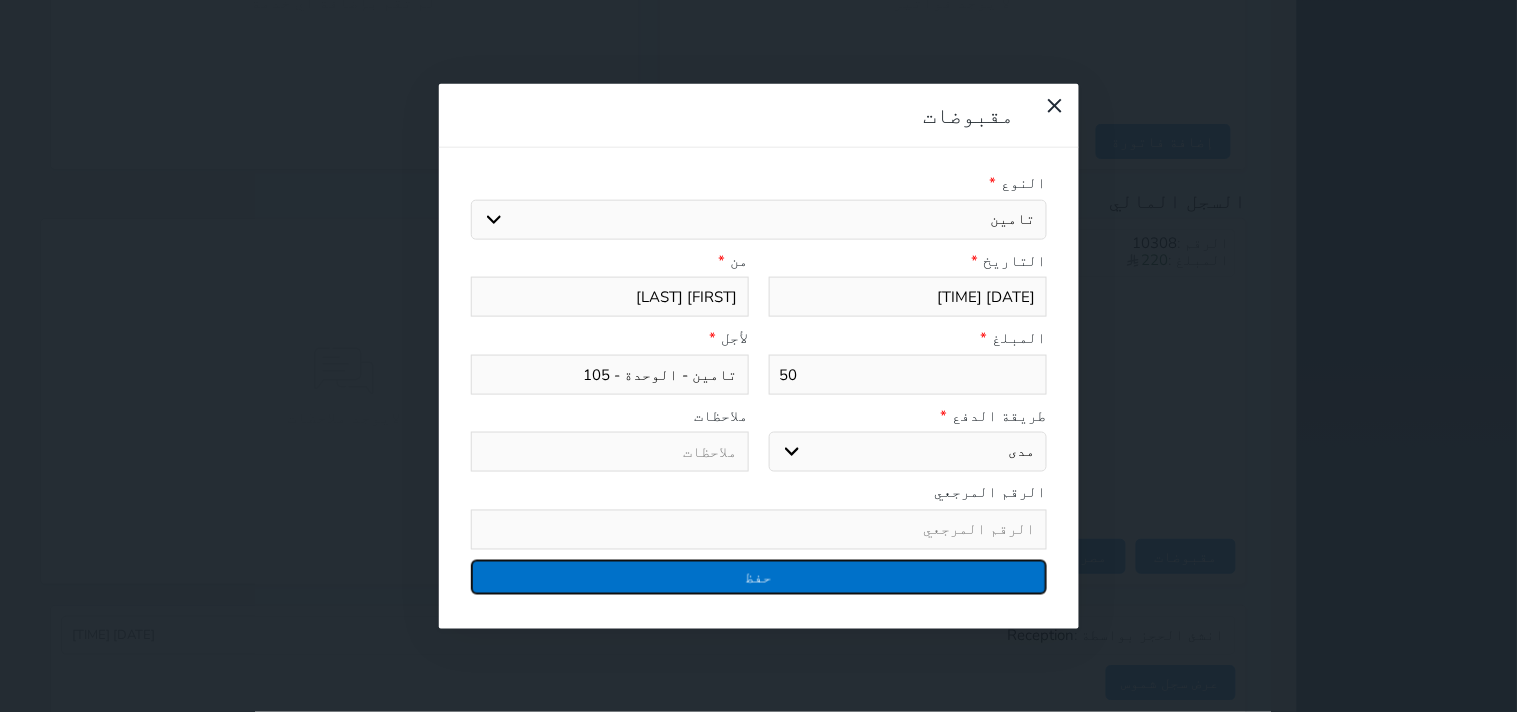 click on "حفظ" at bounding box center (759, 576) 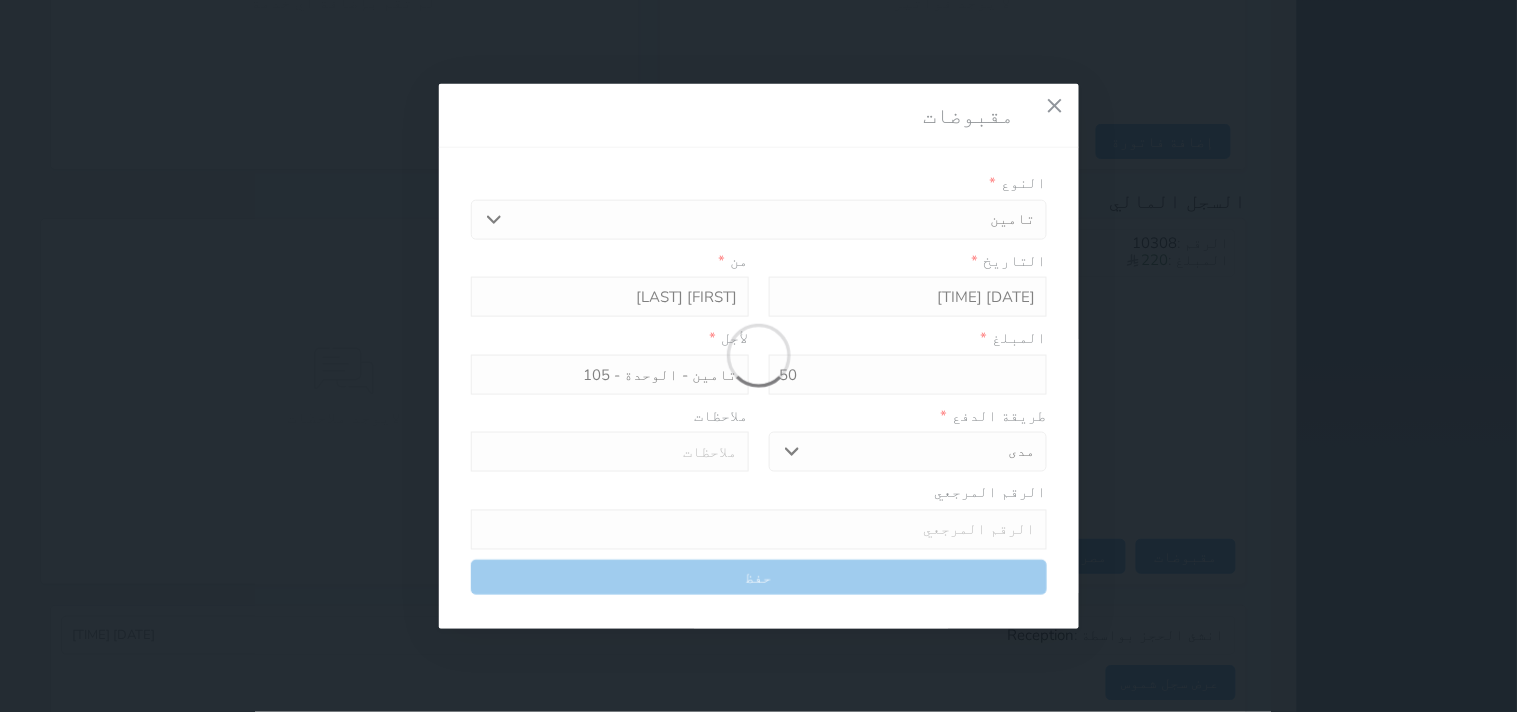 select 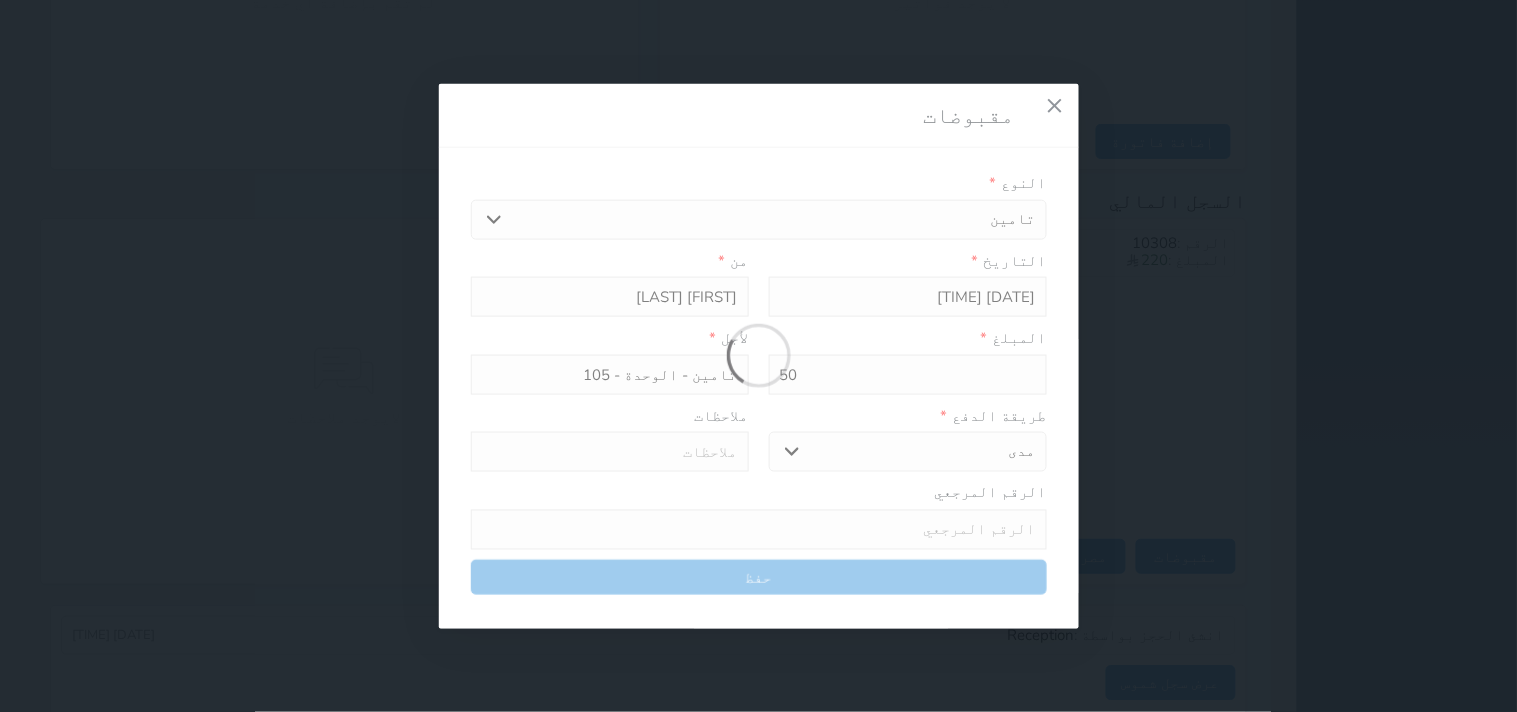 type 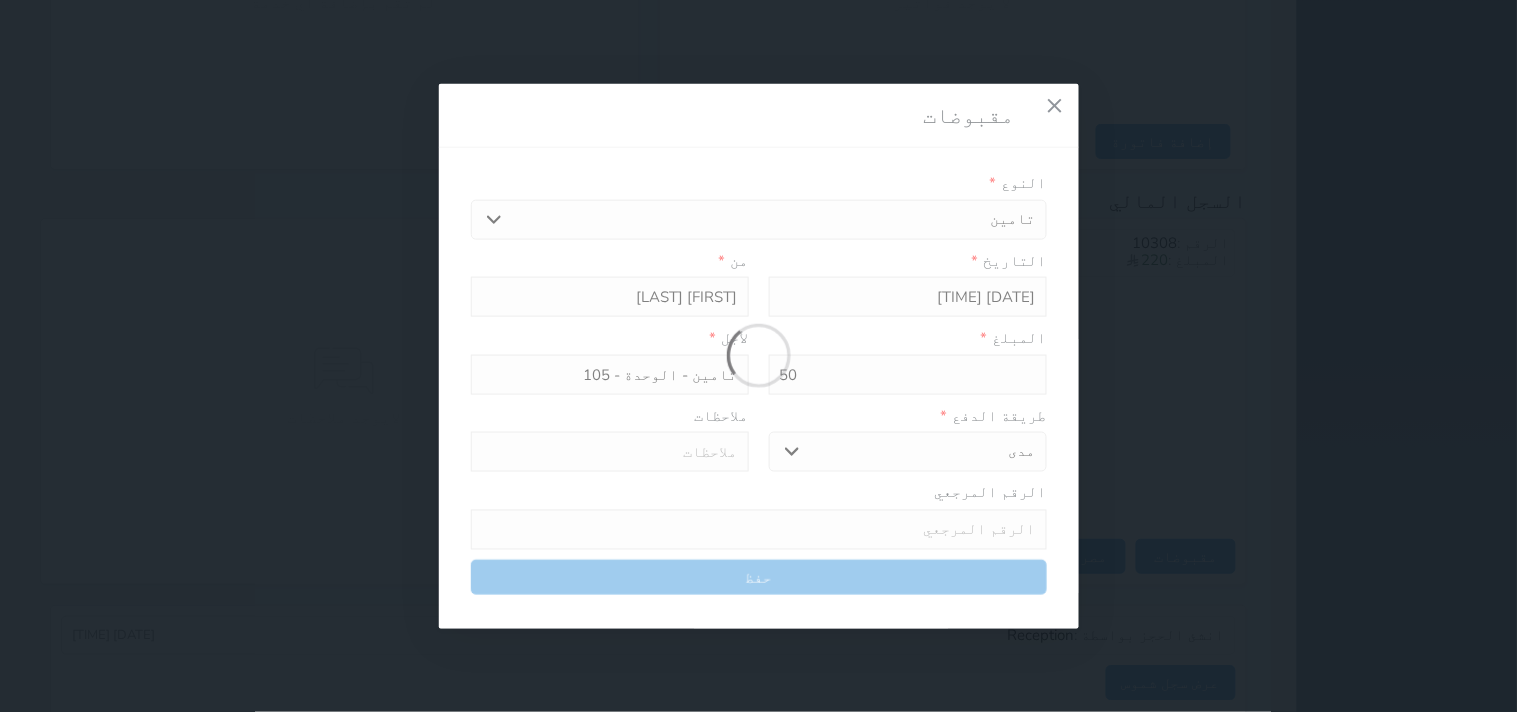 type on "0" 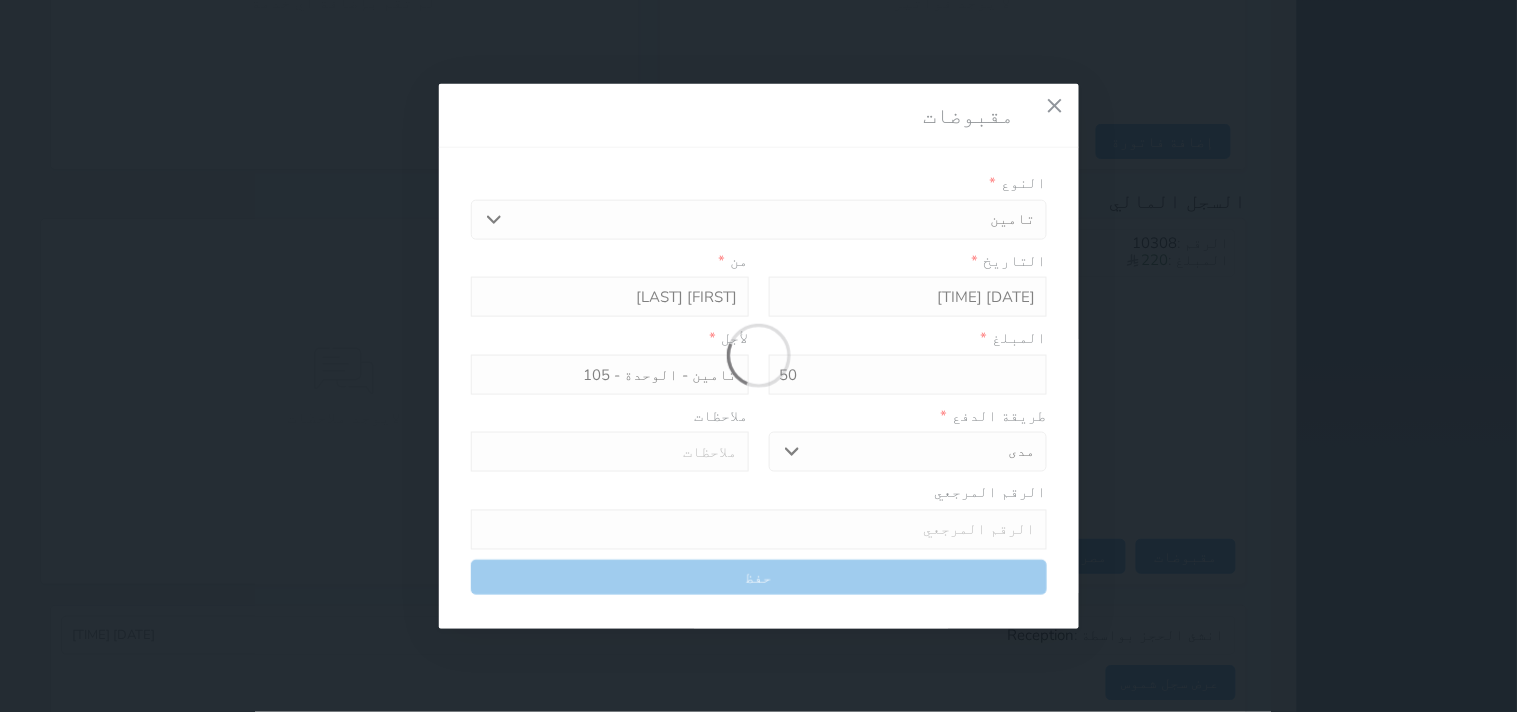 select 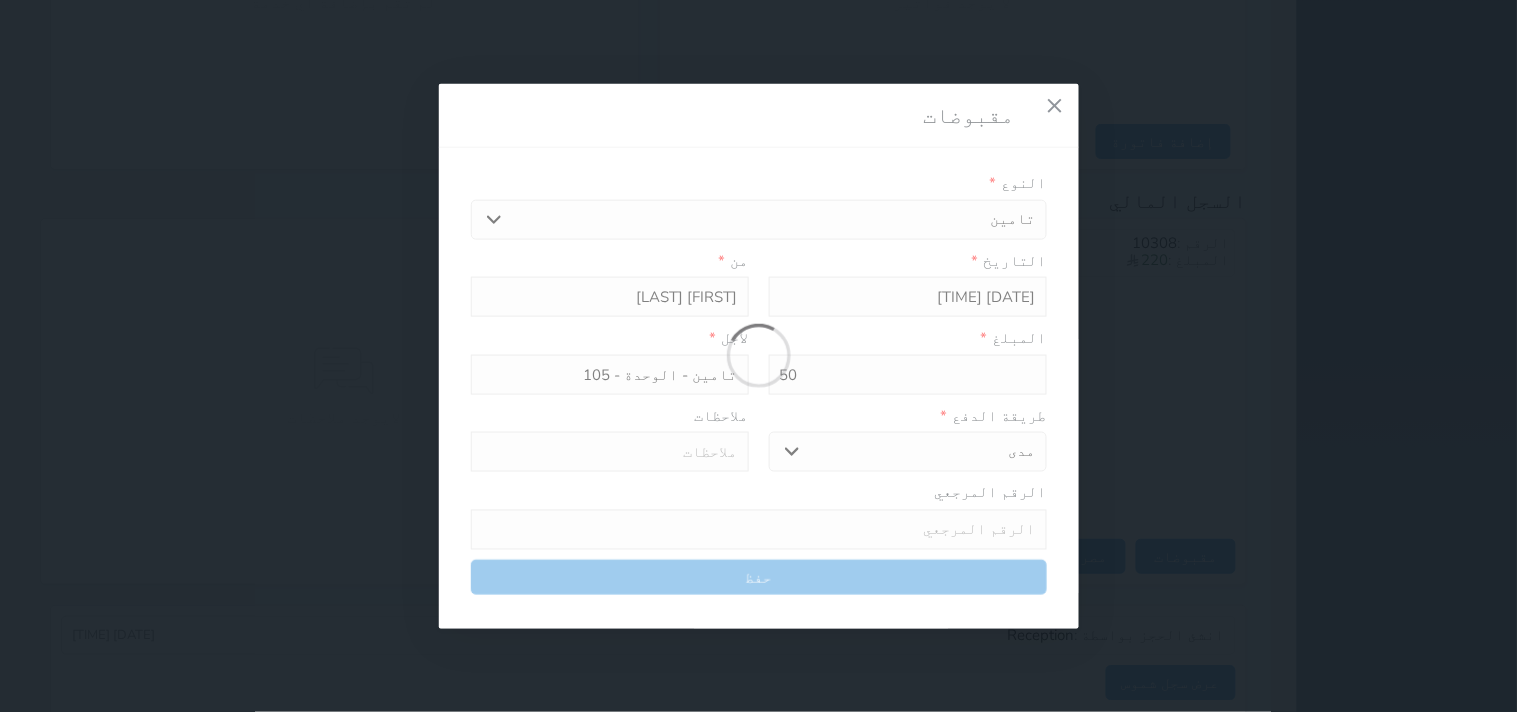 type on "0" 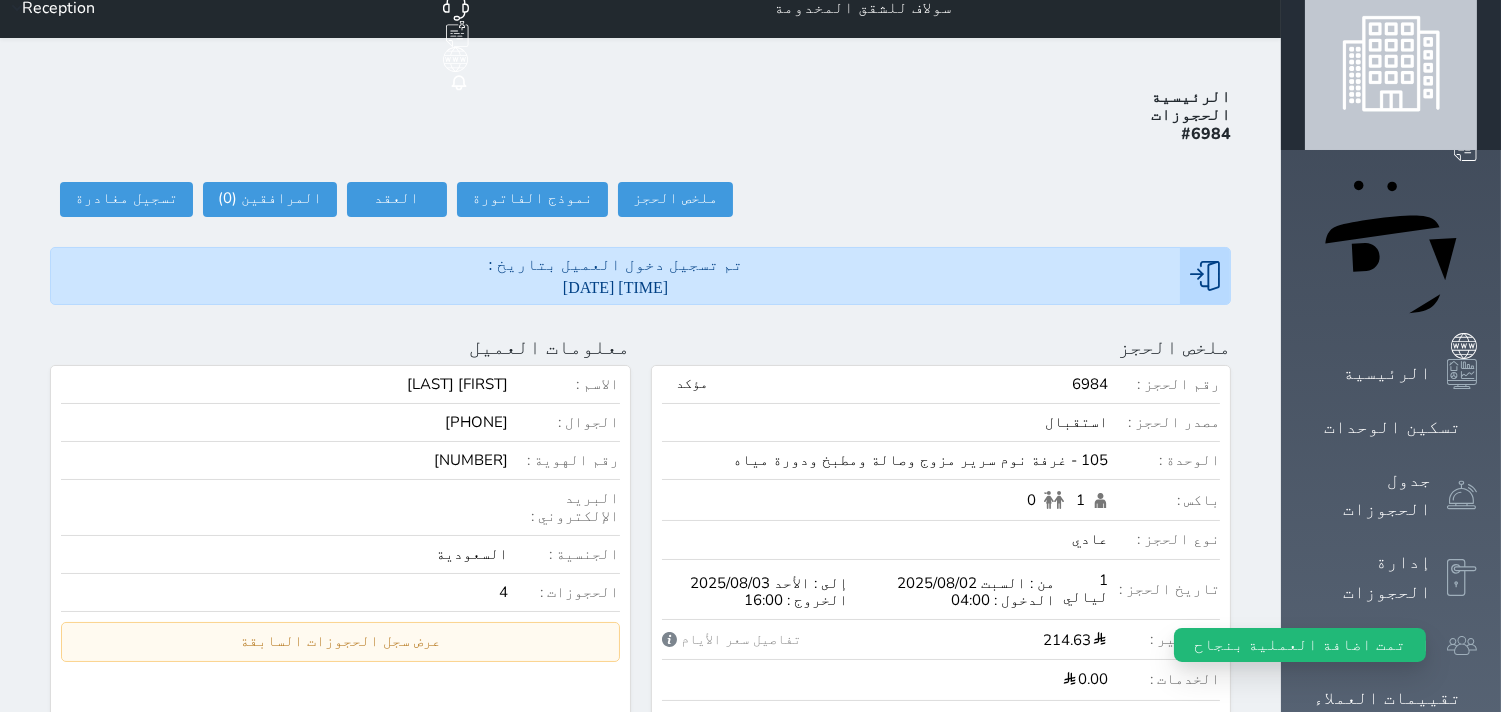 scroll, scrollTop: 0, scrollLeft: 0, axis: both 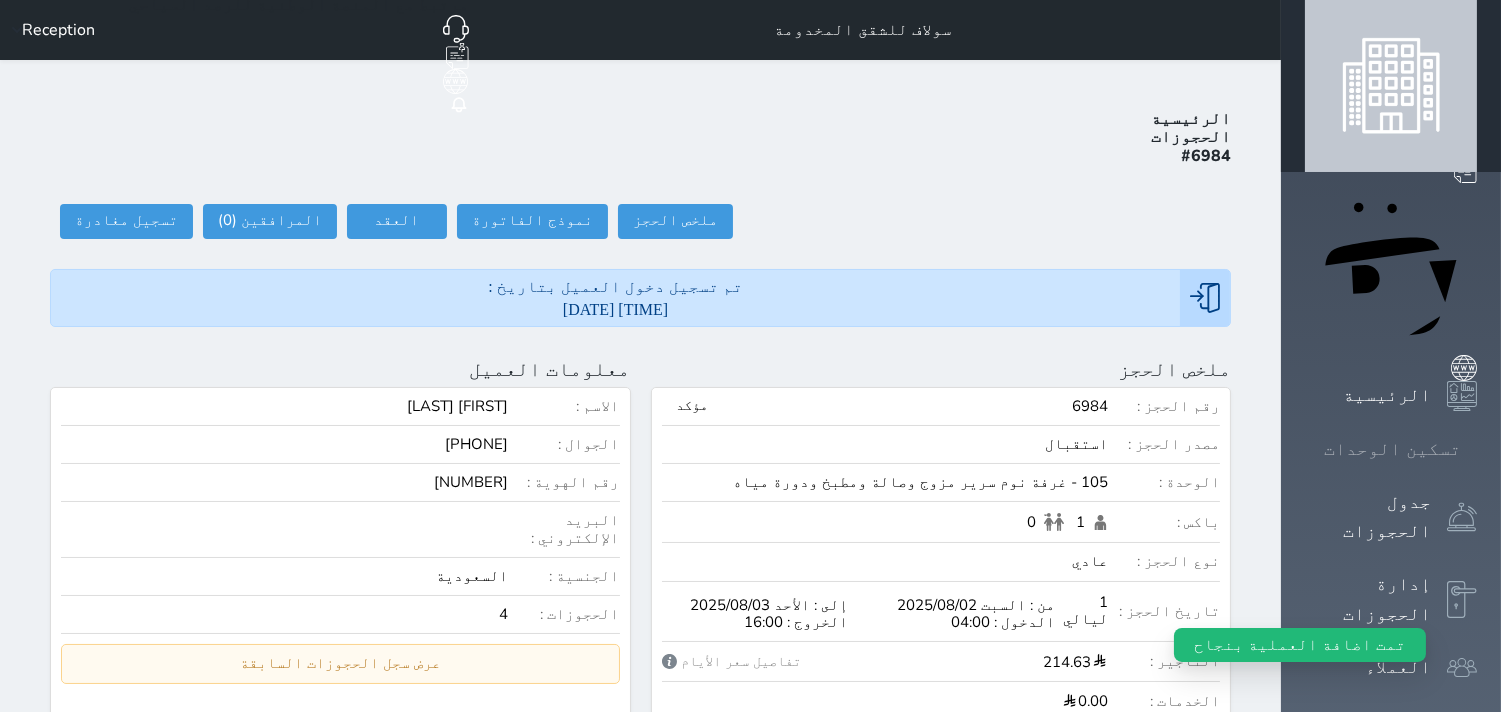 click 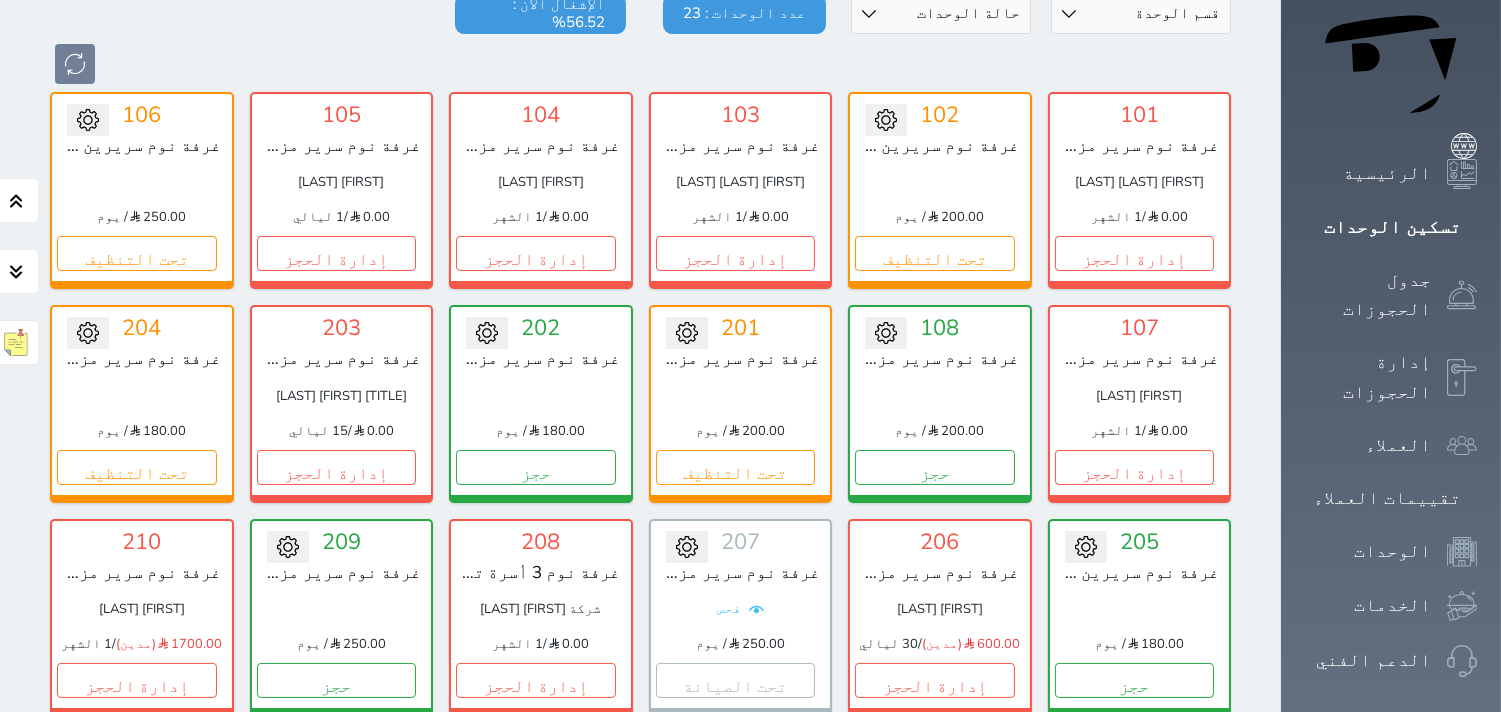 scroll, scrollTop: 77, scrollLeft: 0, axis: vertical 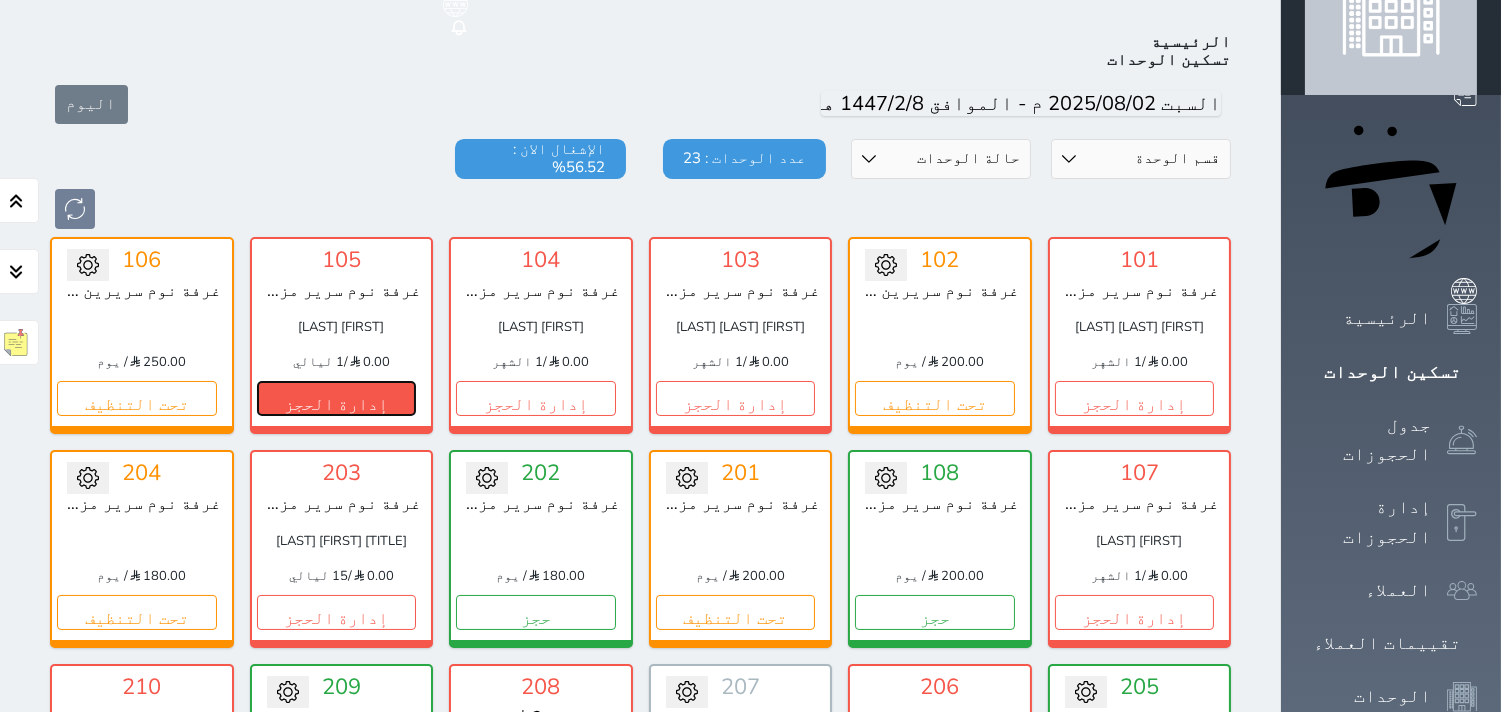 click on "إدارة الحجز" at bounding box center (337, 398) 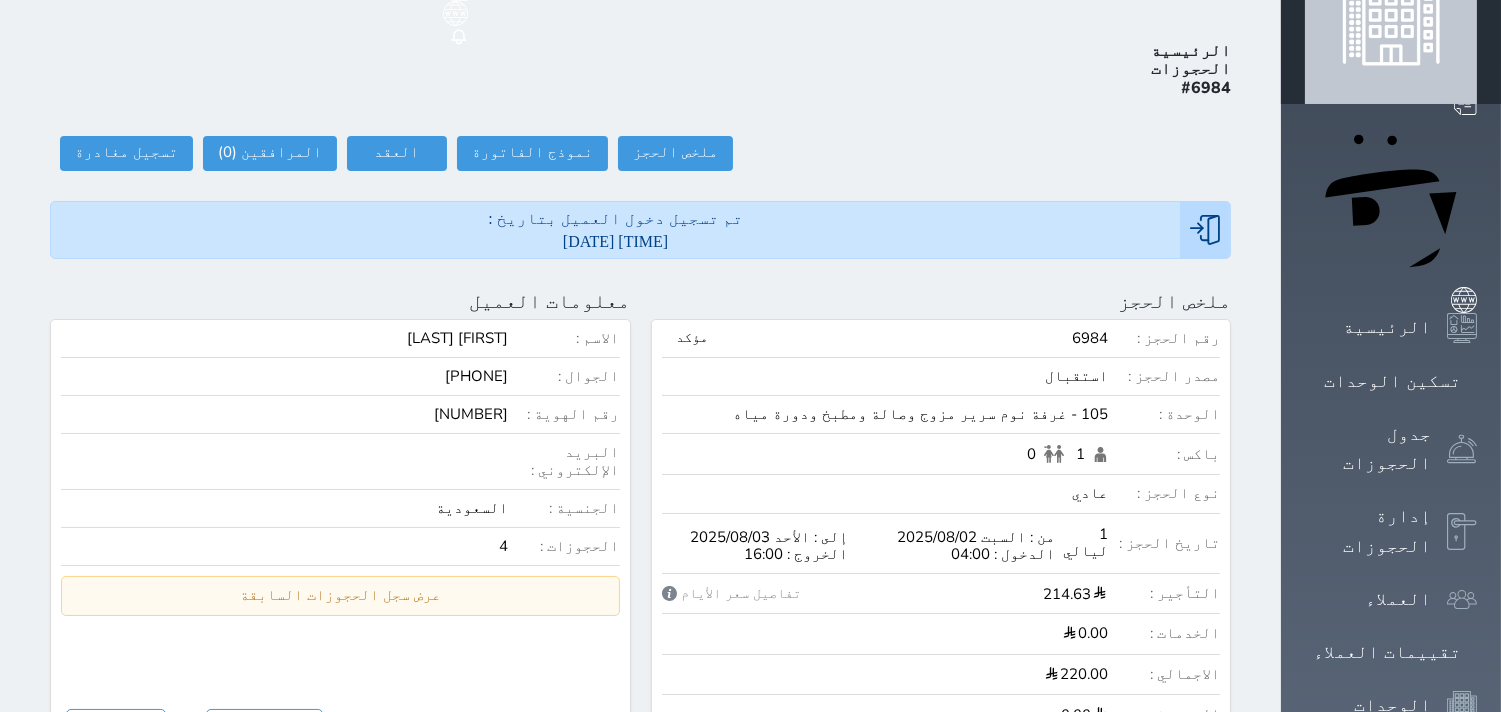 scroll, scrollTop: 0, scrollLeft: 0, axis: both 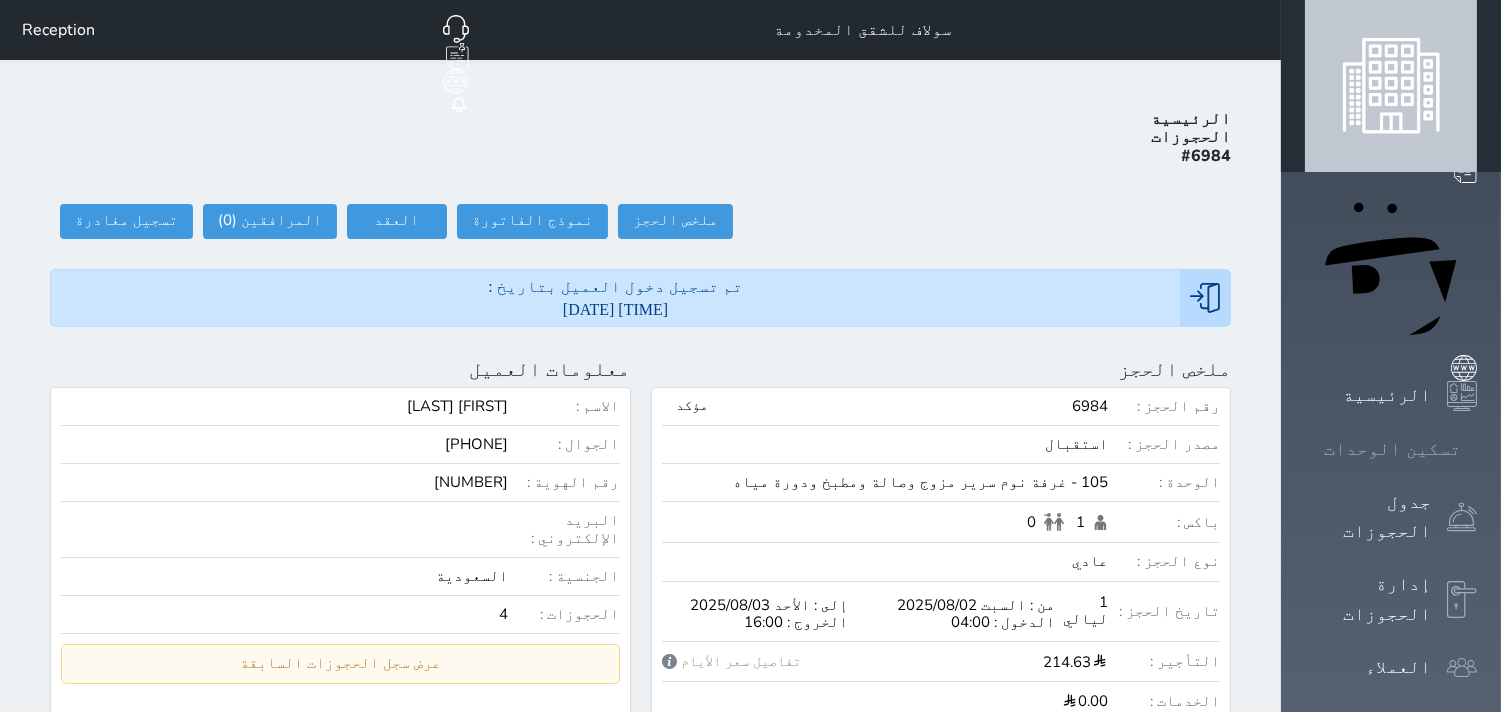 click 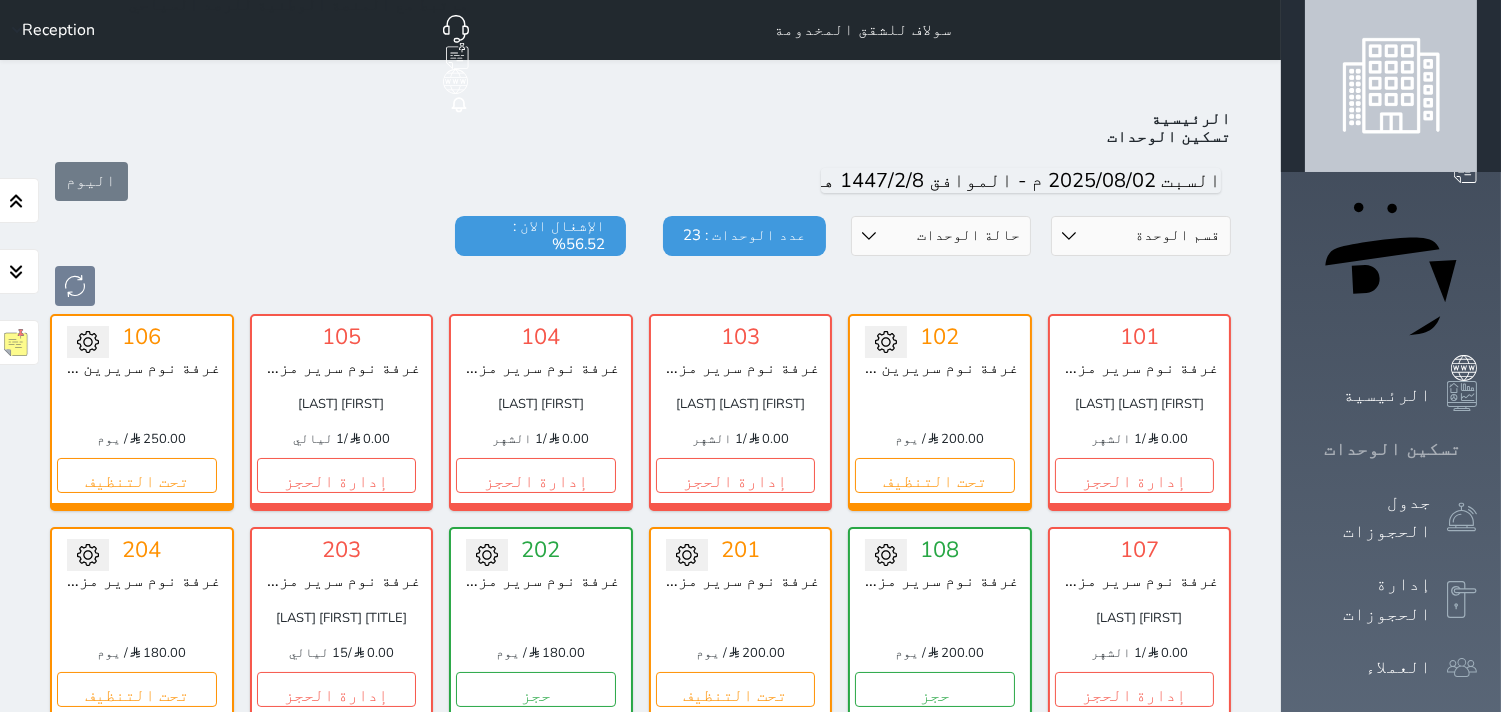 scroll, scrollTop: 77, scrollLeft: 0, axis: vertical 